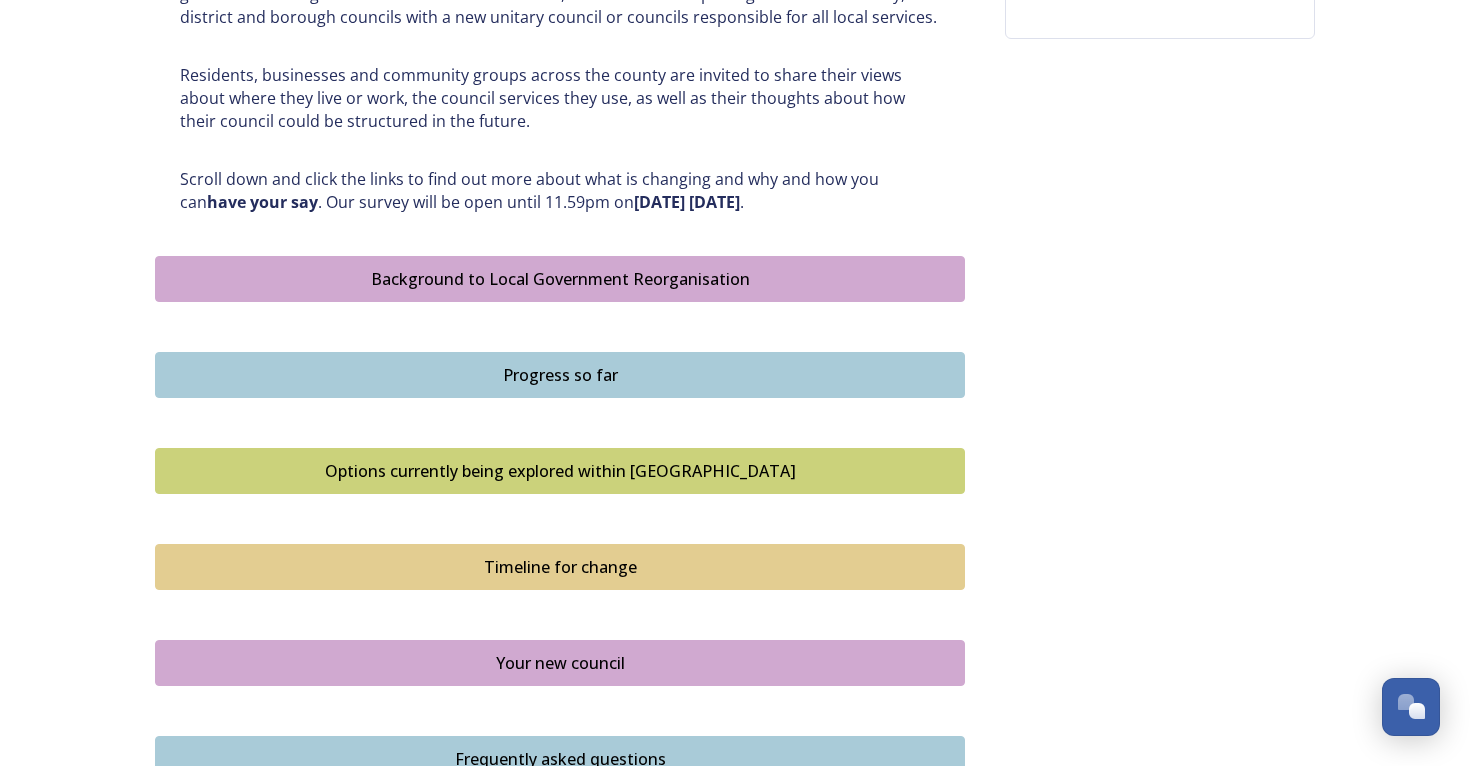 scroll, scrollTop: 952, scrollLeft: 0, axis: vertical 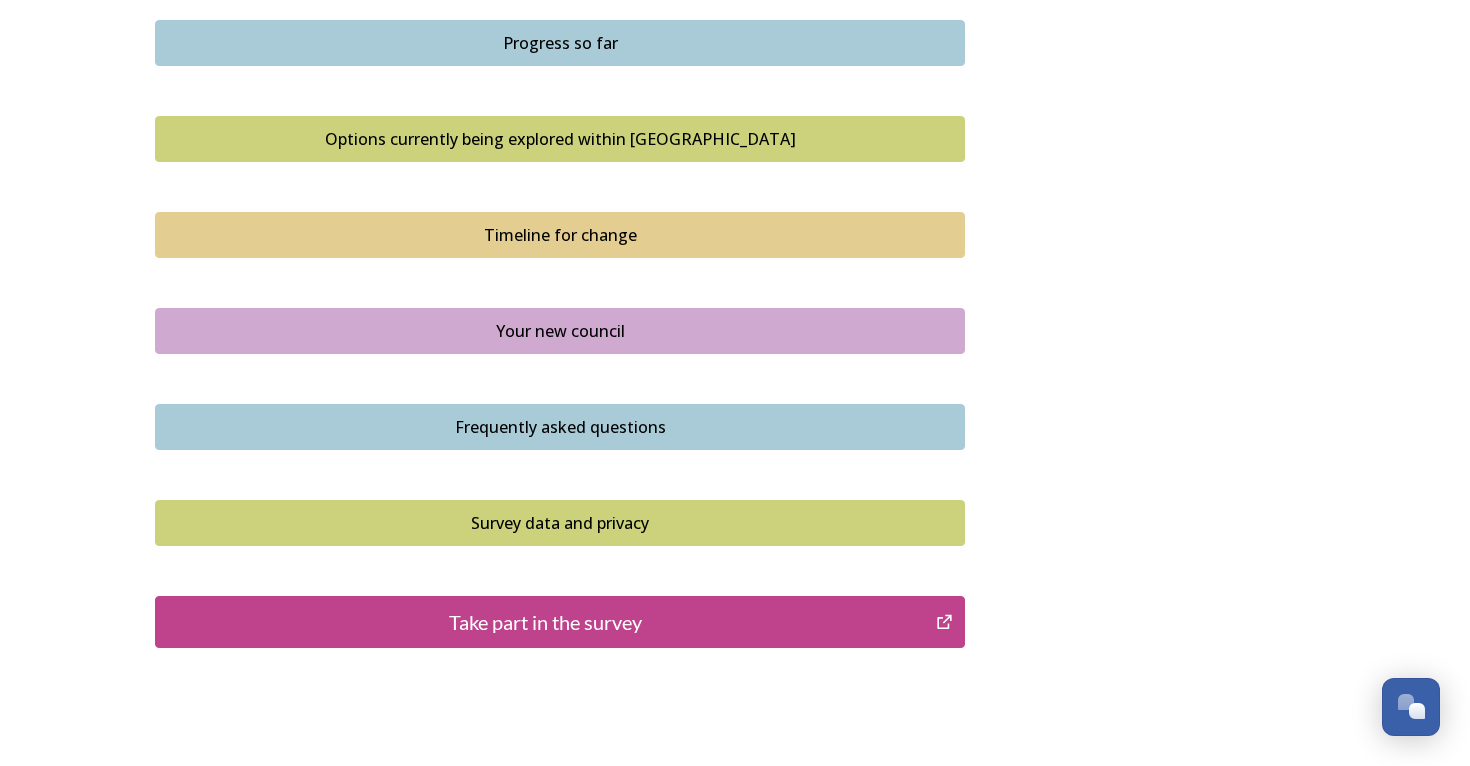 click on "Take part in the survey" at bounding box center (545, 622) 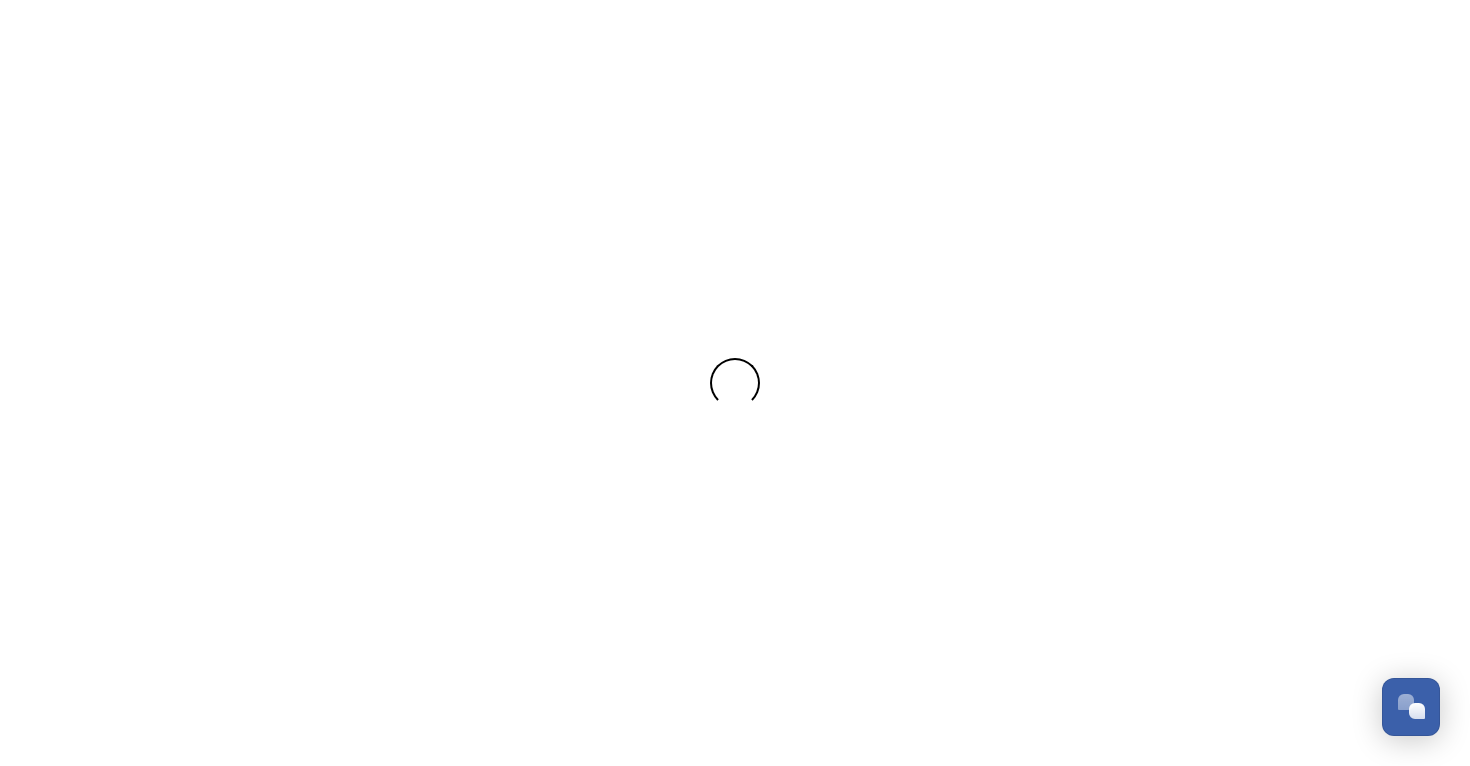 scroll, scrollTop: 0, scrollLeft: 0, axis: both 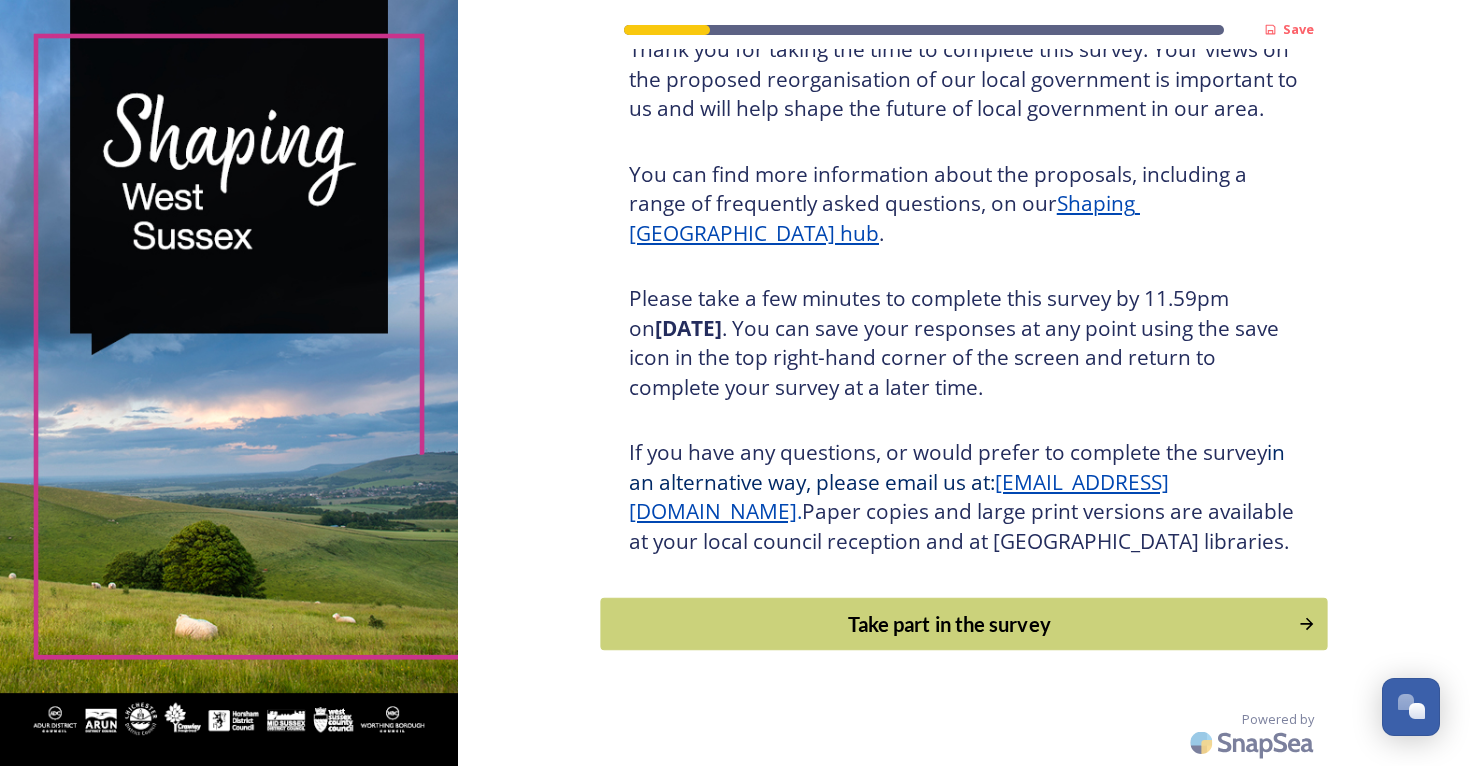 click on "Take part in the survey" at bounding box center (949, 624) 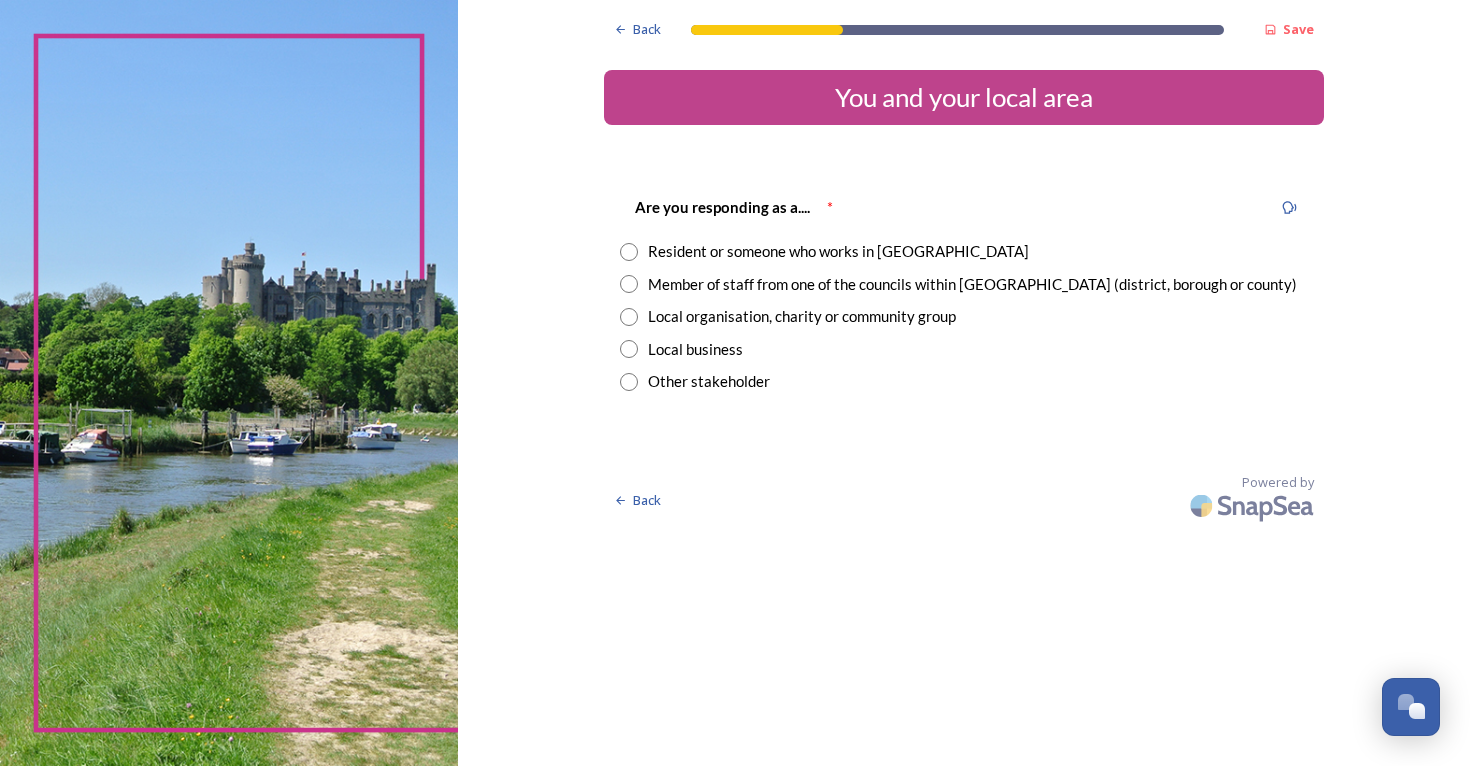 scroll, scrollTop: 0, scrollLeft: 0, axis: both 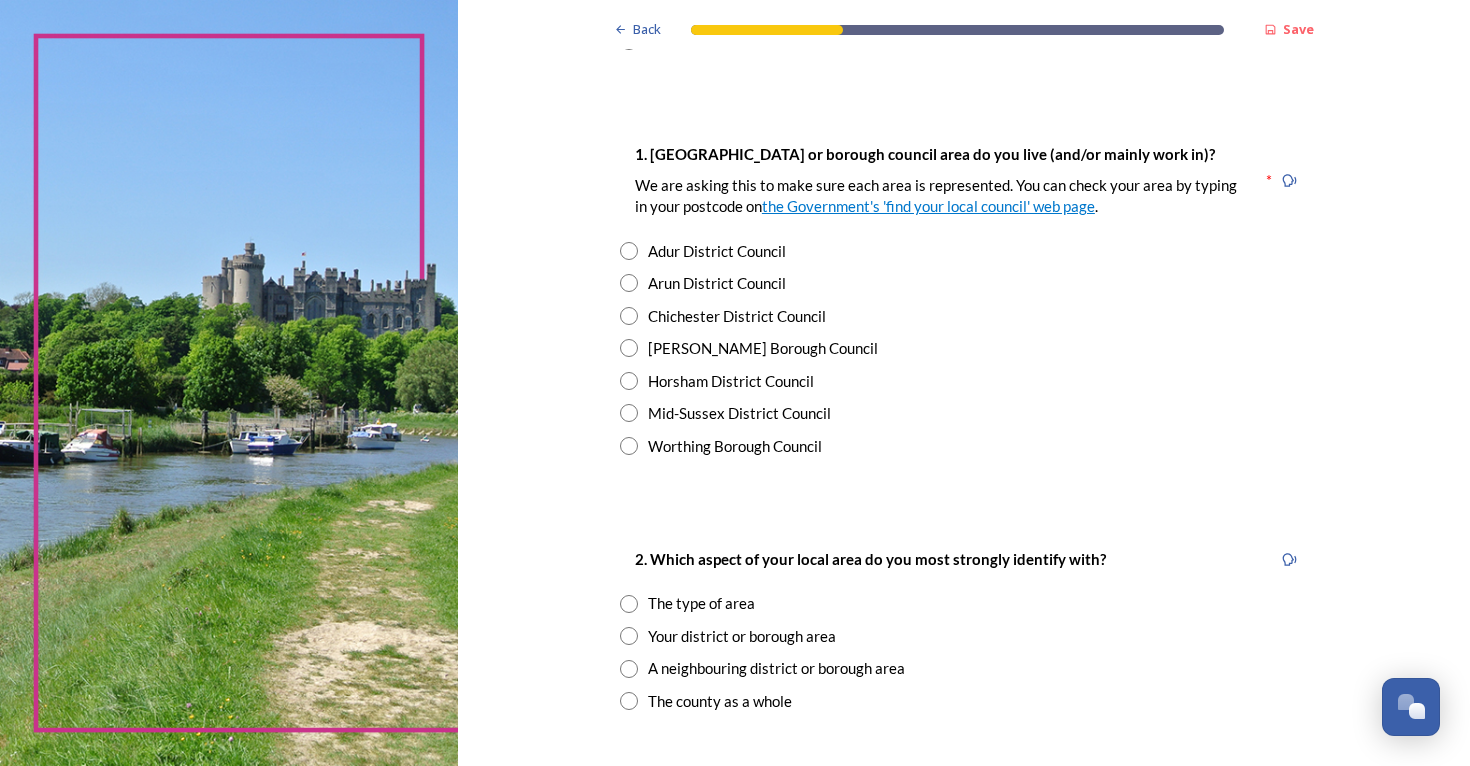 click at bounding box center [629, 413] 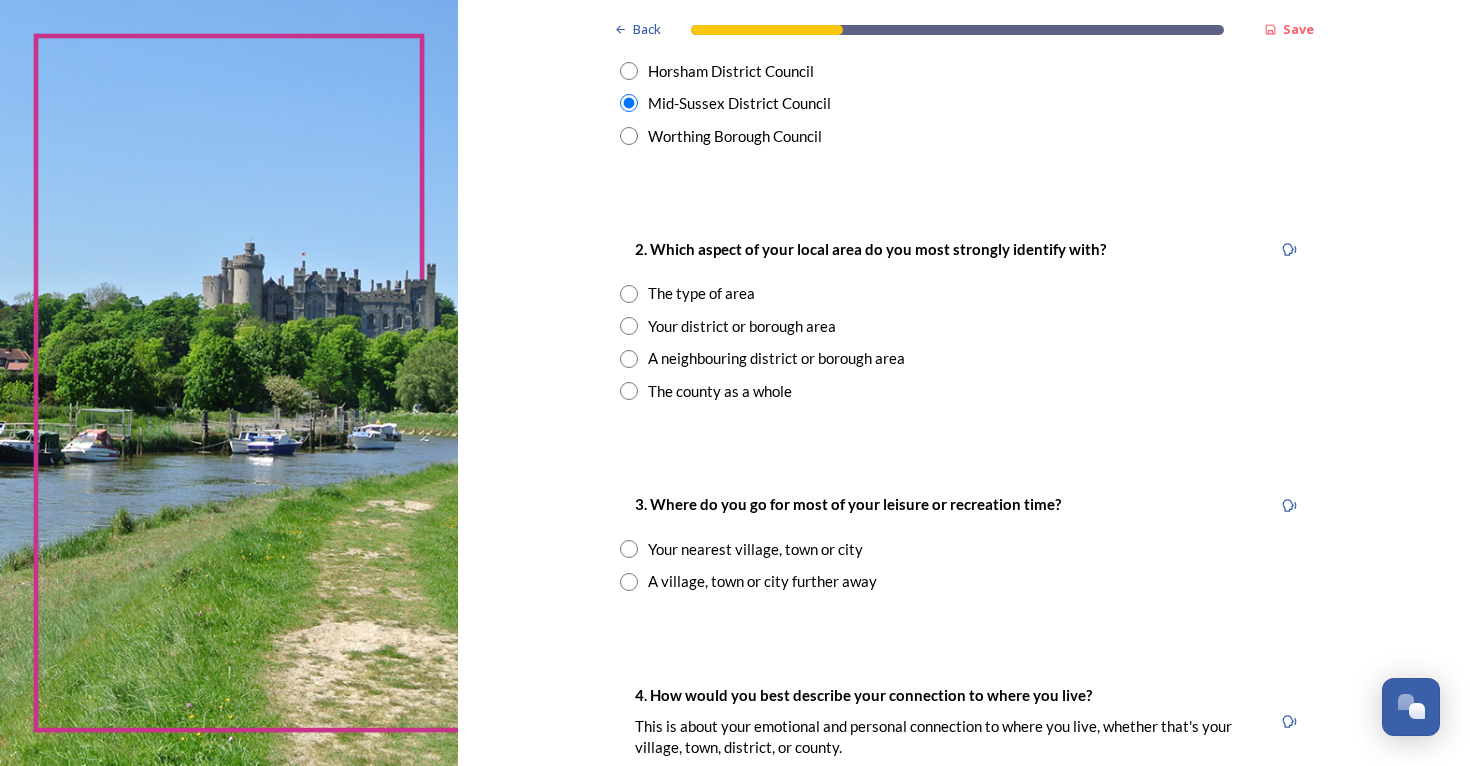 scroll, scrollTop: 653, scrollLeft: 0, axis: vertical 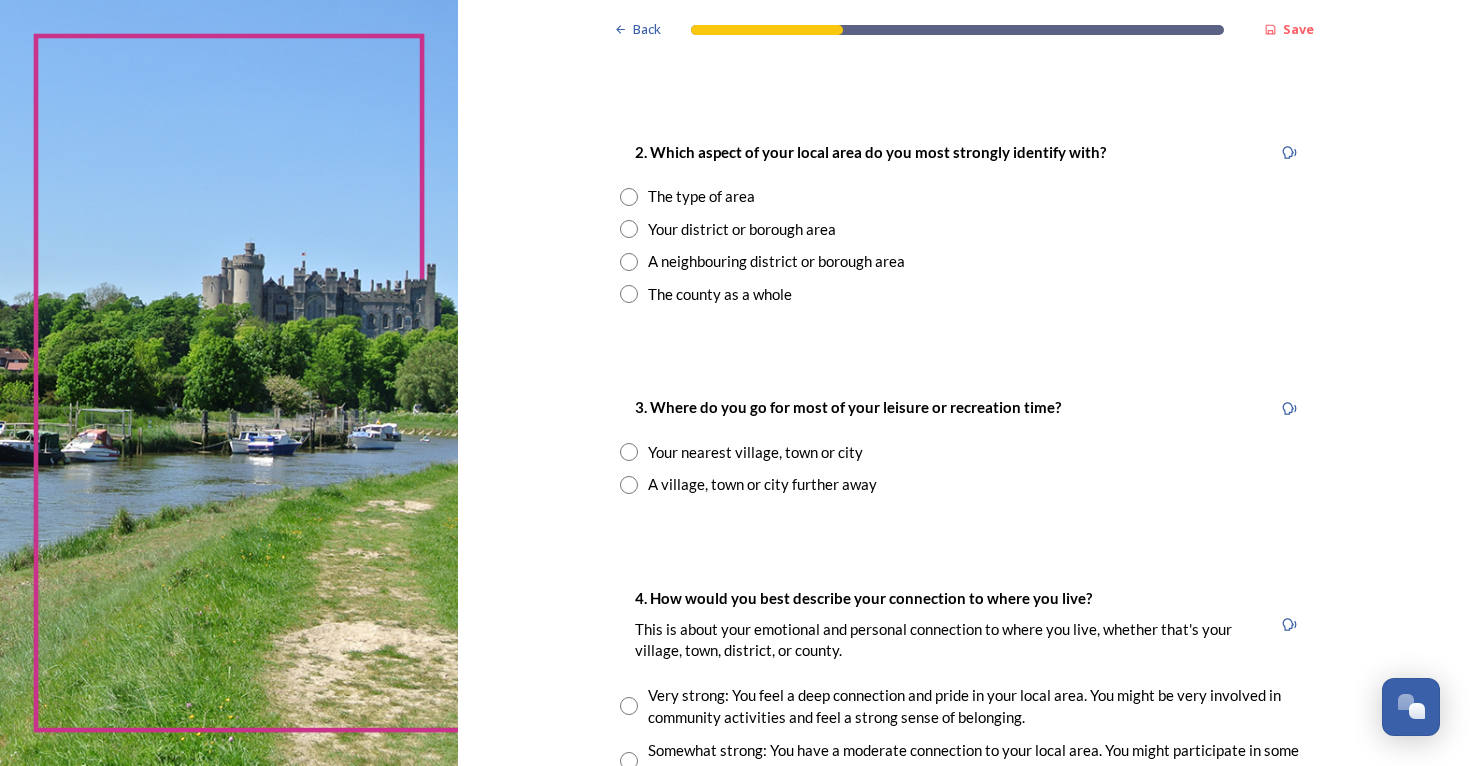 drag, startPoint x: 647, startPoint y: 220, endPoint x: 871, endPoint y: 262, distance: 227.90349 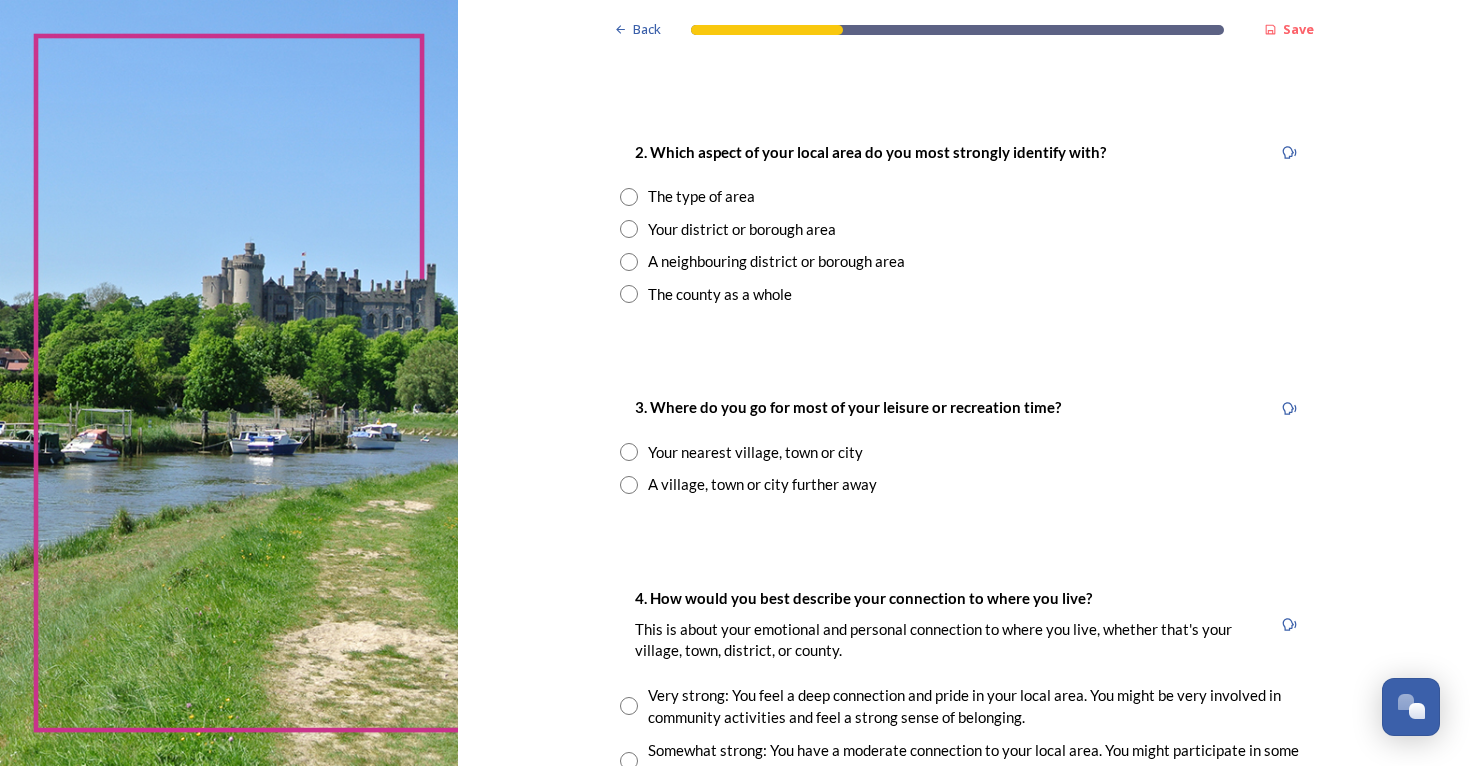 radio on "true" 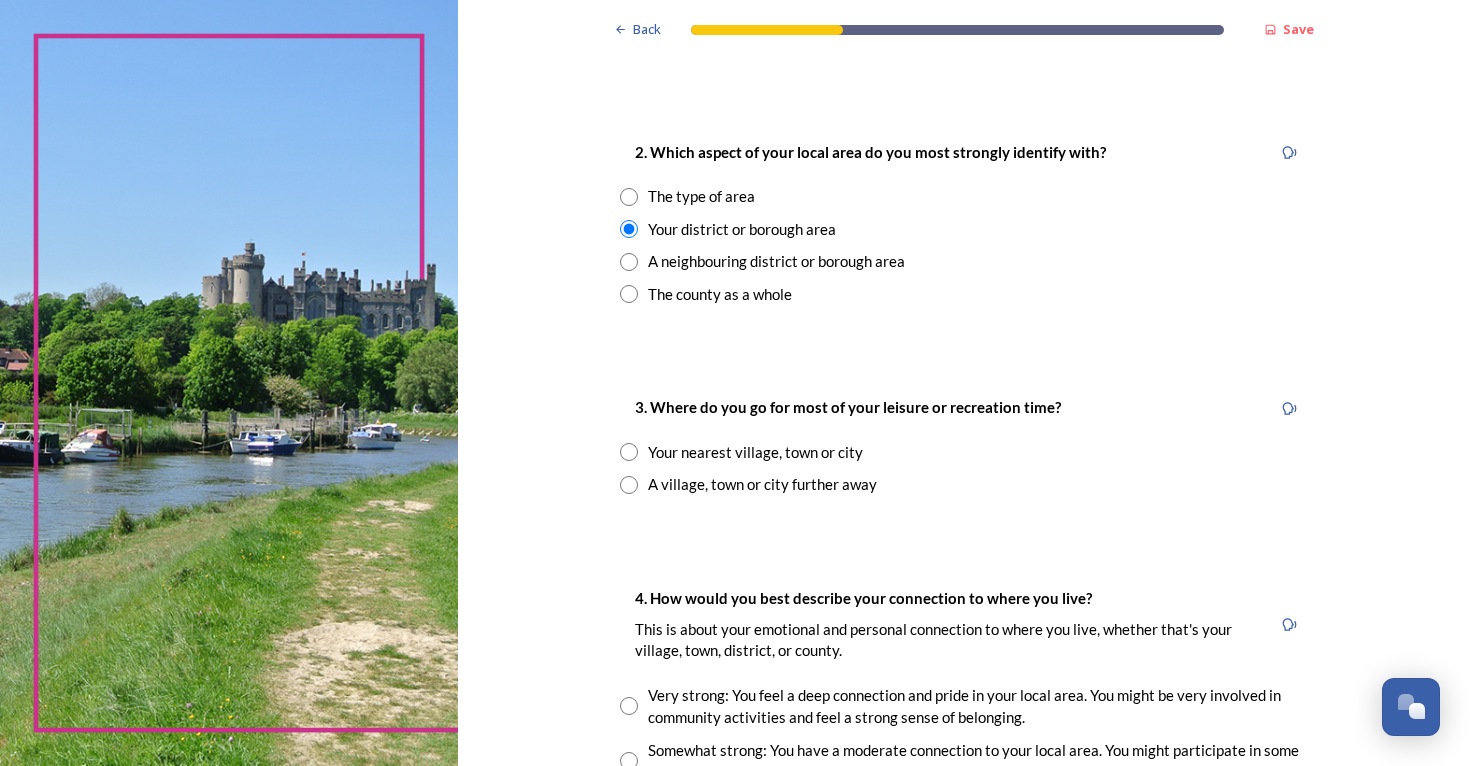 scroll, scrollTop: 0, scrollLeft: 0, axis: both 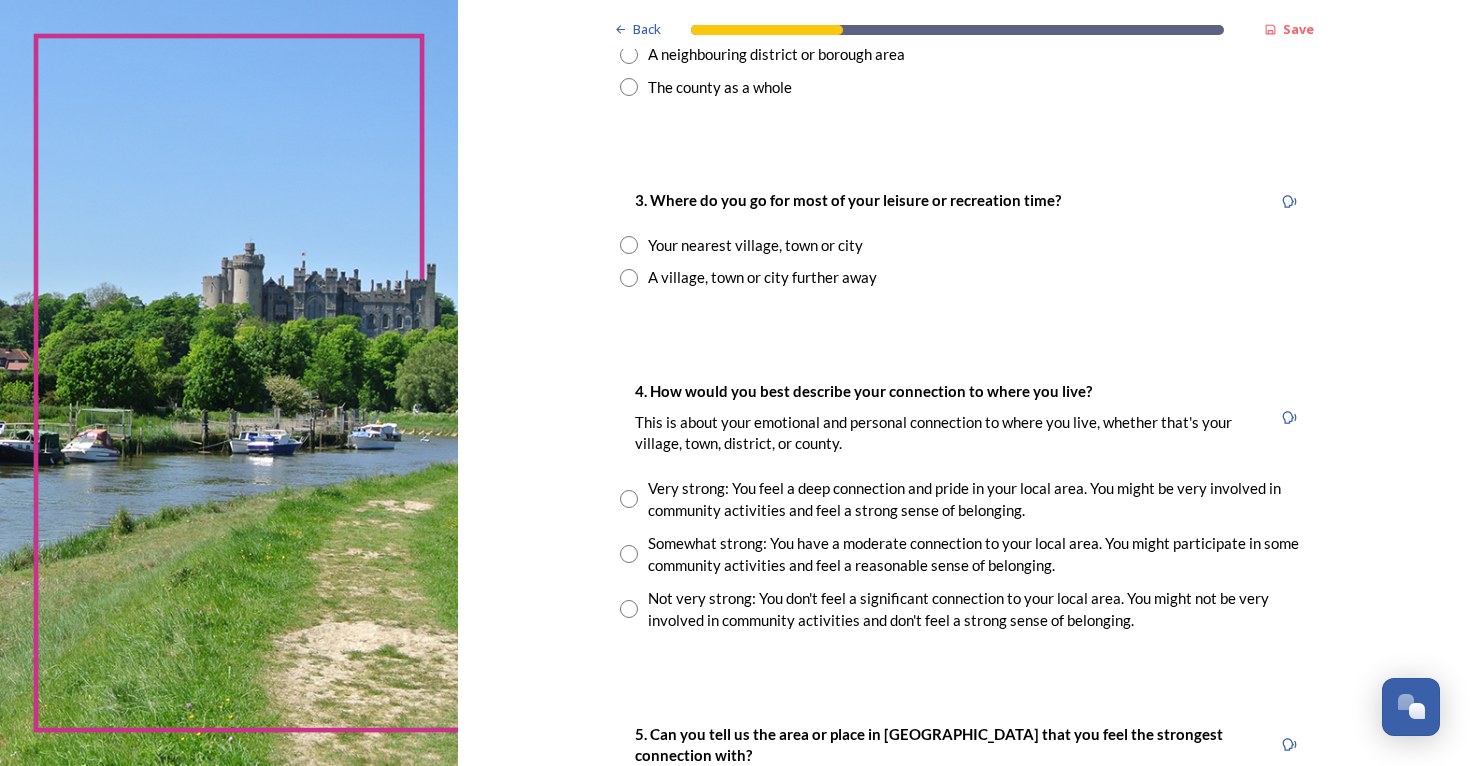 click at bounding box center (629, 245) 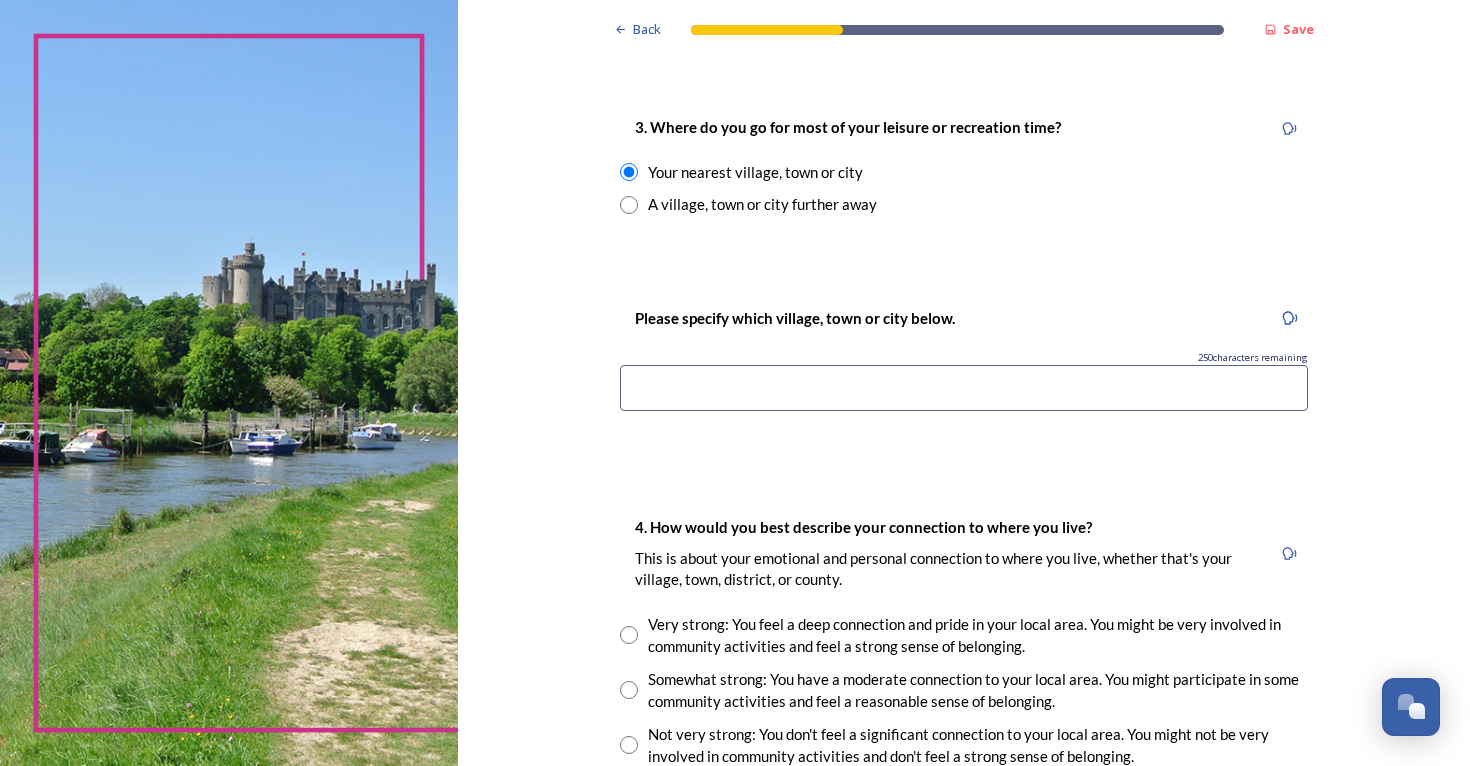 scroll, scrollTop: 1030, scrollLeft: 0, axis: vertical 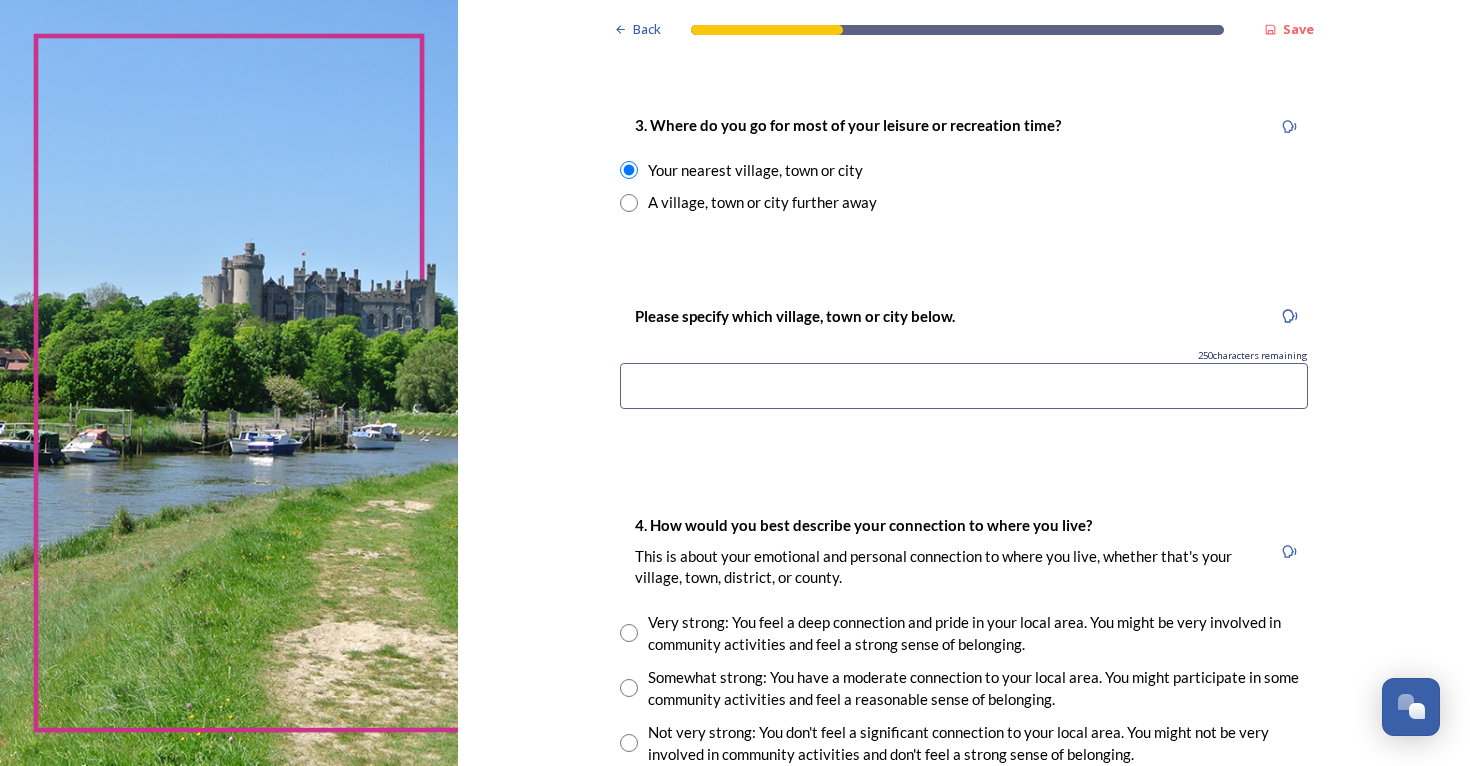 click at bounding box center (964, 386) 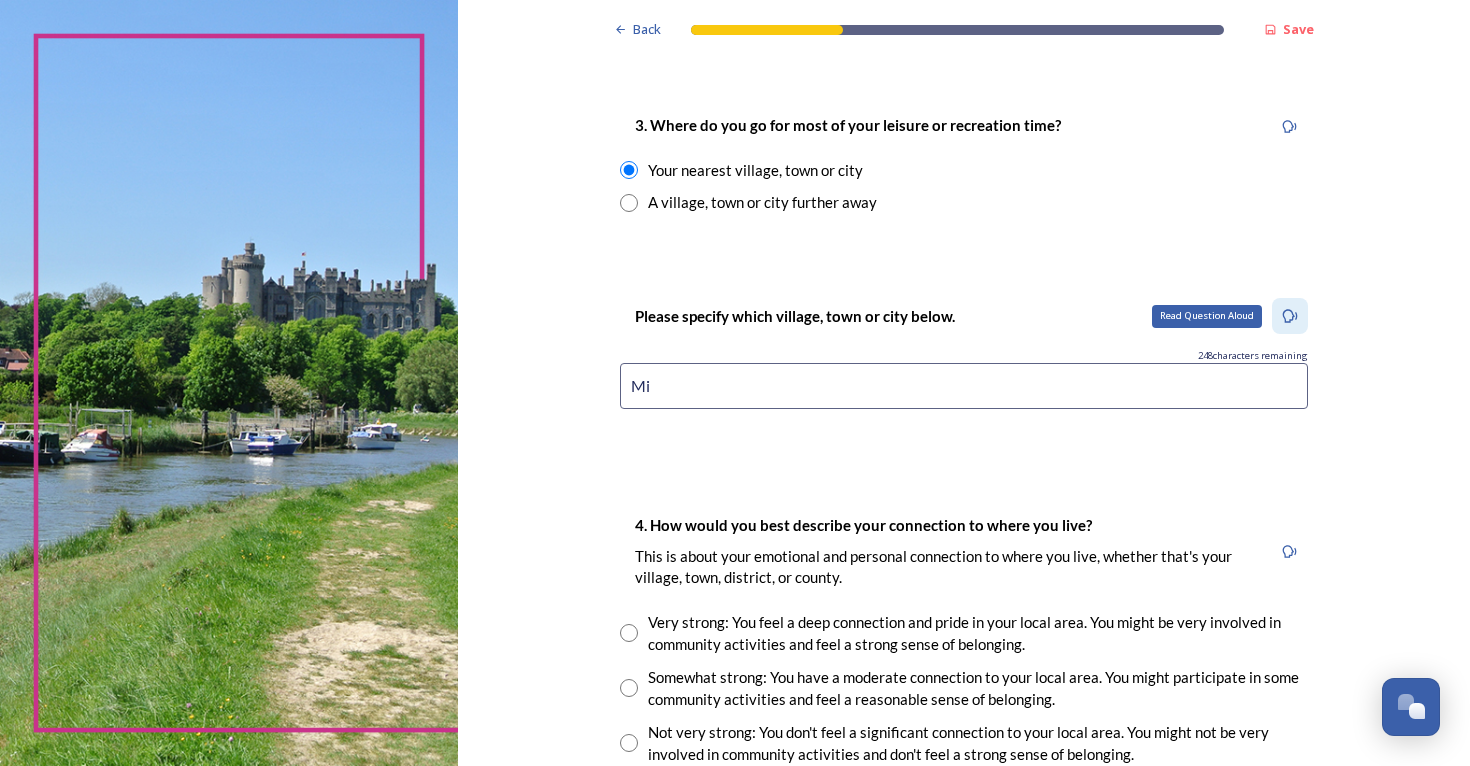 type on "M" 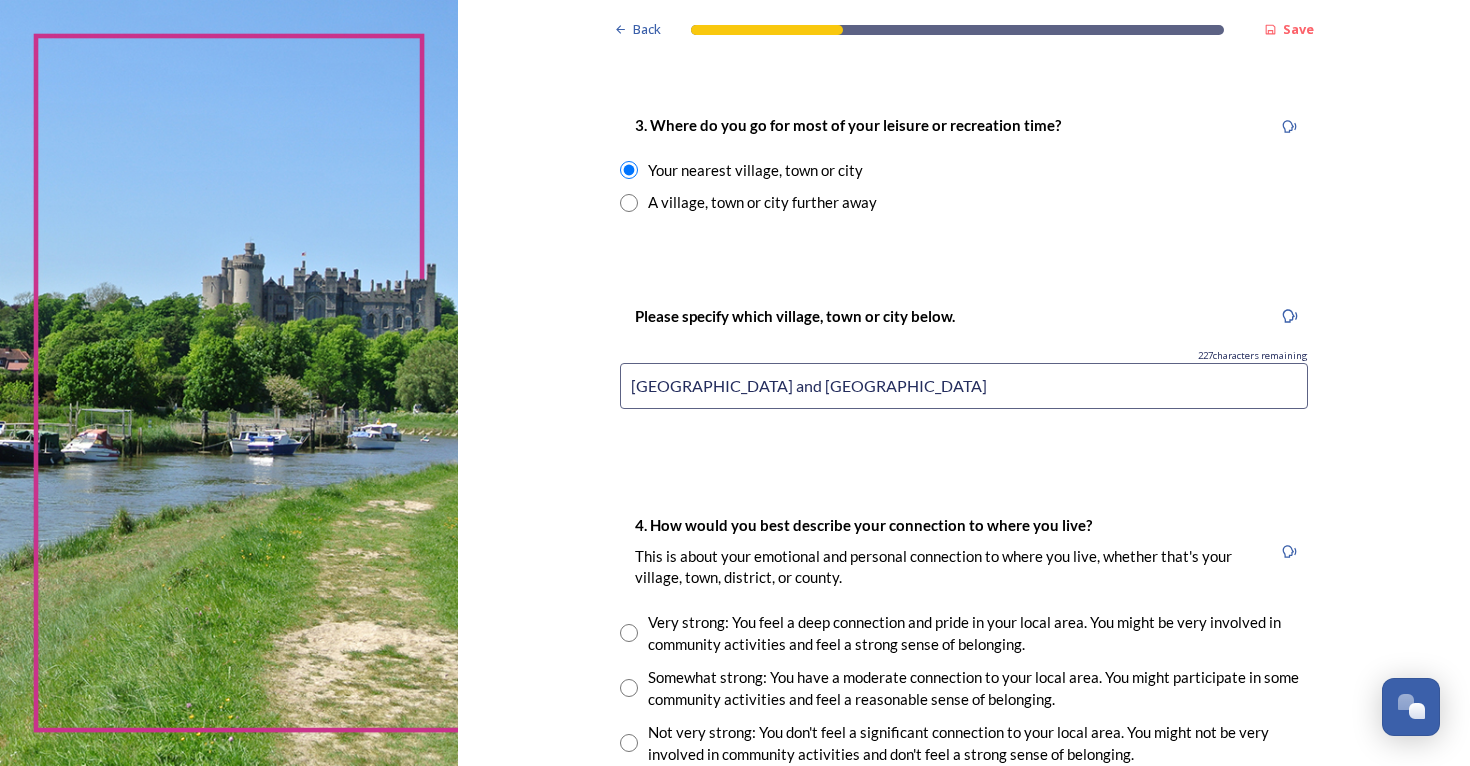 type on "[GEOGRAPHIC_DATA] and [GEOGRAPHIC_DATA]" 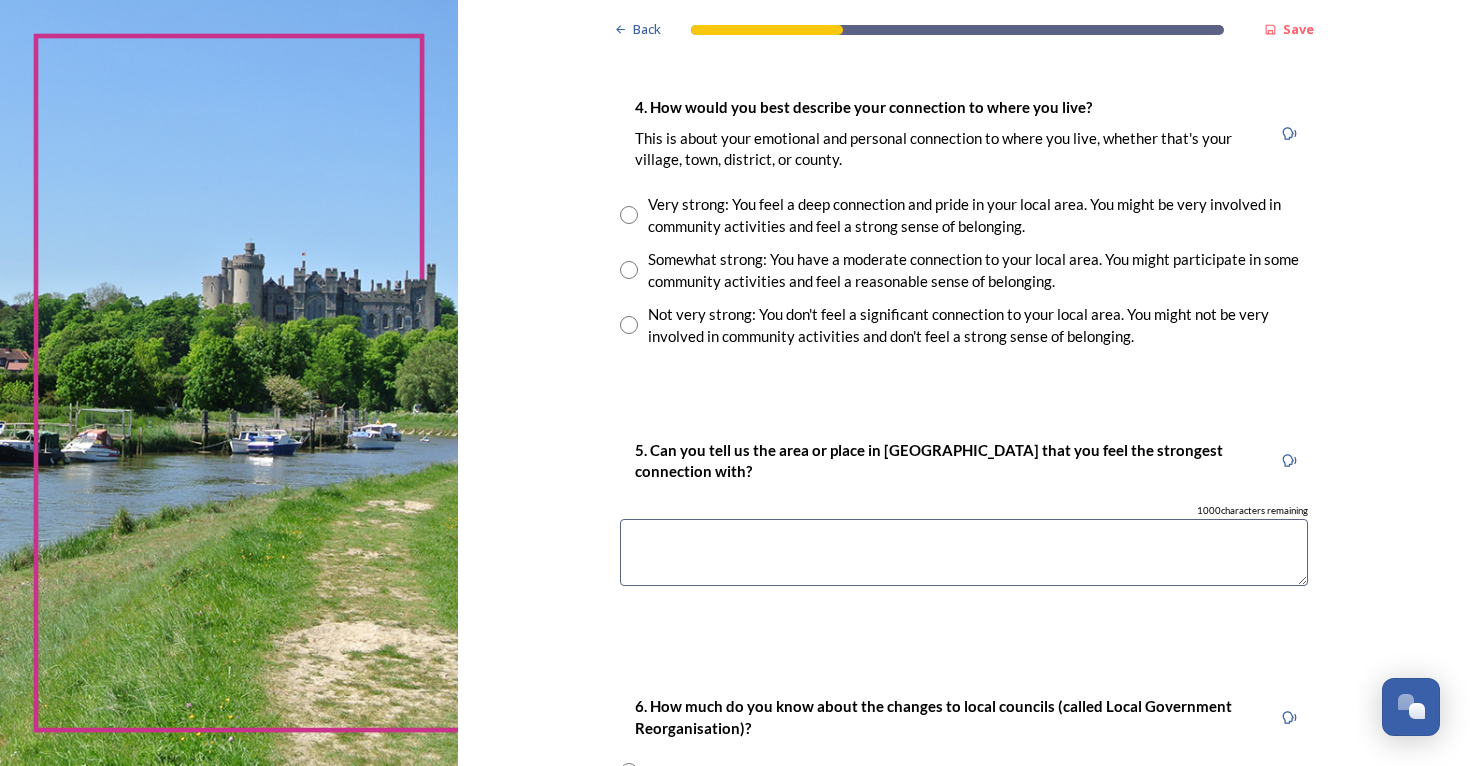 scroll, scrollTop: 1454, scrollLeft: 0, axis: vertical 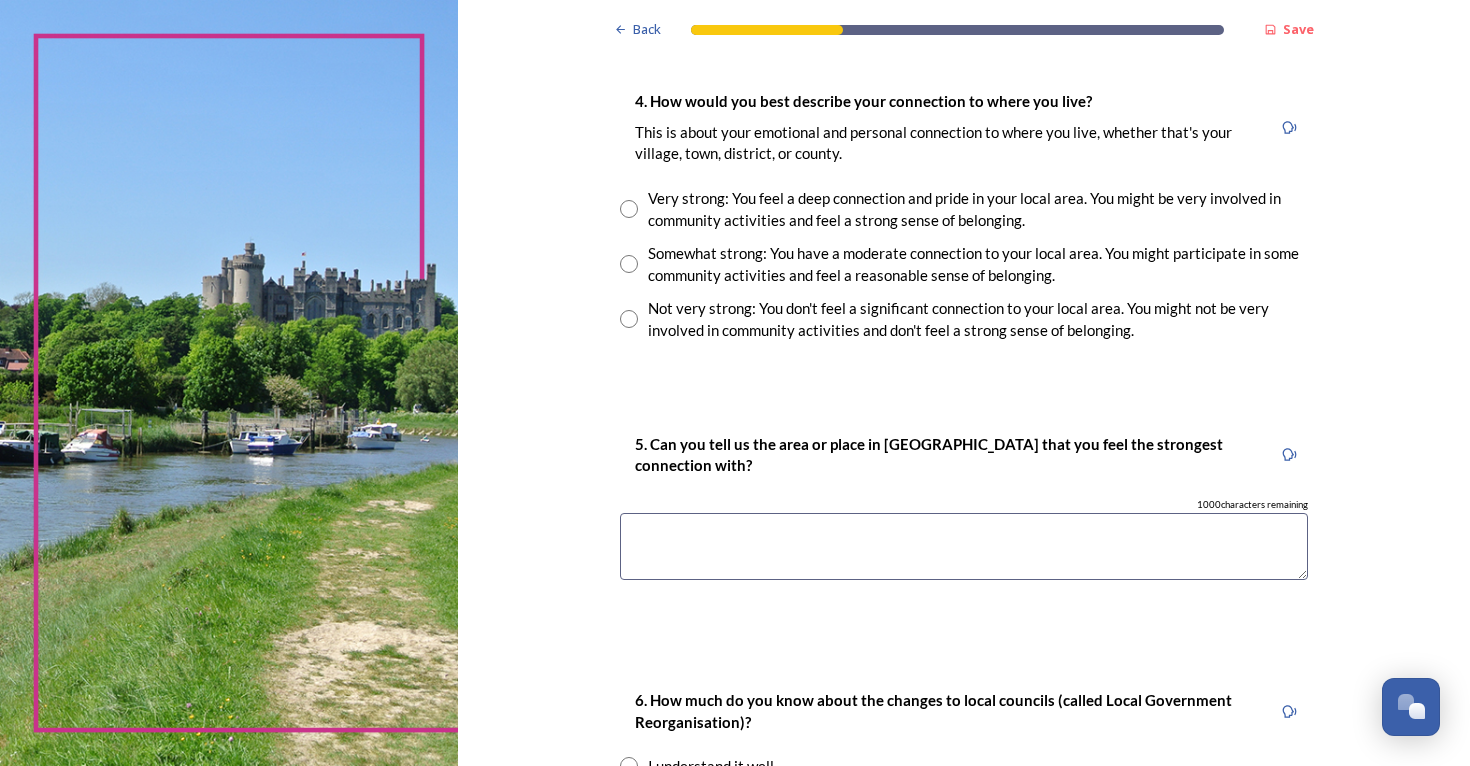 click at bounding box center [629, 264] 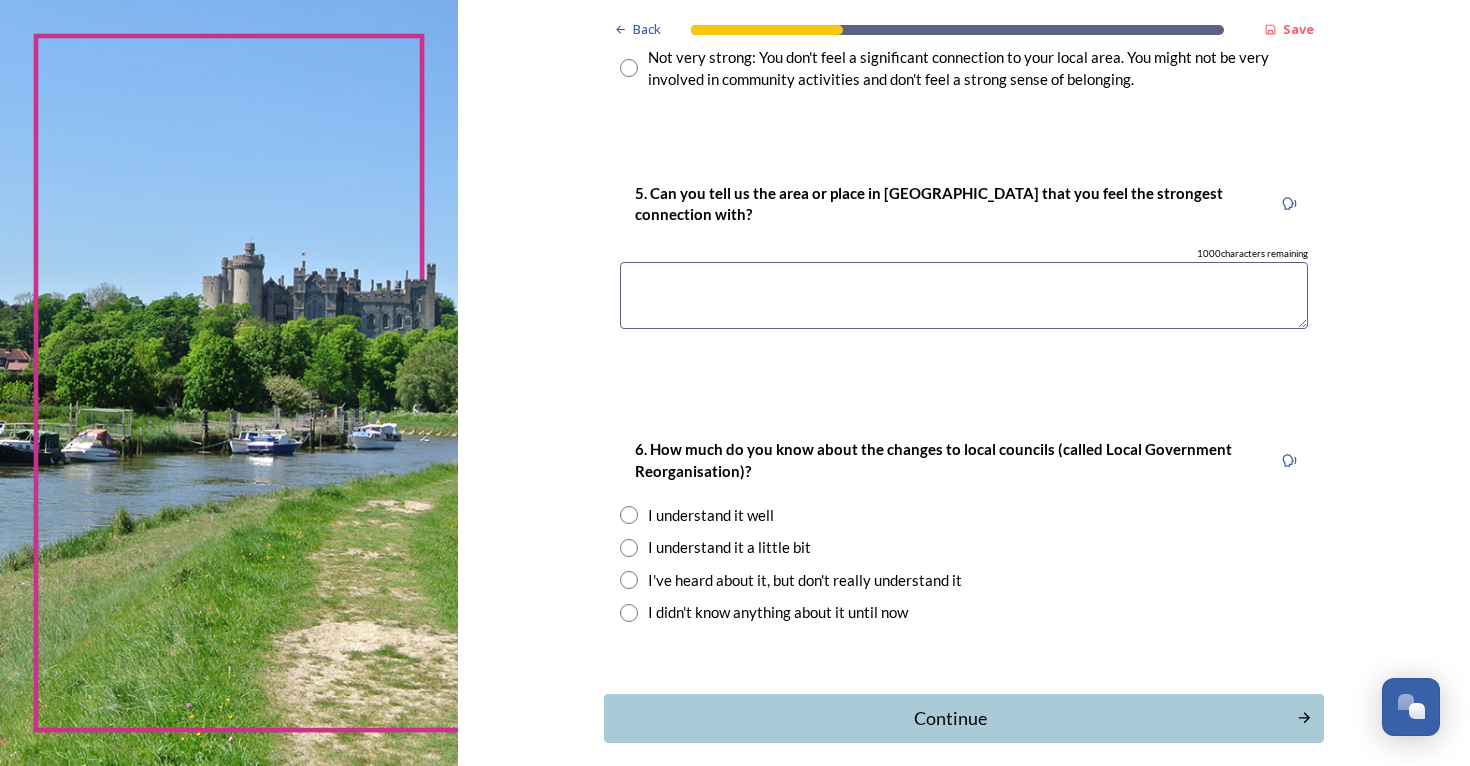 scroll, scrollTop: 1712, scrollLeft: 0, axis: vertical 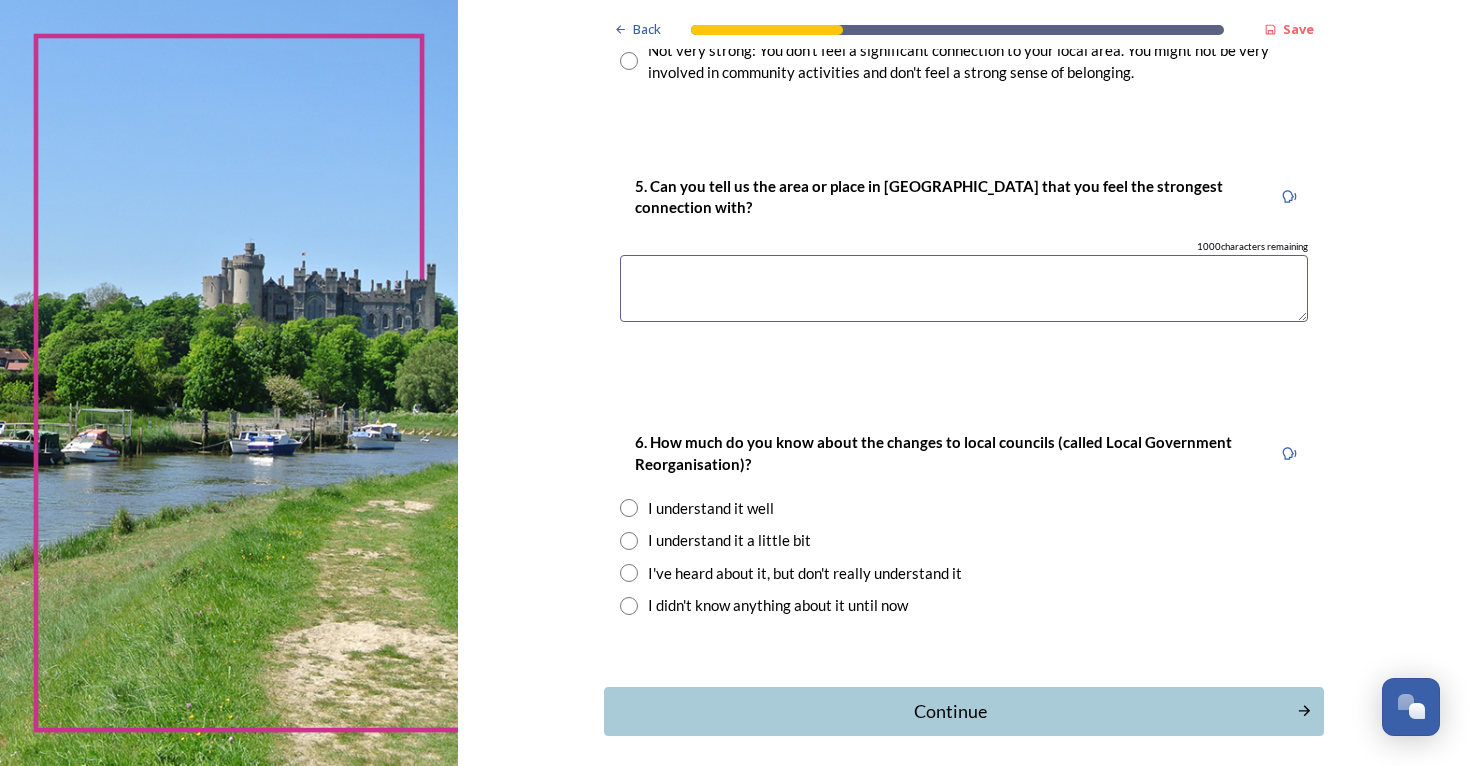 click at bounding box center (964, 288) 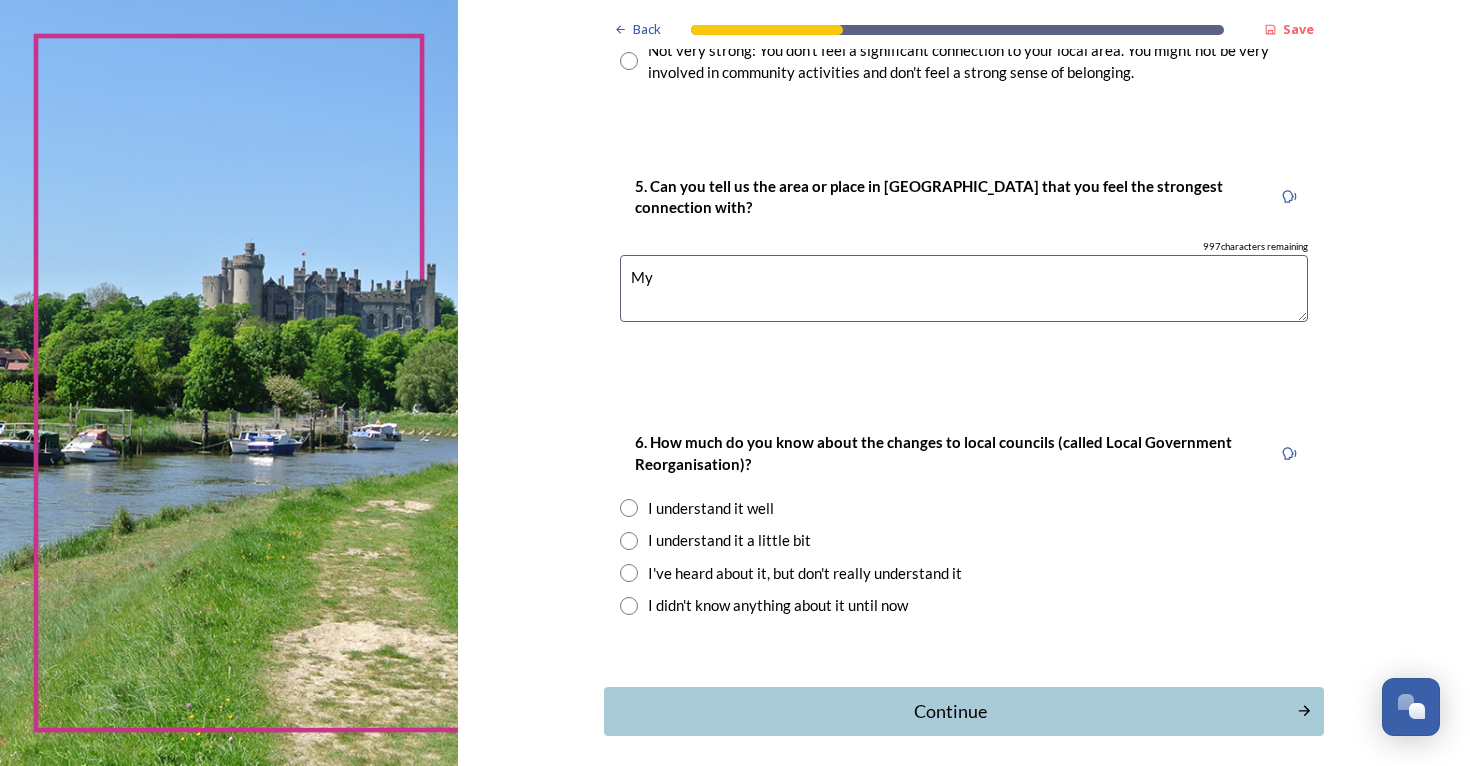 type on "M" 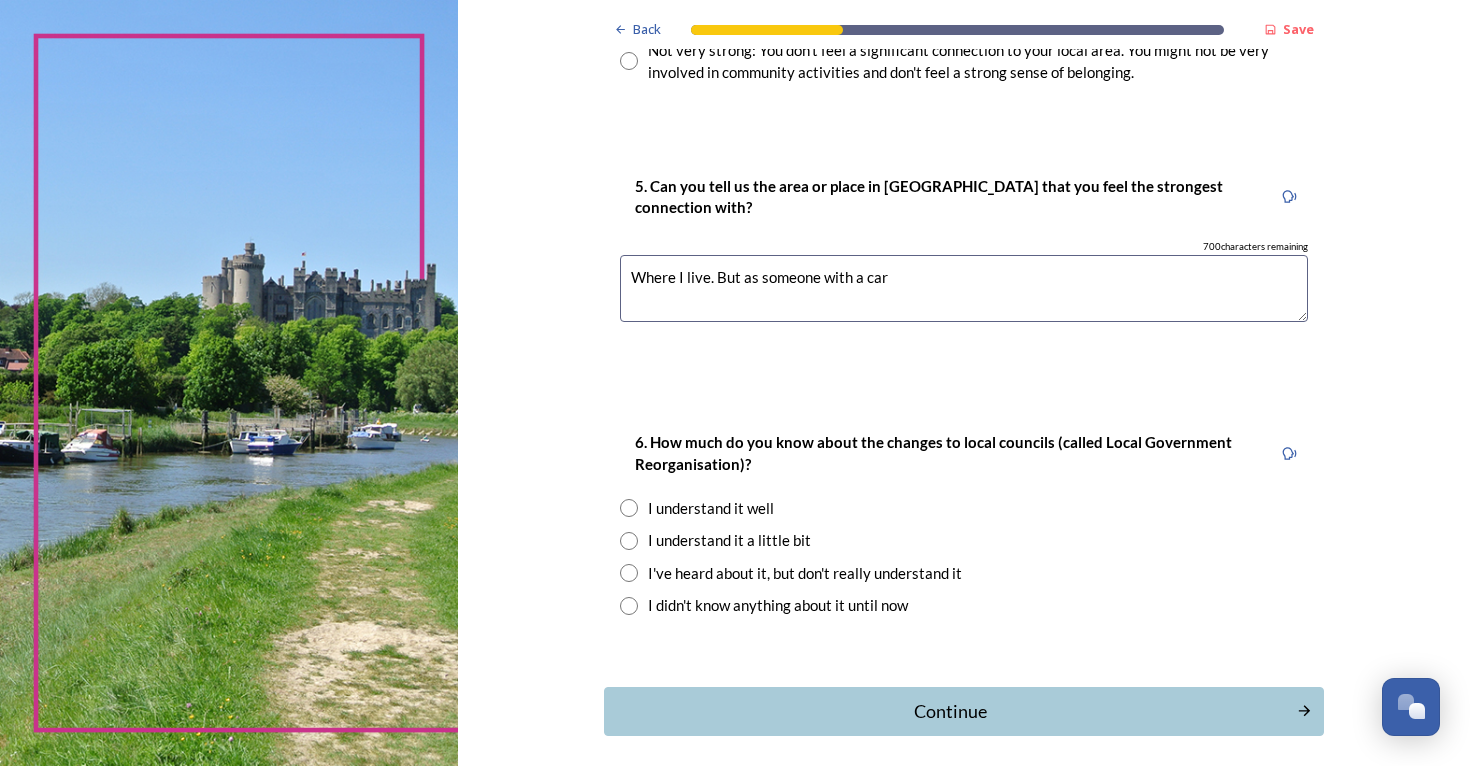 scroll, scrollTop: 0, scrollLeft: 0, axis: both 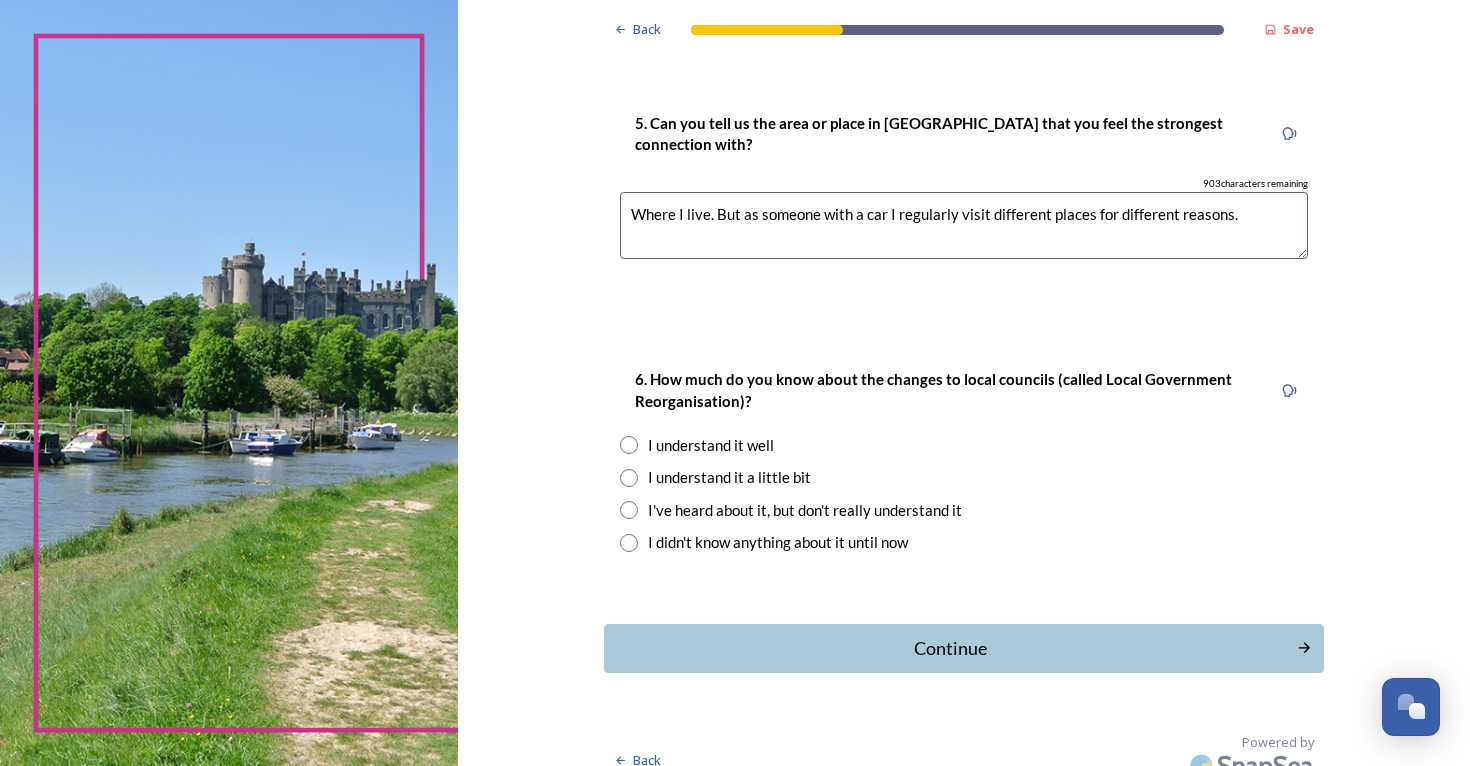 type on "Where I live. But as someone with a car I regularly visit different places for different reasons." 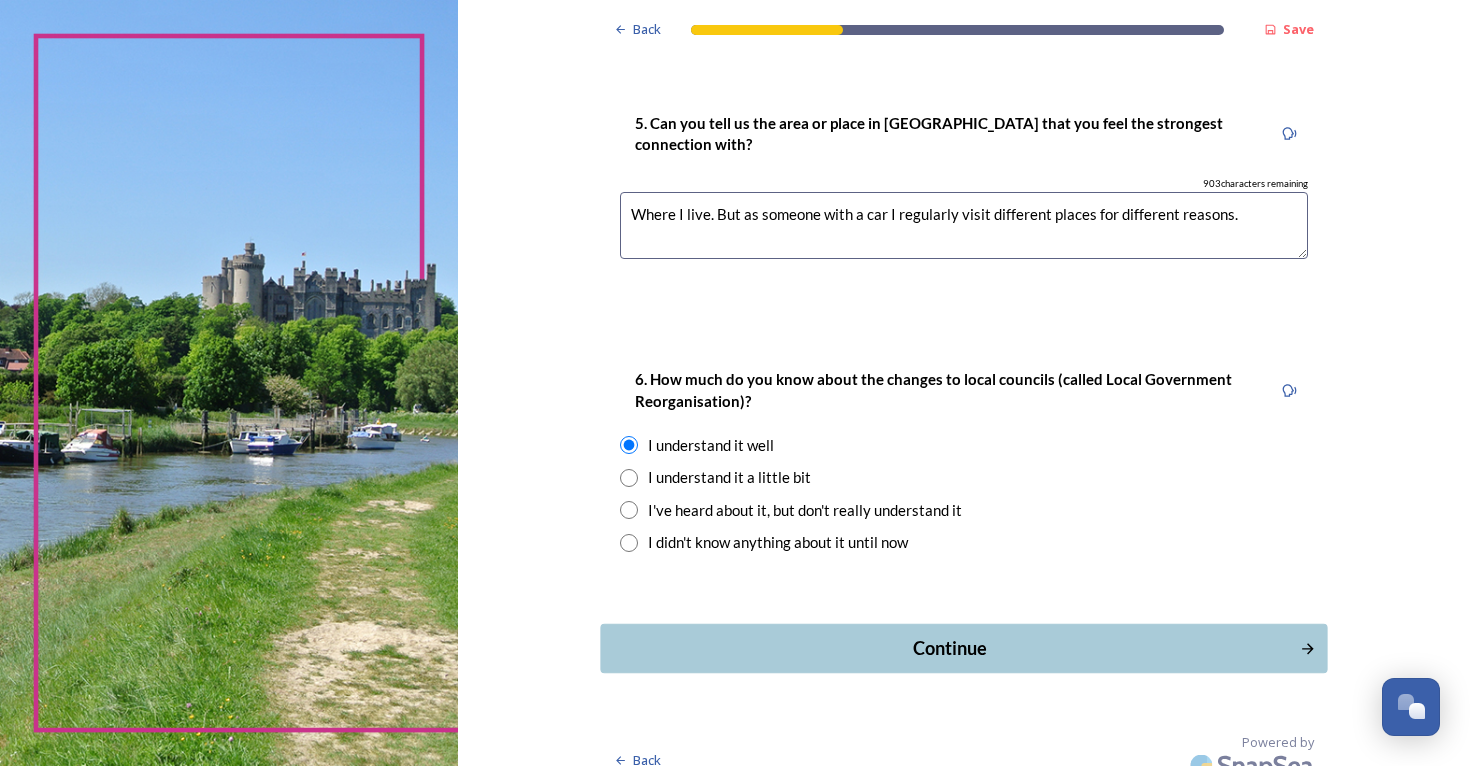 click on "Continue" at bounding box center (949, 648) 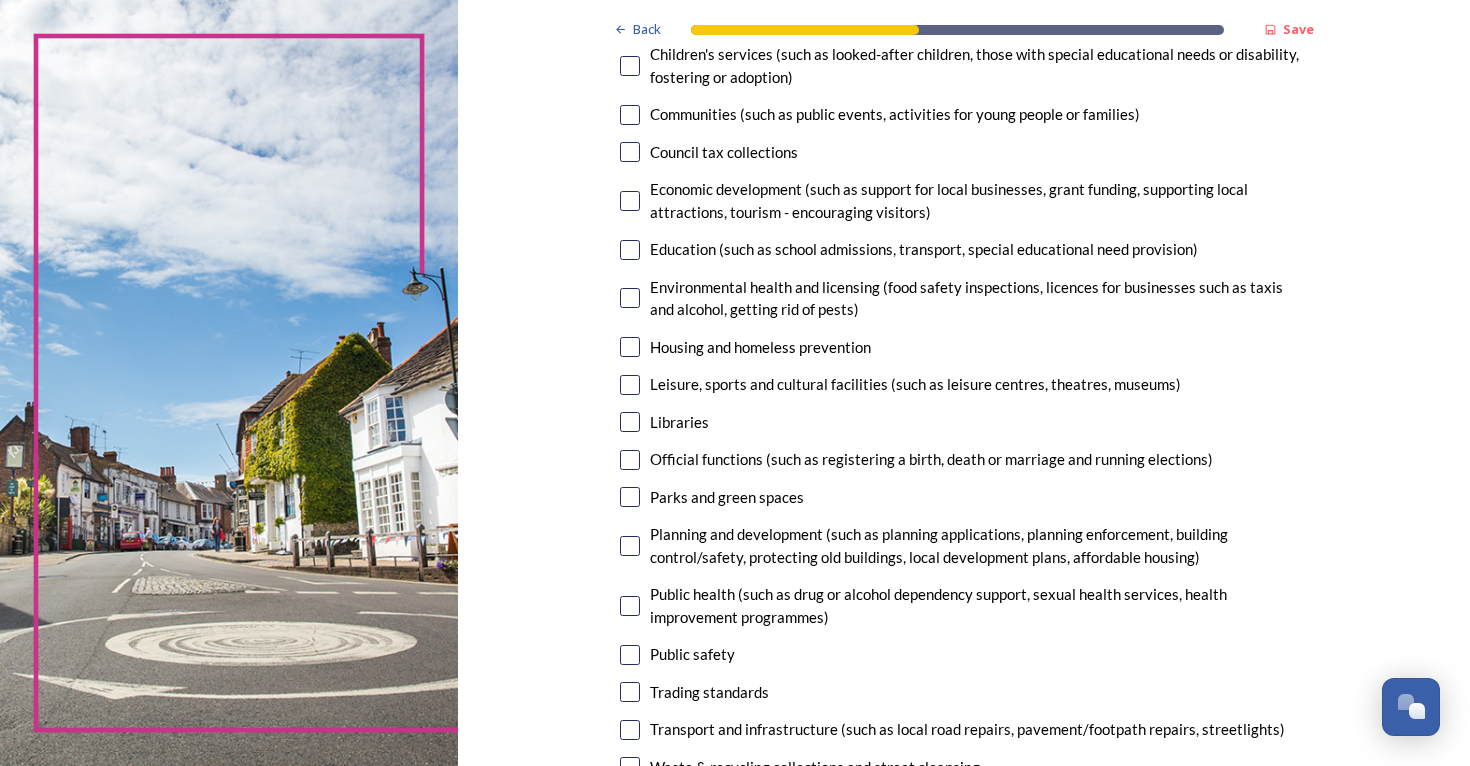 scroll, scrollTop: 288, scrollLeft: 0, axis: vertical 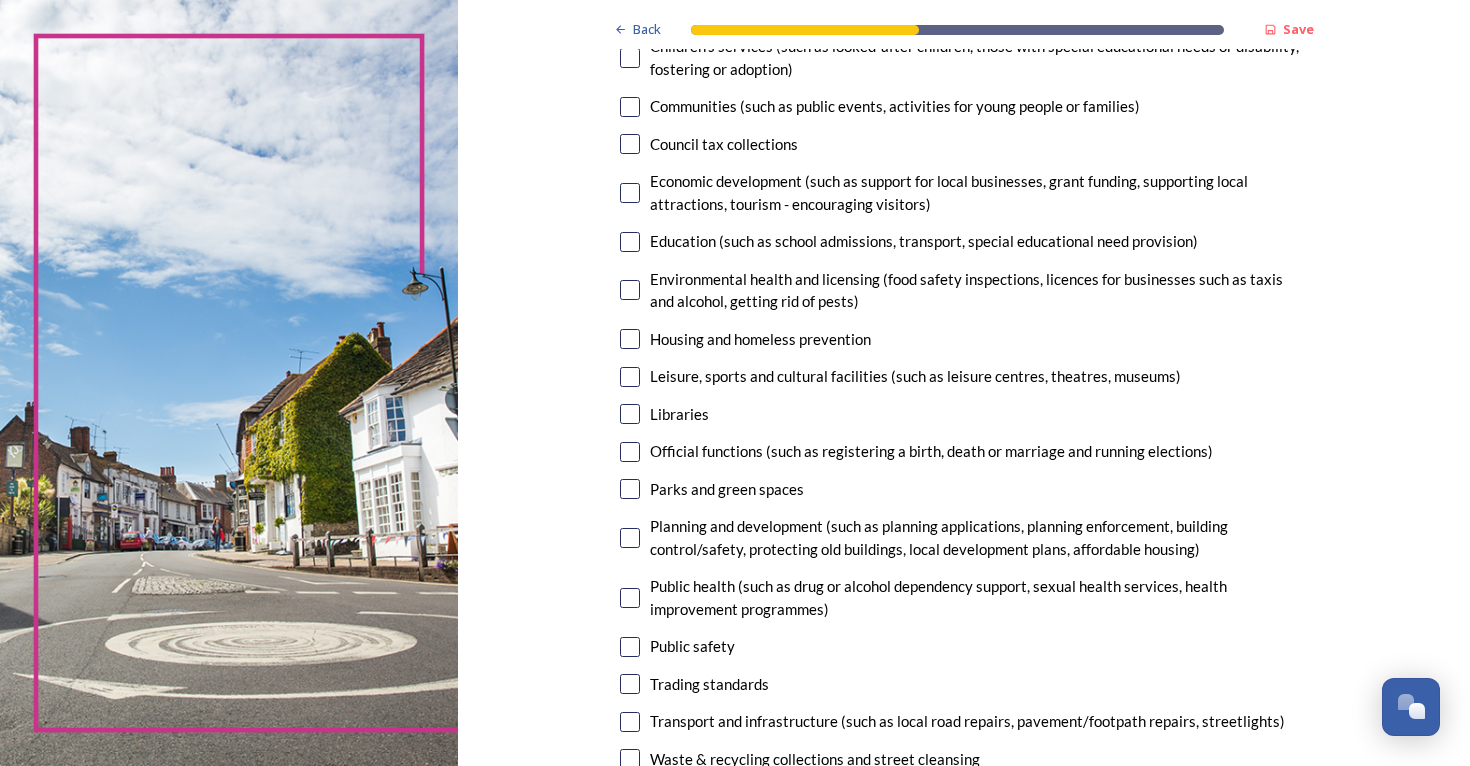 click at bounding box center (630, 242) 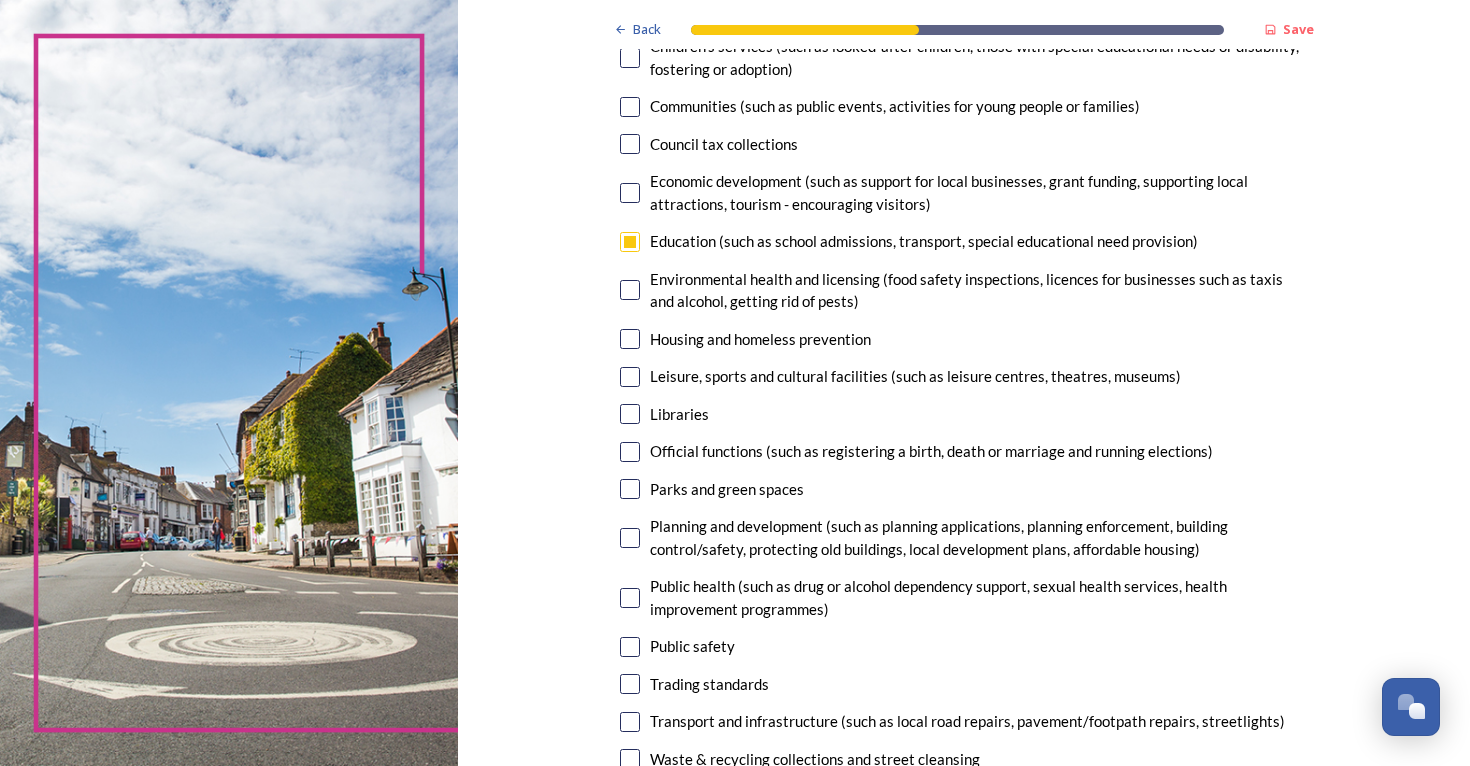 scroll, scrollTop: 0, scrollLeft: 0, axis: both 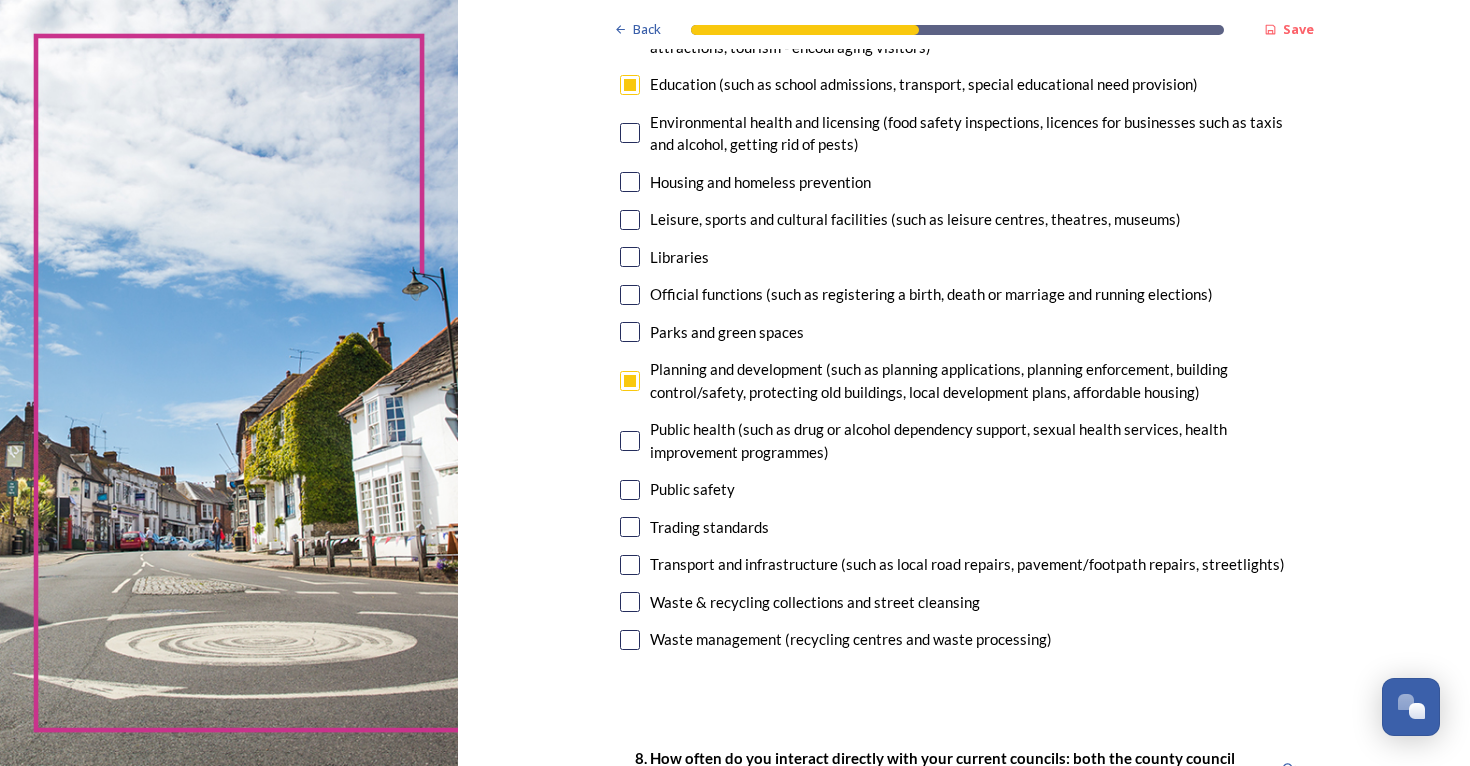 click at bounding box center (630, 565) 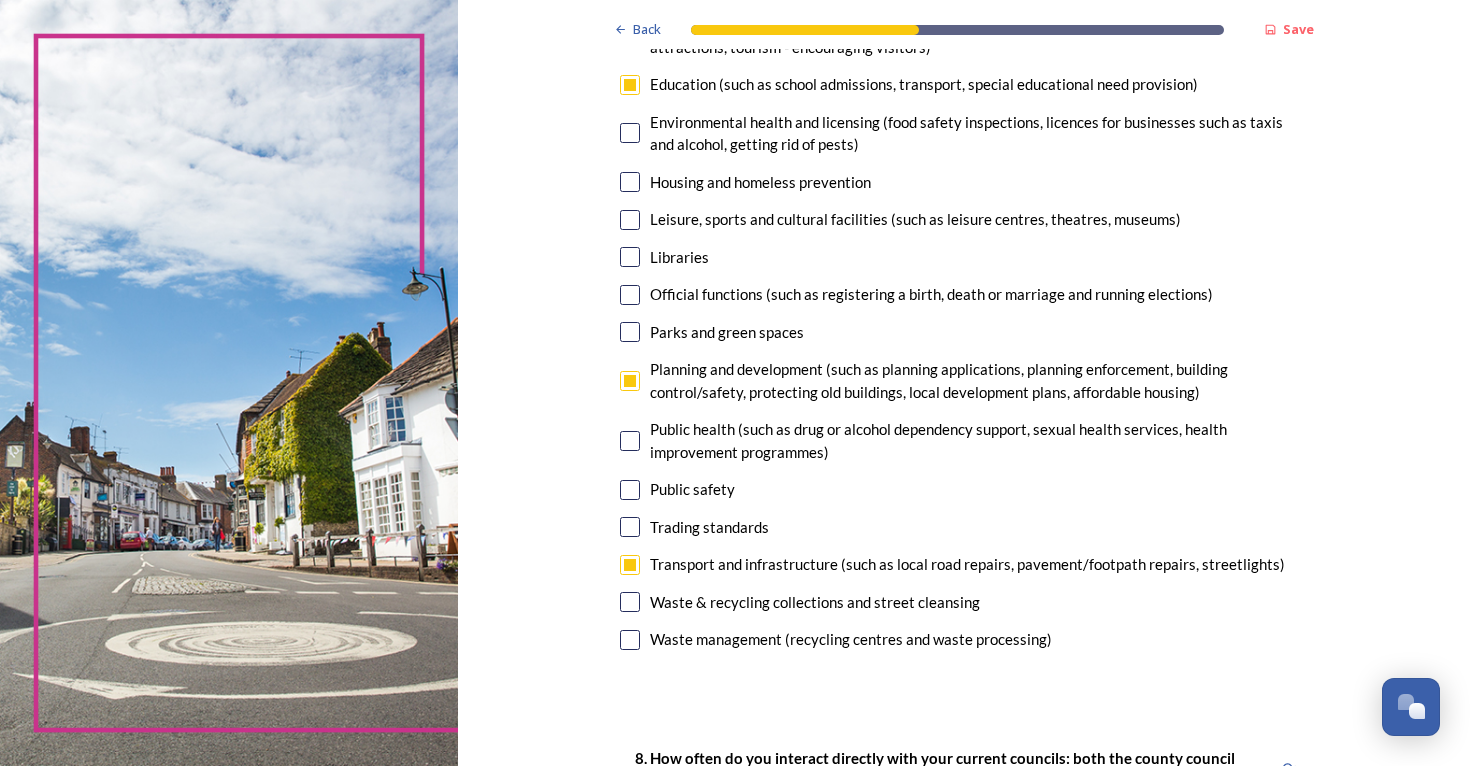 click at bounding box center (630, 602) 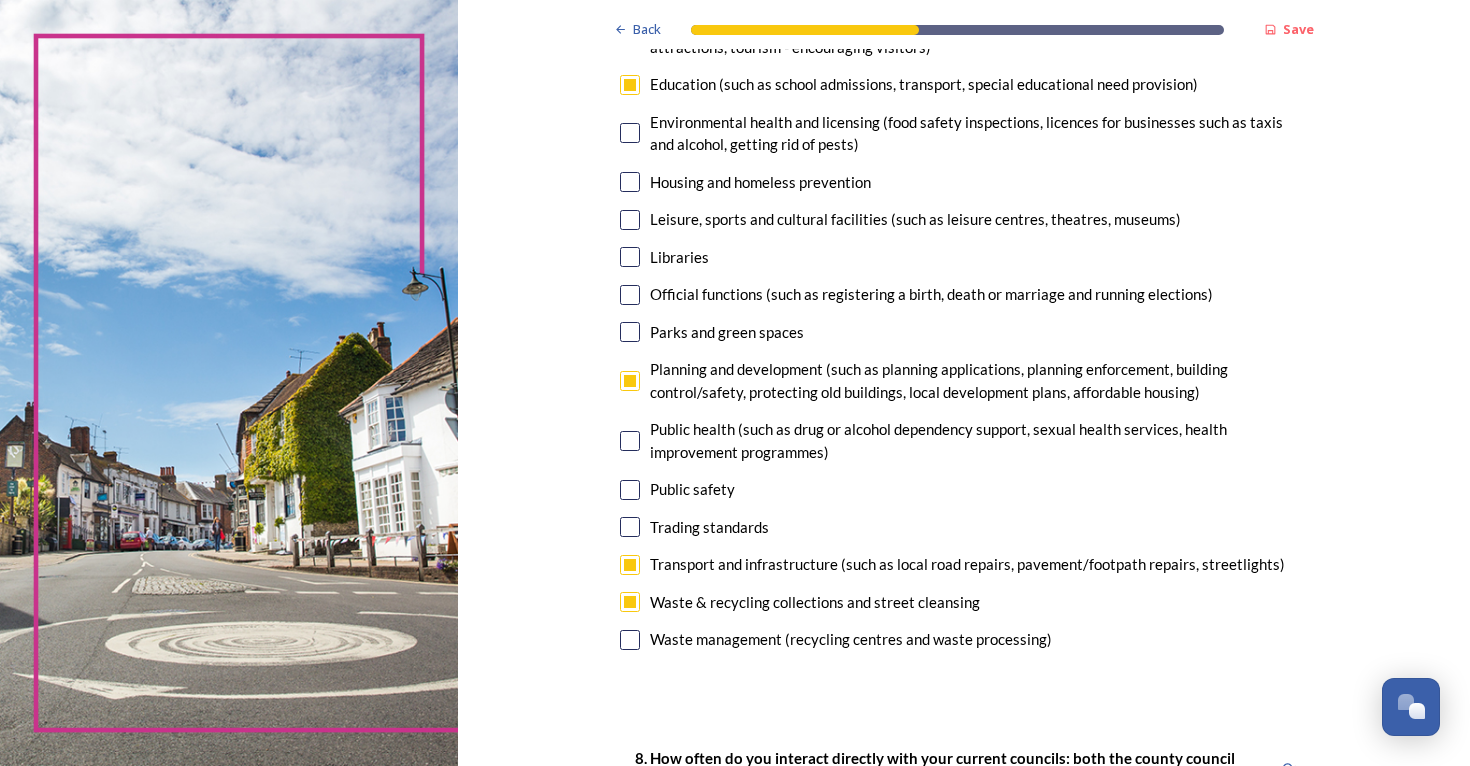 click at bounding box center (630, 640) 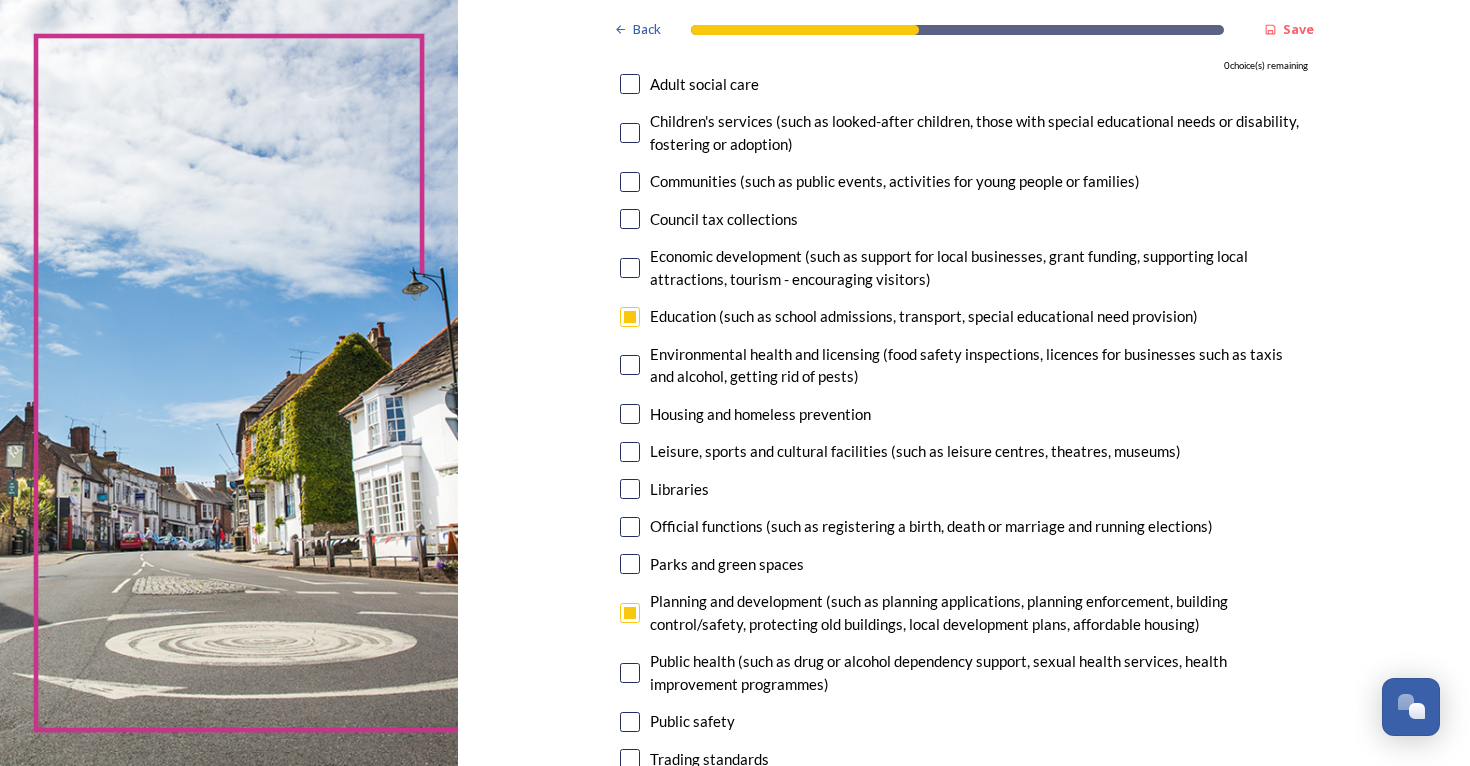scroll, scrollTop: 195, scrollLeft: 0, axis: vertical 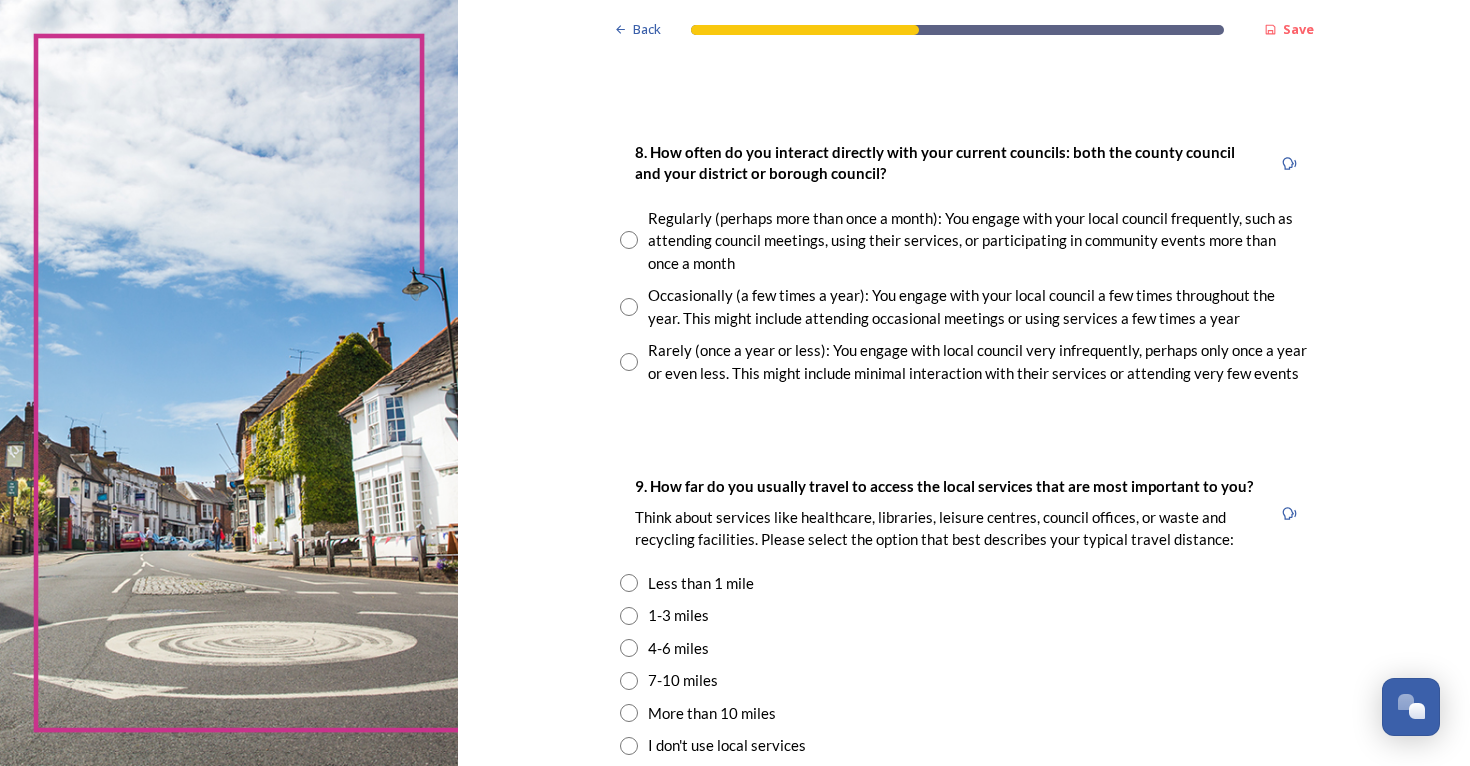 click at bounding box center (629, 240) 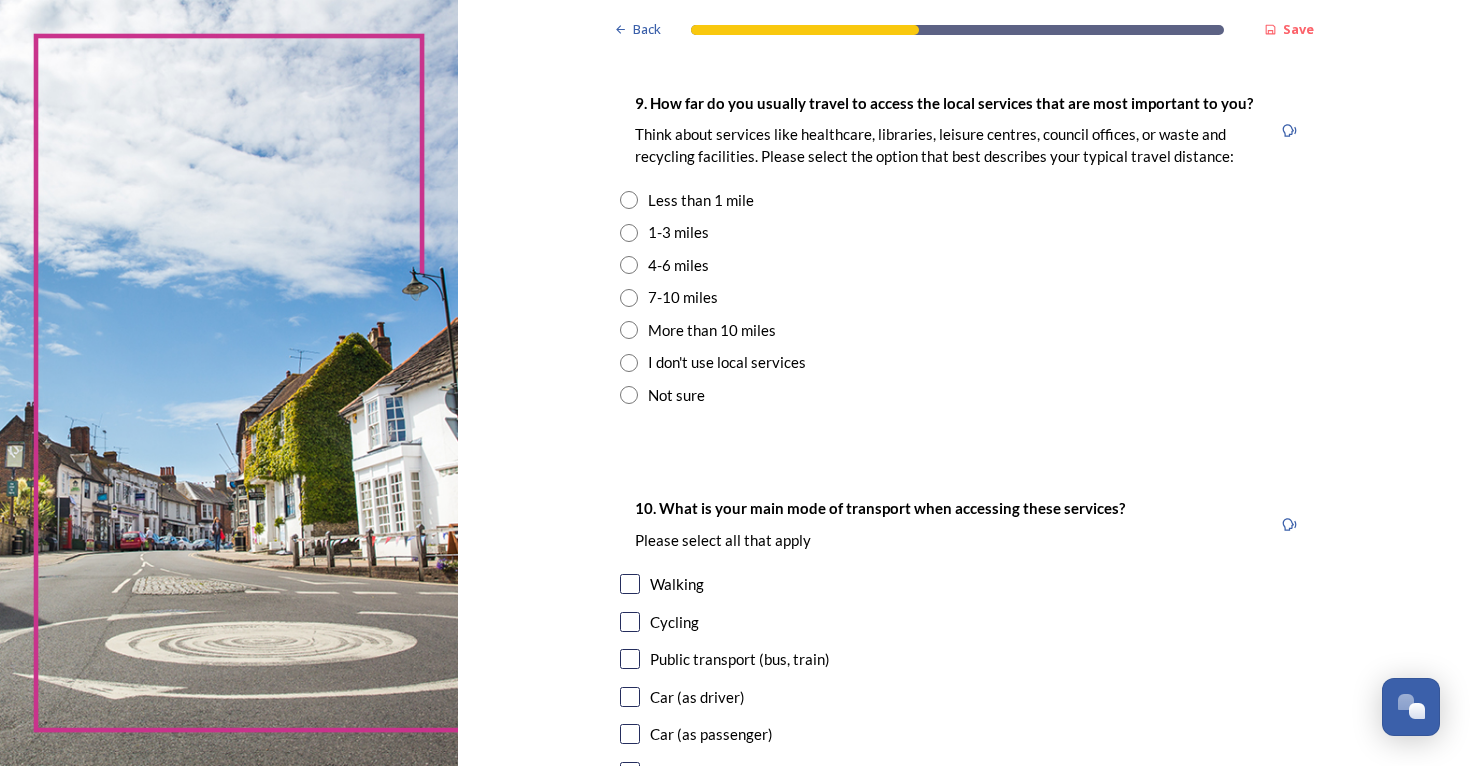 scroll, scrollTop: 1430, scrollLeft: 0, axis: vertical 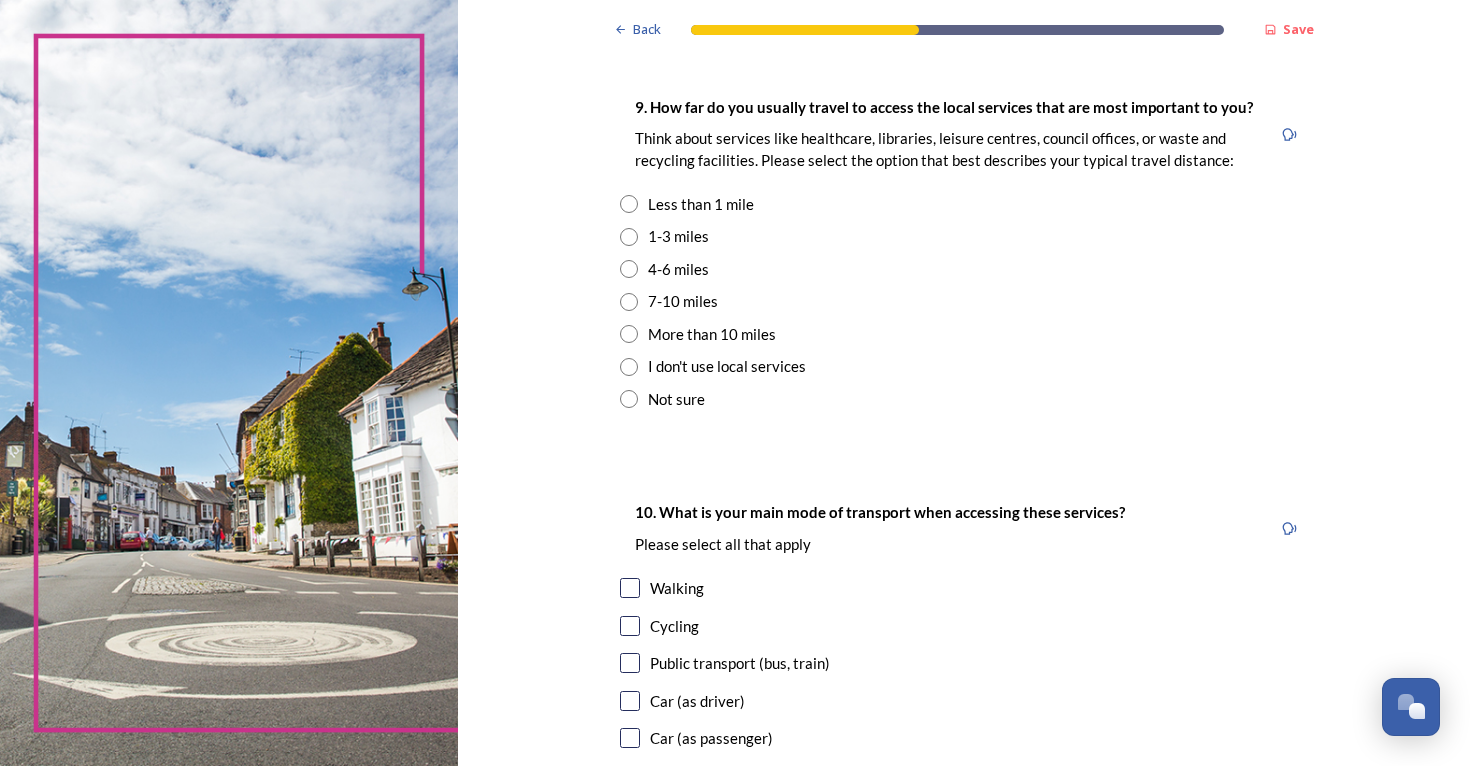 click at bounding box center (629, 269) 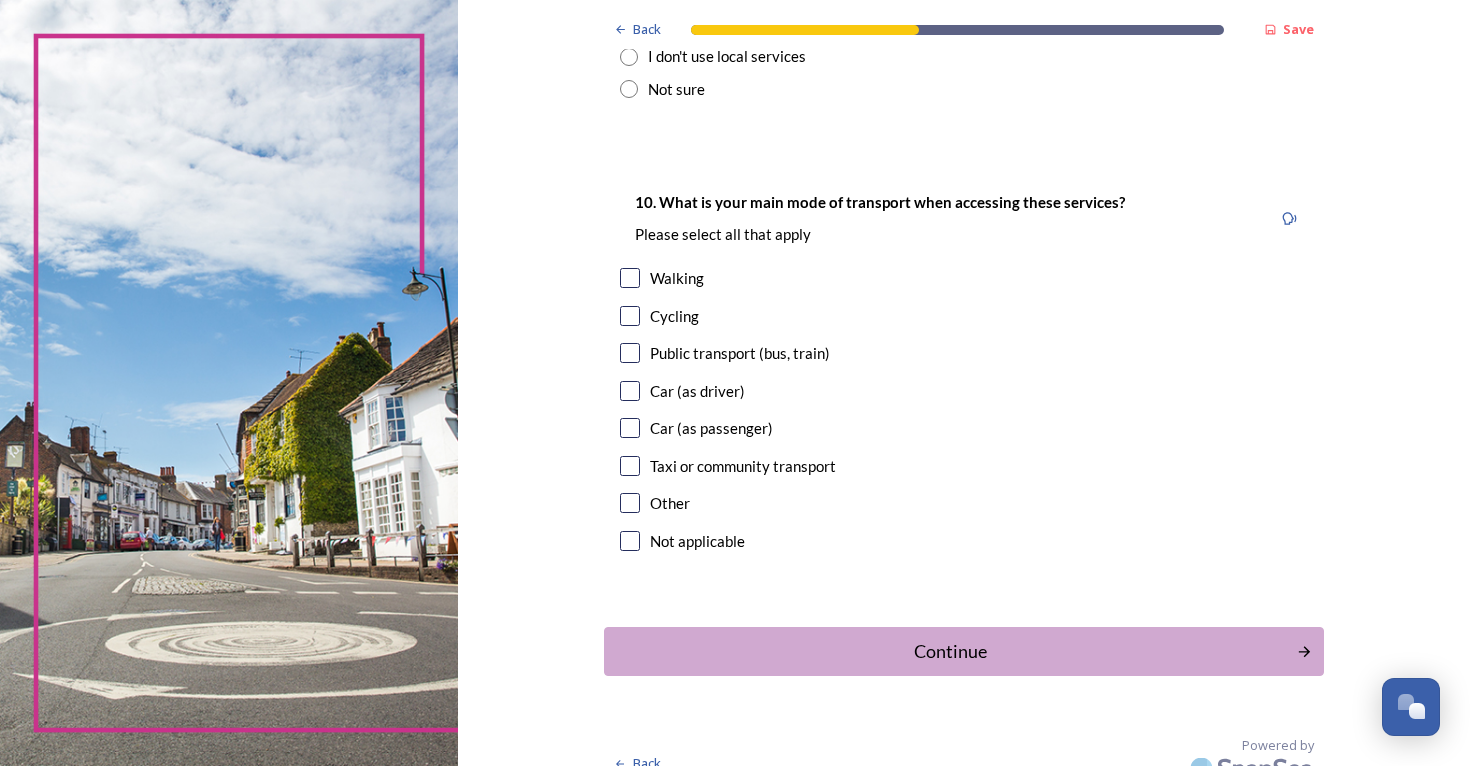 scroll, scrollTop: 1739, scrollLeft: 0, axis: vertical 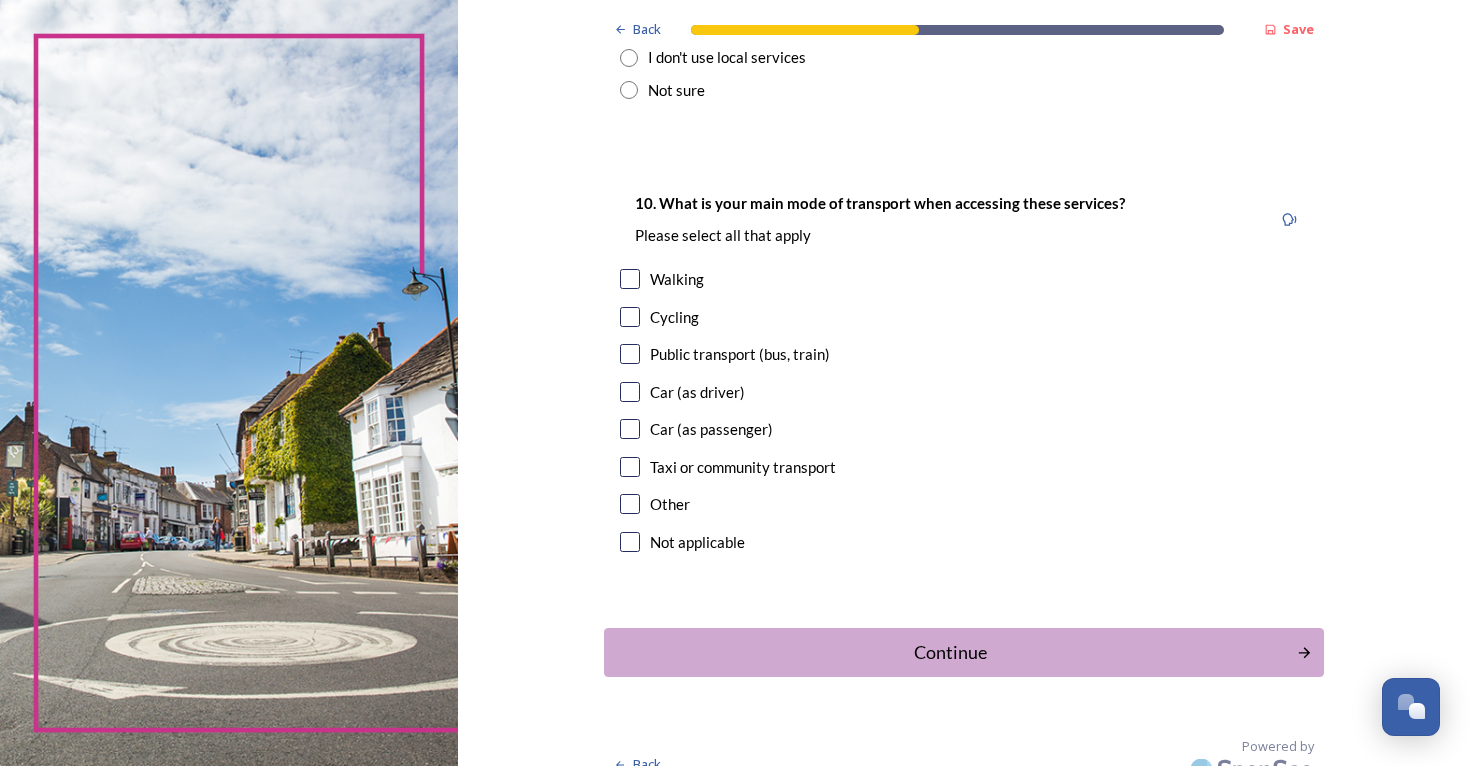 click at bounding box center [630, 392] 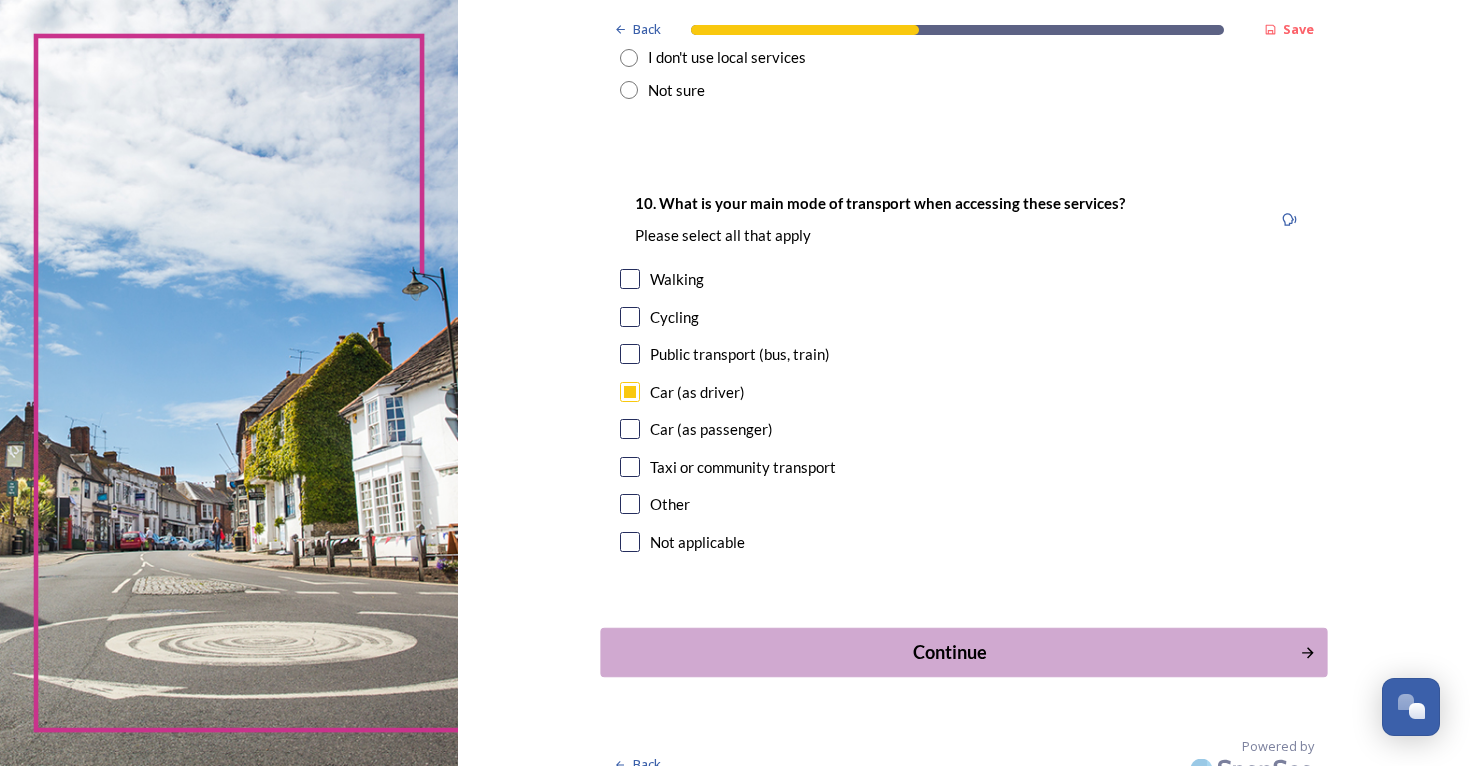scroll, scrollTop: 0, scrollLeft: 0, axis: both 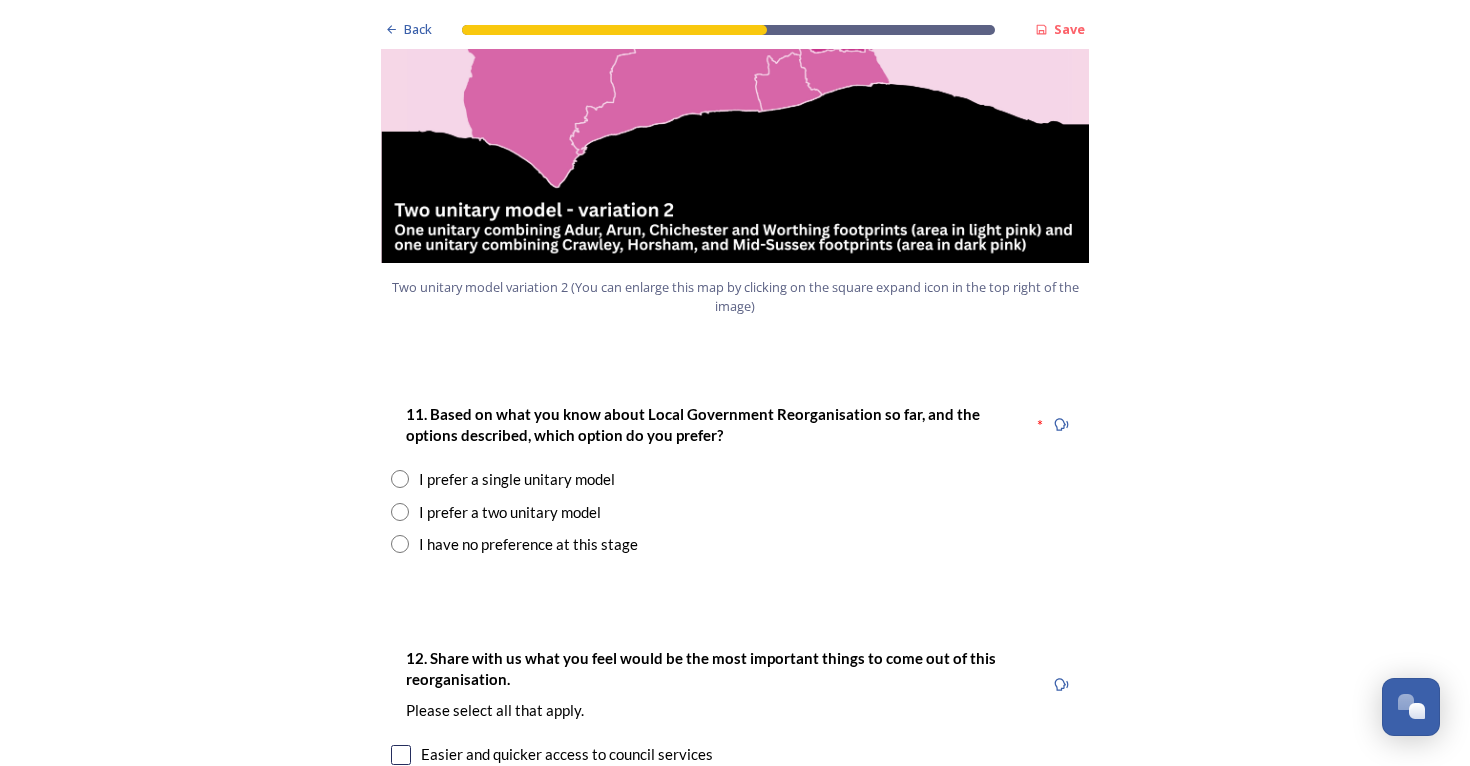 click at bounding box center (400, 512) 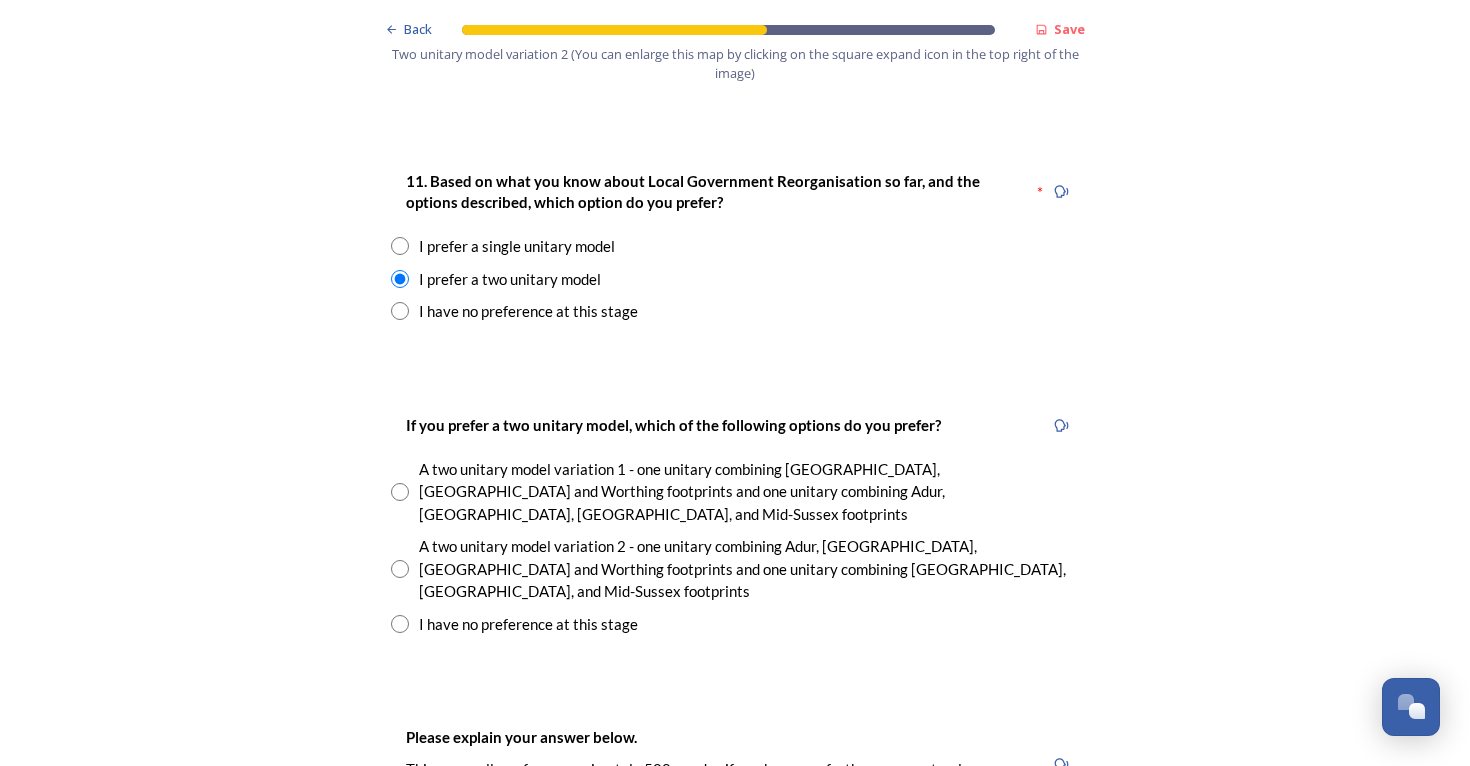 scroll, scrollTop: 2628, scrollLeft: 0, axis: vertical 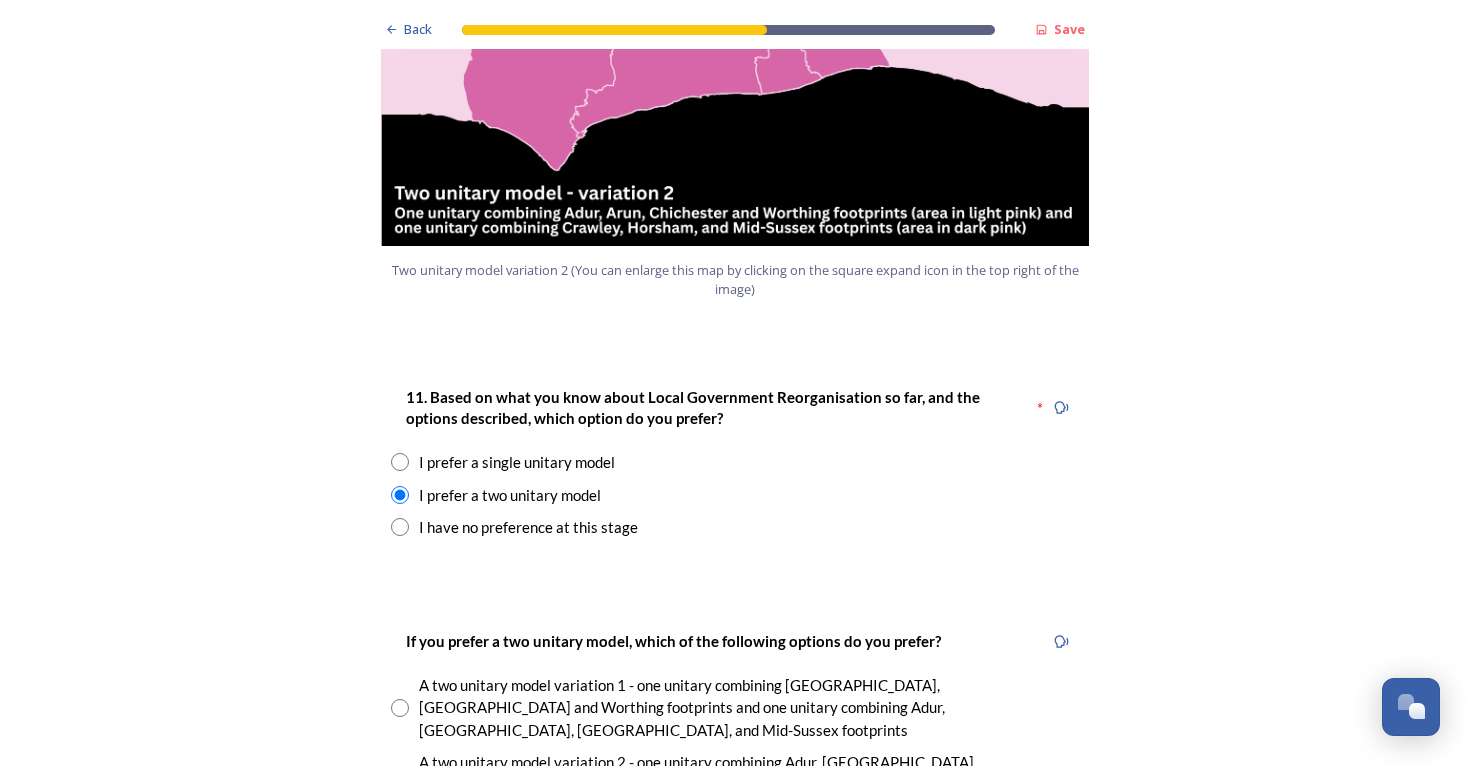 click at bounding box center (400, 527) 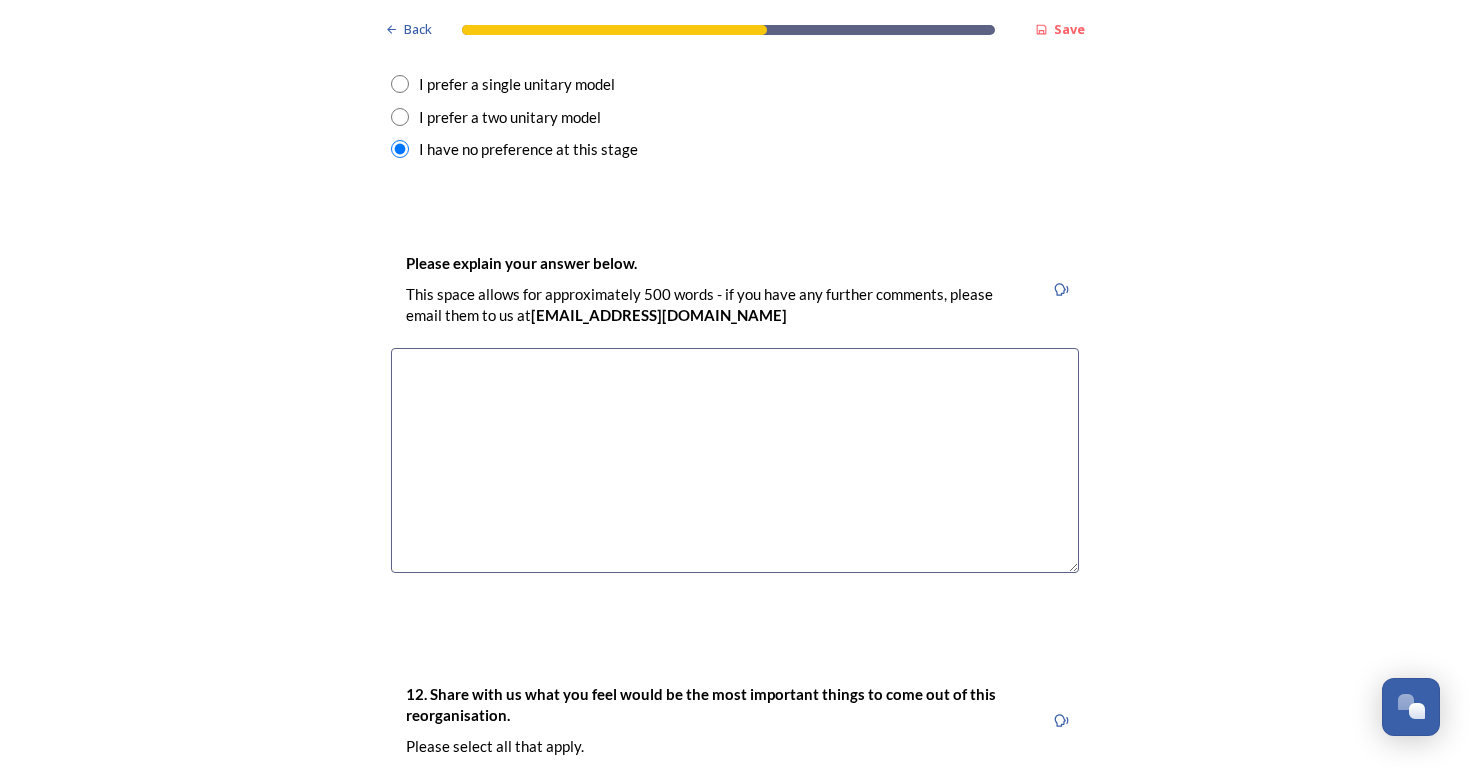 scroll, scrollTop: 2792, scrollLeft: 0, axis: vertical 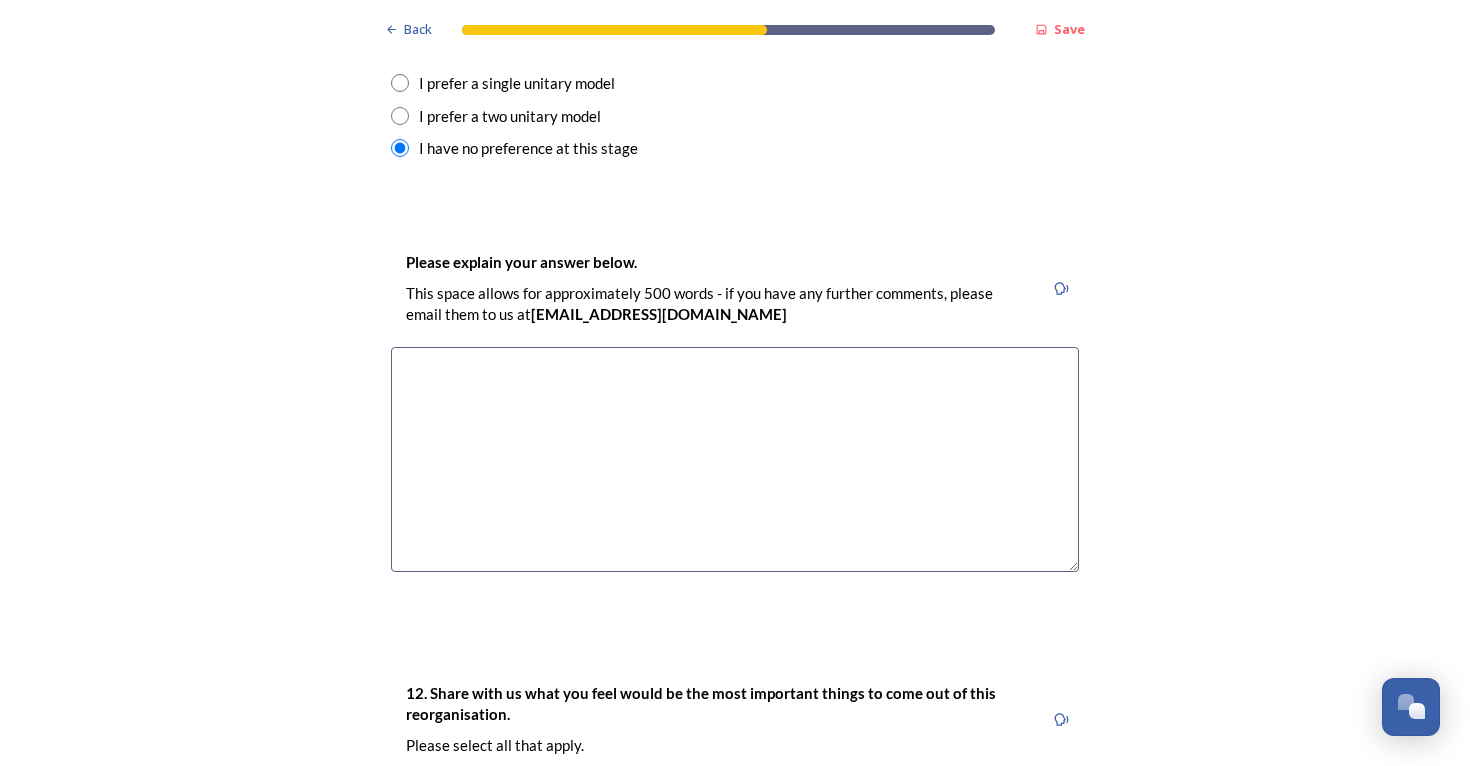 click at bounding box center [735, 459] 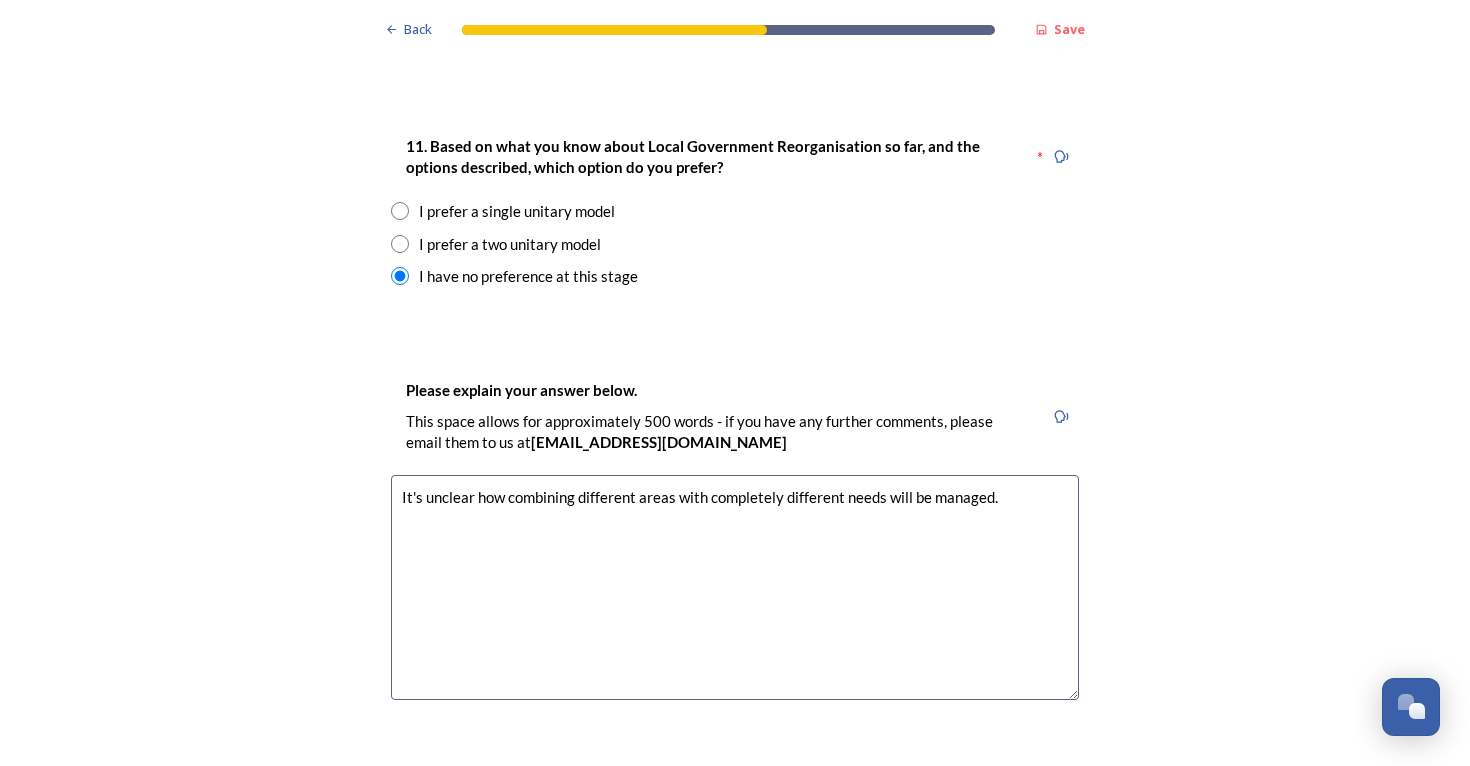 scroll, scrollTop: 2674, scrollLeft: 0, axis: vertical 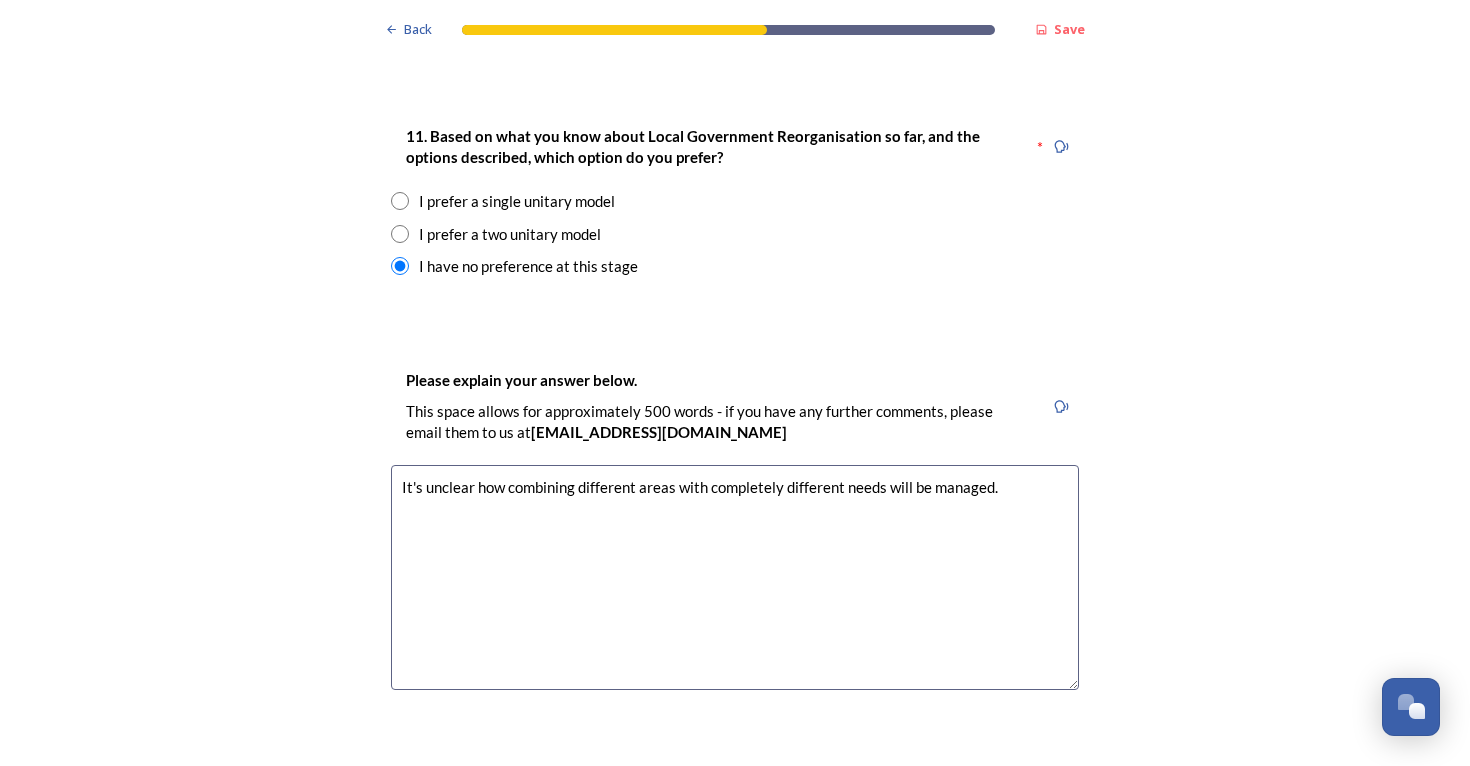 click on "It's unclear how combining different areas with completely different needs will be managed." at bounding box center [735, 577] 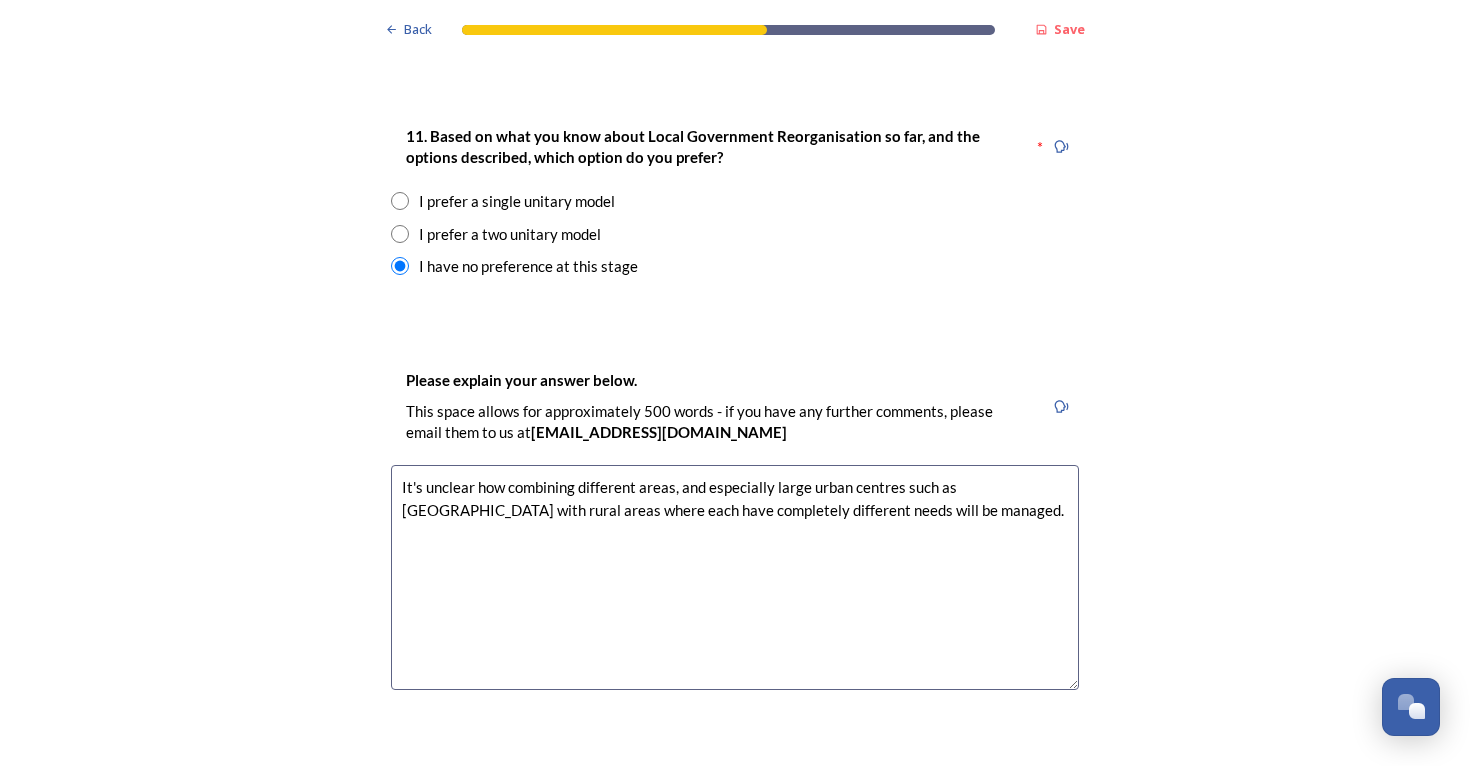 click on "It's unclear how combining different areas, and especially large urban centres such as [GEOGRAPHIC_DATA] with rural areas where each have completely different needs will be managed." at bounding box center (735, 577) 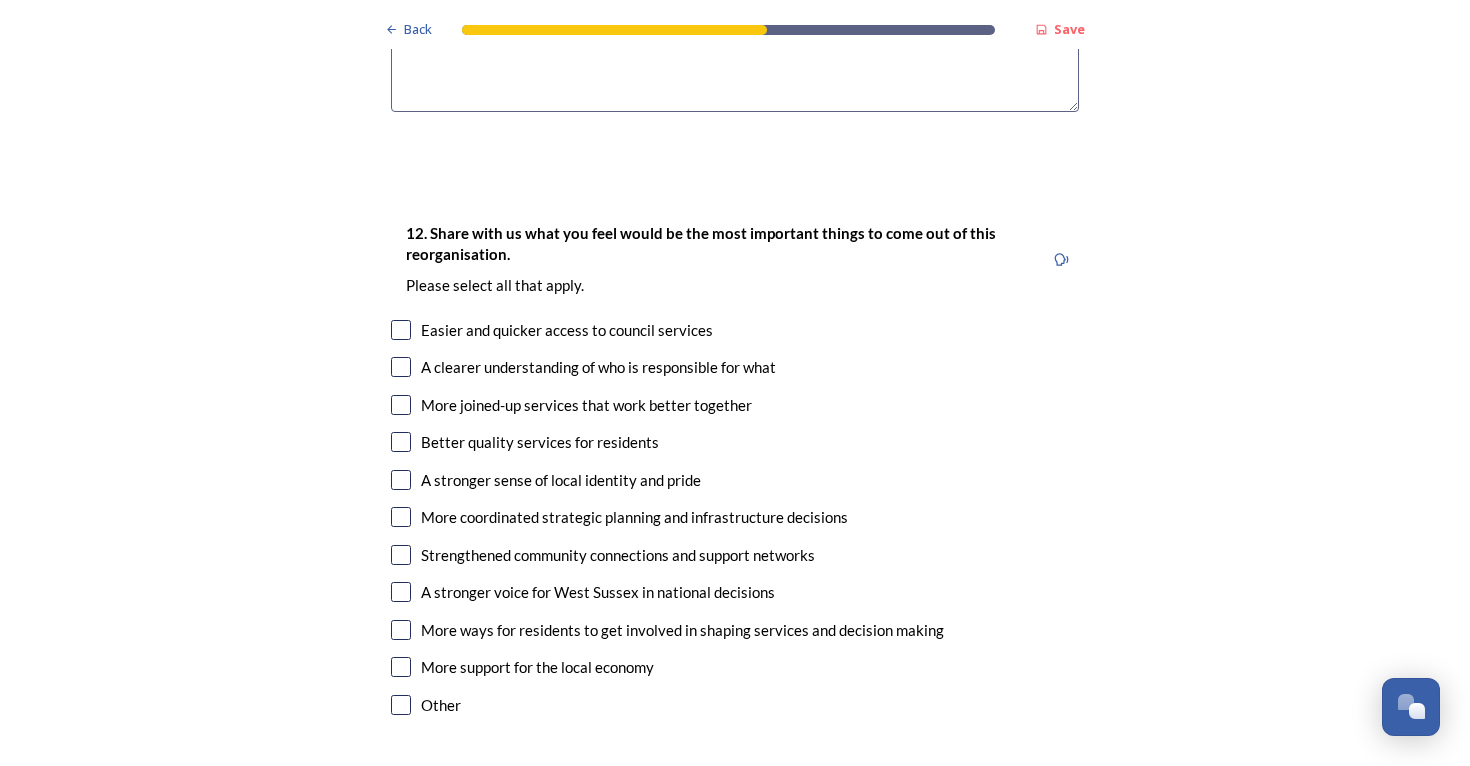scroll, scrollTop: 3254, scrollLeft: 0, axis: vertical 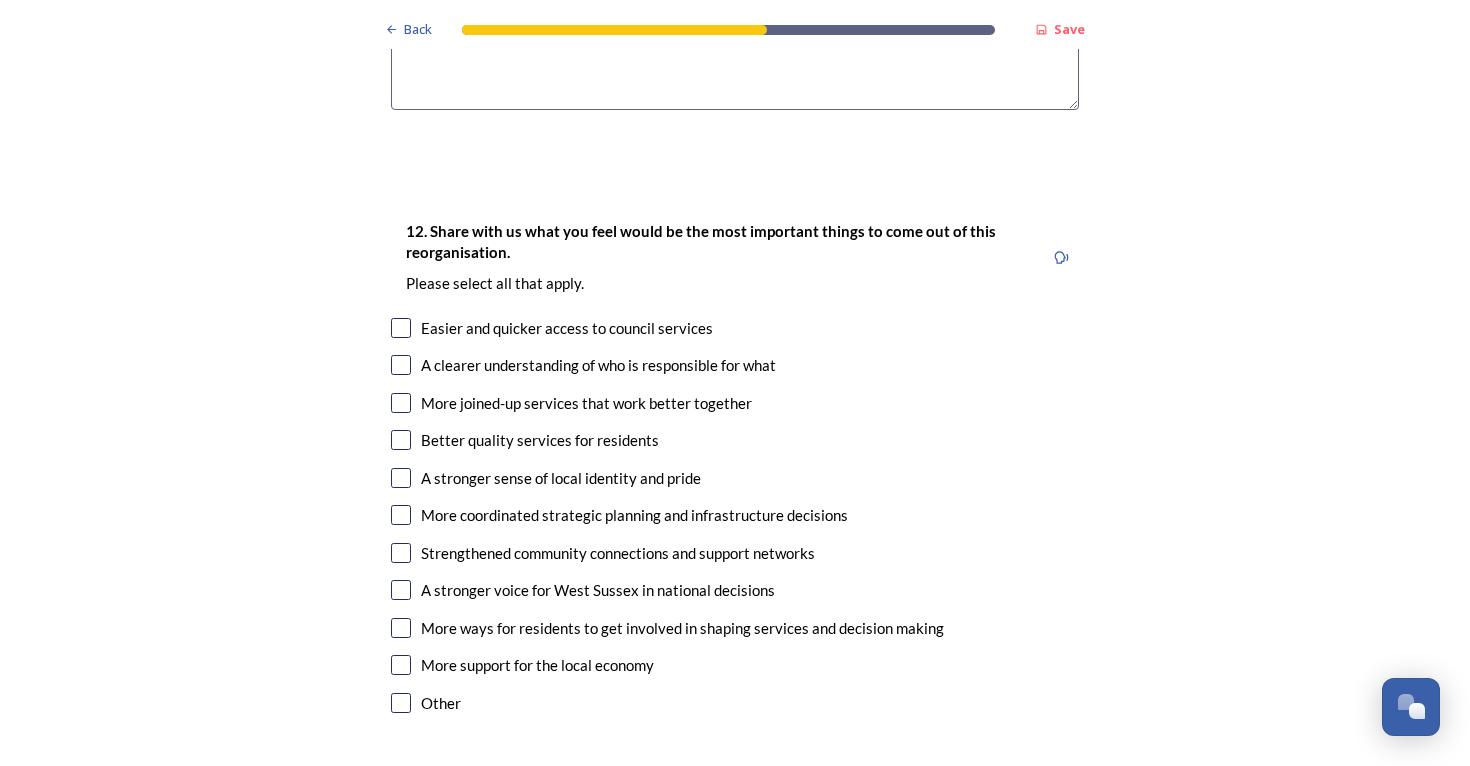 click on "12. Share with us what you feel would be the most important things to come out of this reorganisation. Please select all that apply. Easier and quicker access to council services A clearer understanding of who is responsible for what More joined-up services that work better together Better quality services for residents A stronger sense of local identity and pride More coordinated strategic planning and infrastructure decisions  Strengthened community connections and support networks A stronger voice for [GEOGRAPHIC_DATA] in national decisions More ways for residents to get involved in shaping services and decision making More support for the local economy Other" at bounding box center [735, 469] 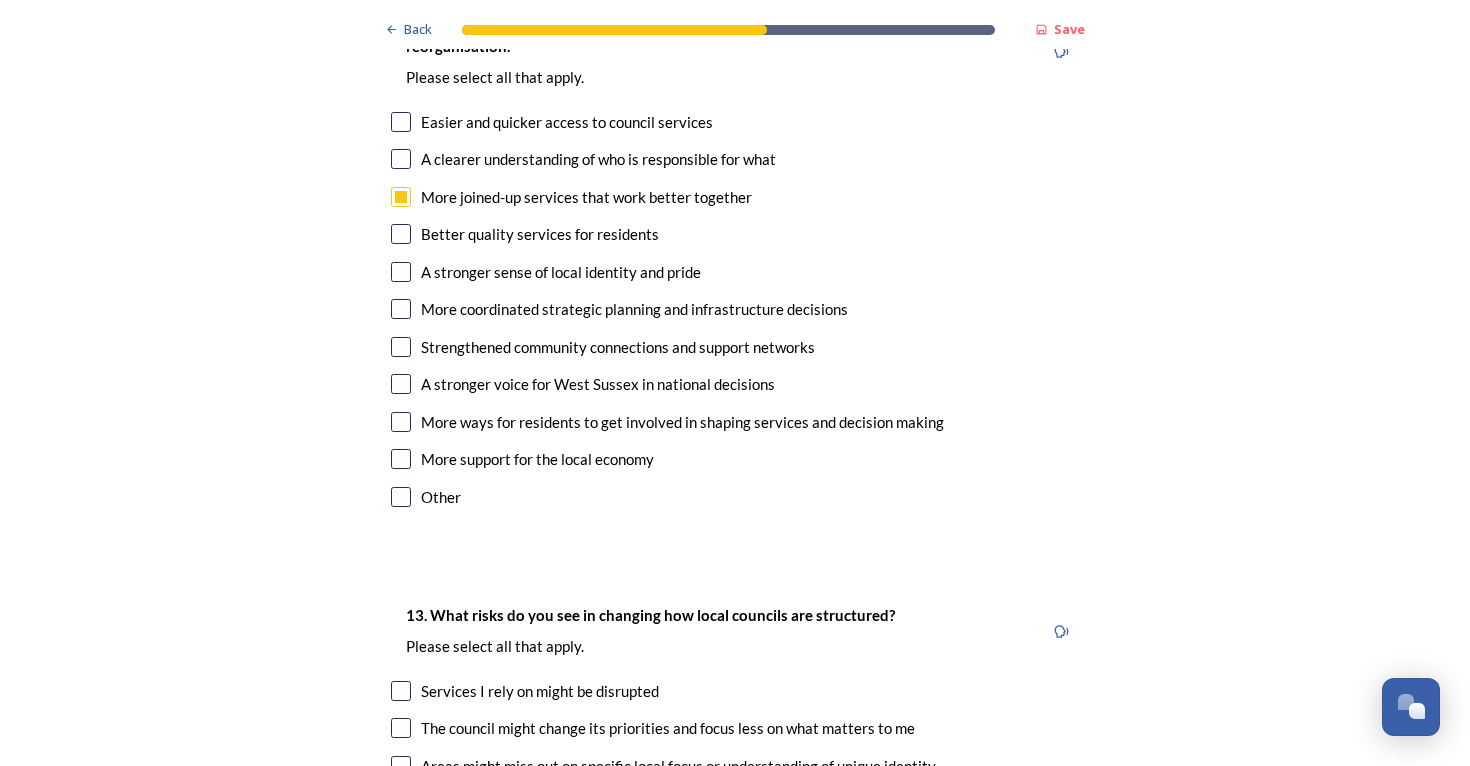 scroll, scrollTop: 3468, scrollLeft: 0, axis: vertical 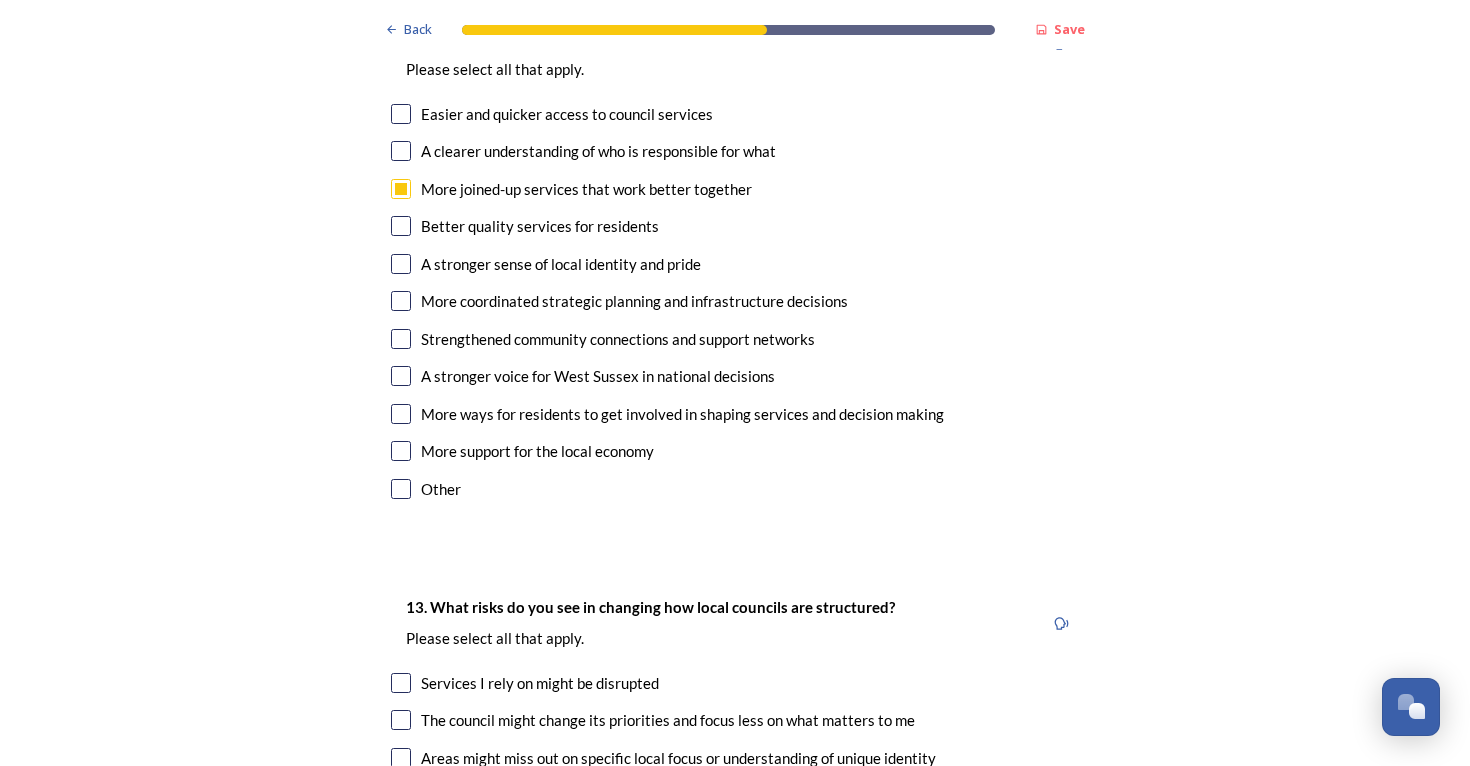 click at bounding box center [401, 301] 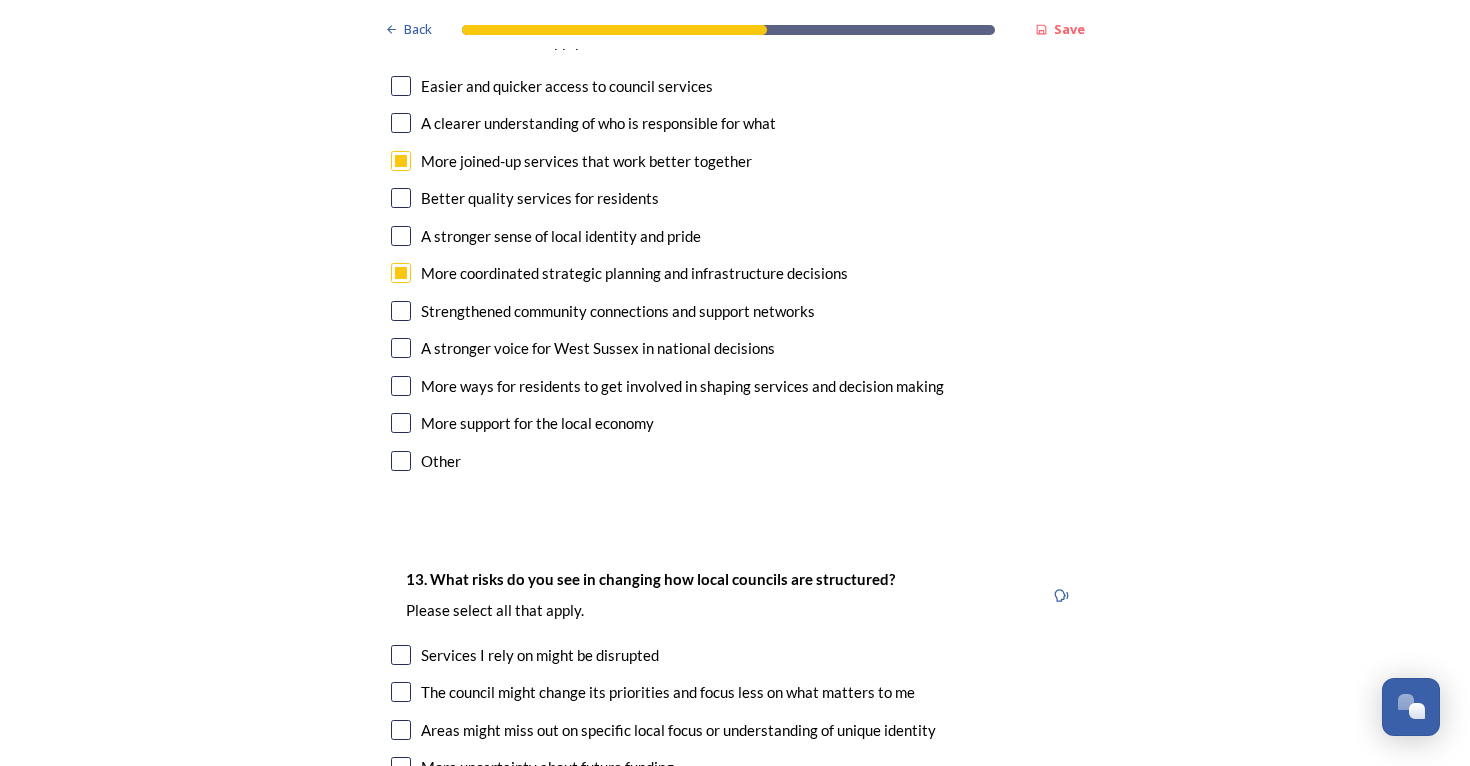 scroll, scrollTop: 3497, scrollLeft: 0, axis: vertical 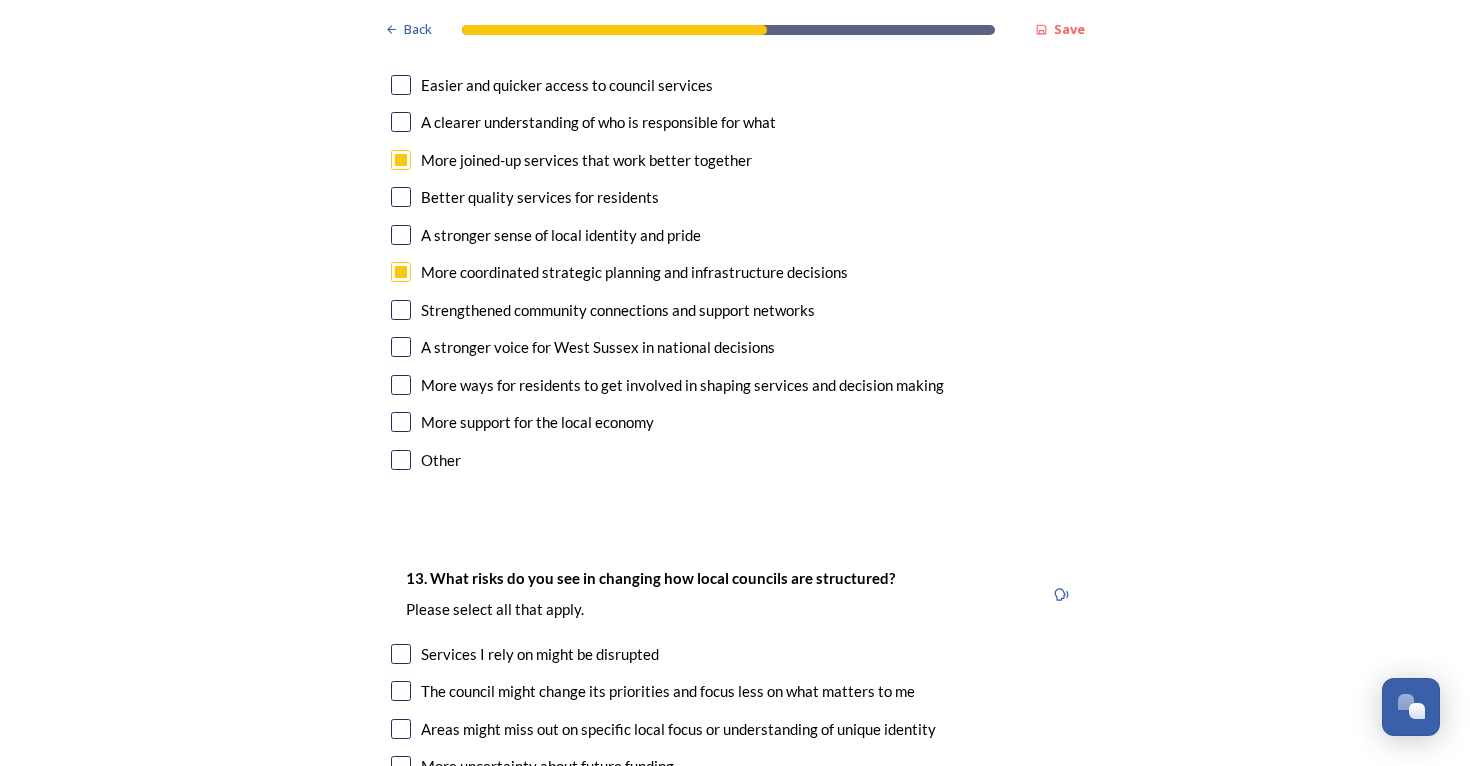click at bounding box center [401, 310] 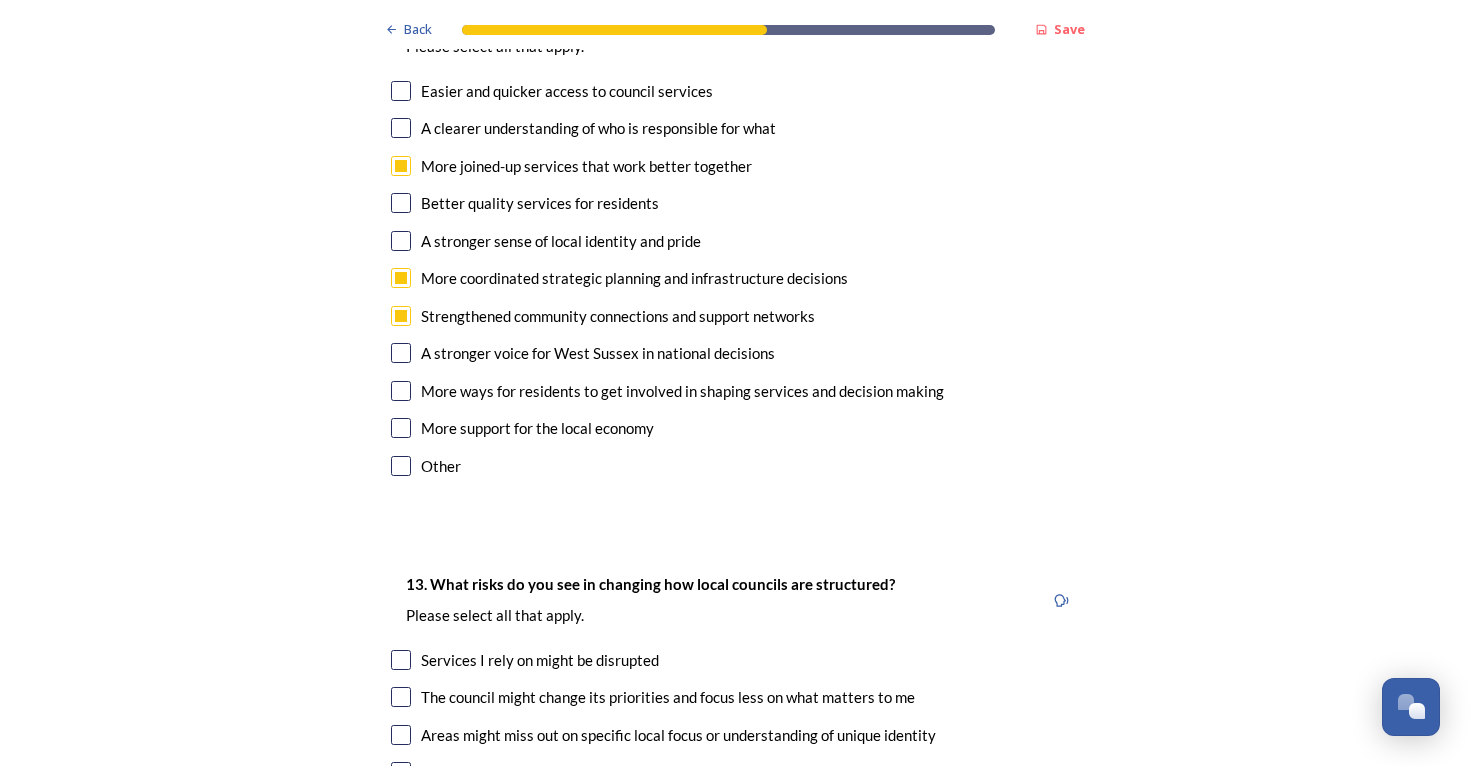 scroll, scrollTop: 3494, scrollLeft: 0, axis: vertical 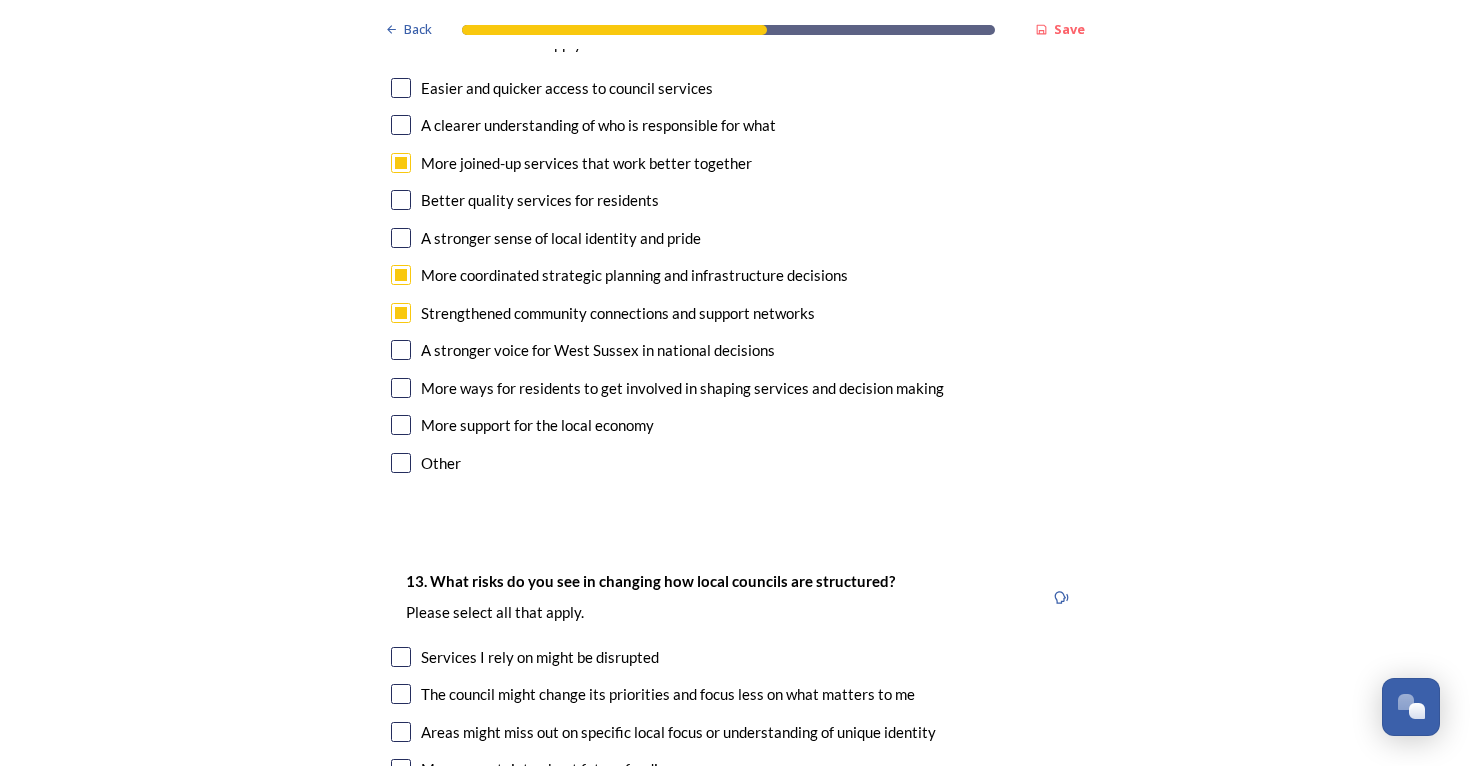click at bounding box center [401, 388] 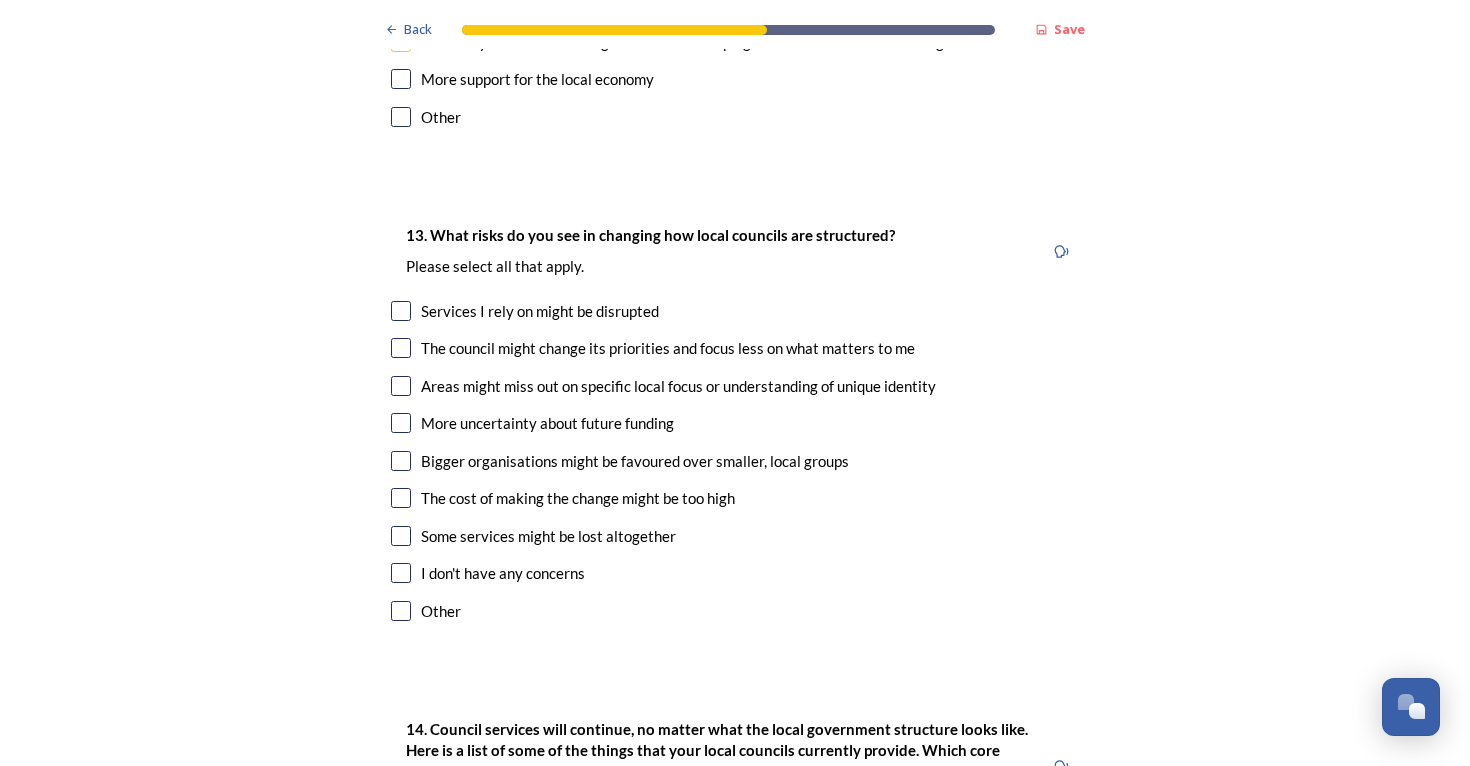 scroll, scrollTop: 3847, scrollLeft: 0, axis: vertical 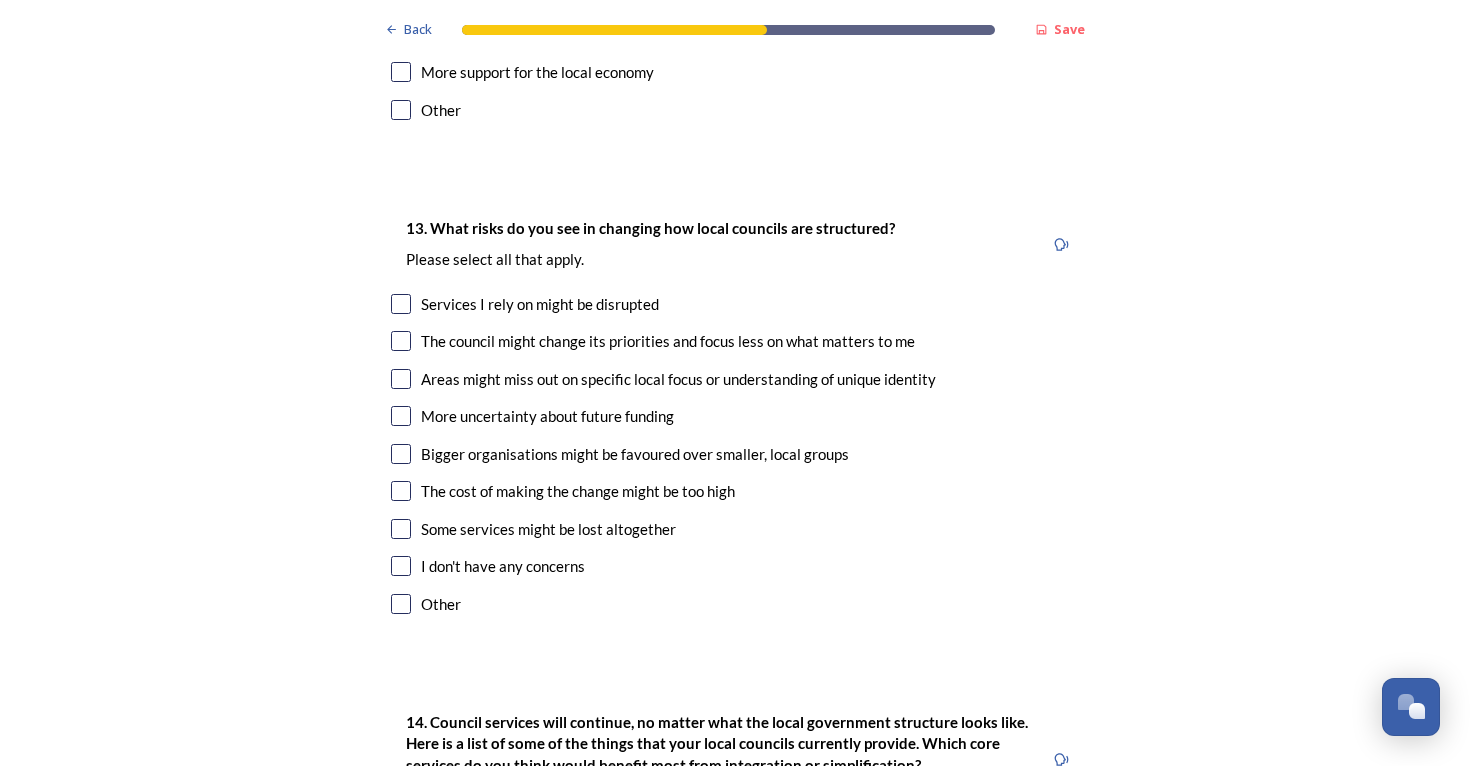 click at bounding box center [401, 341] 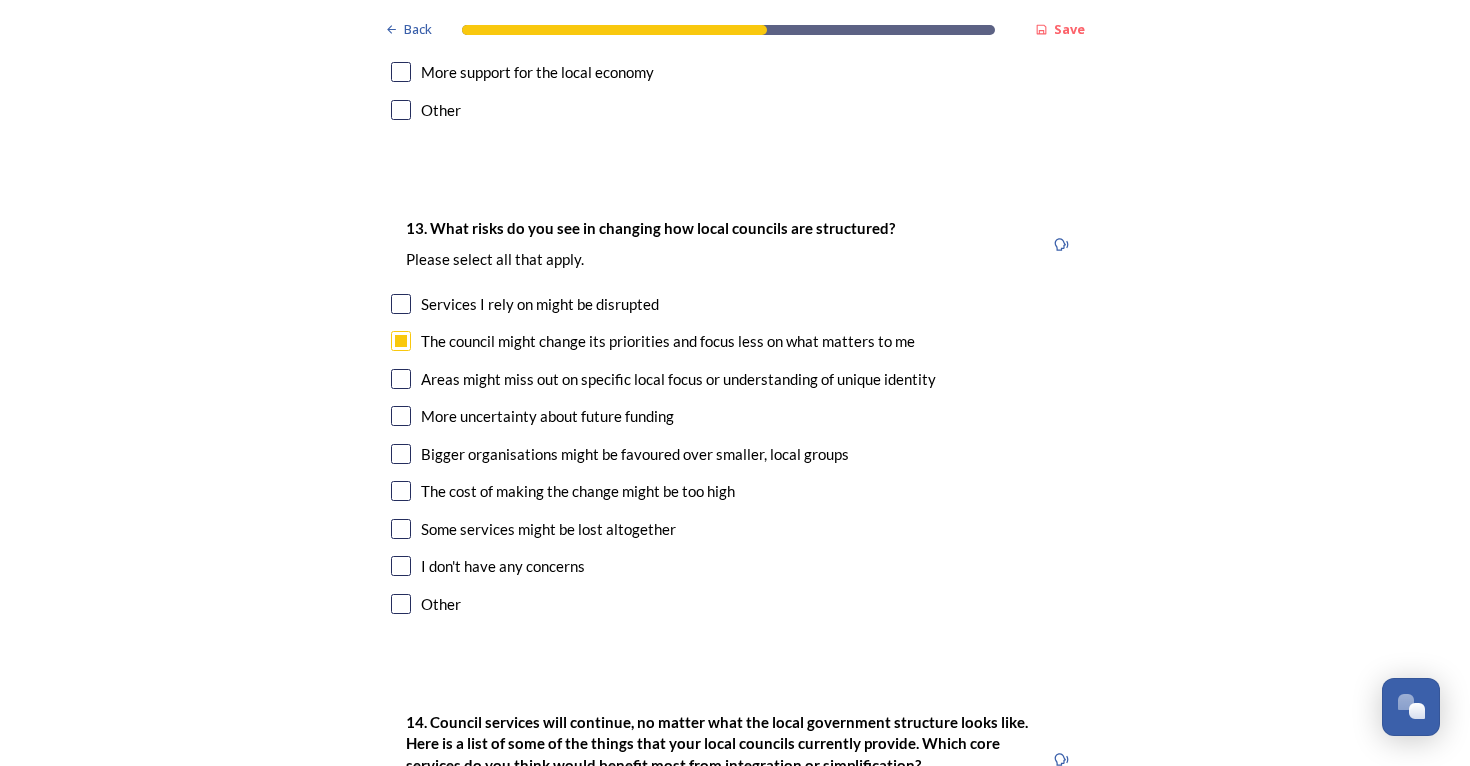 click at bounding box center [401, 379] 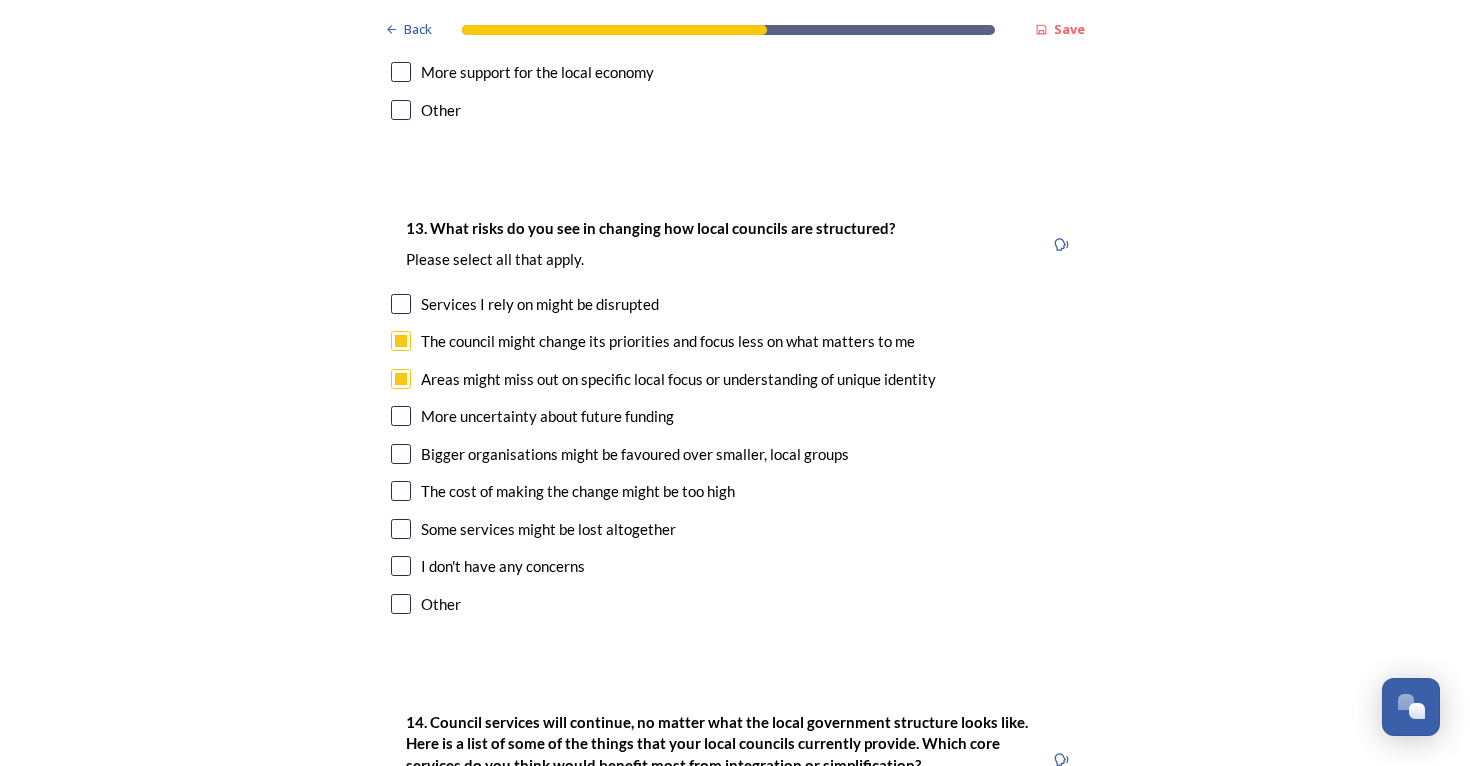 click at bounding box center (401, 416) 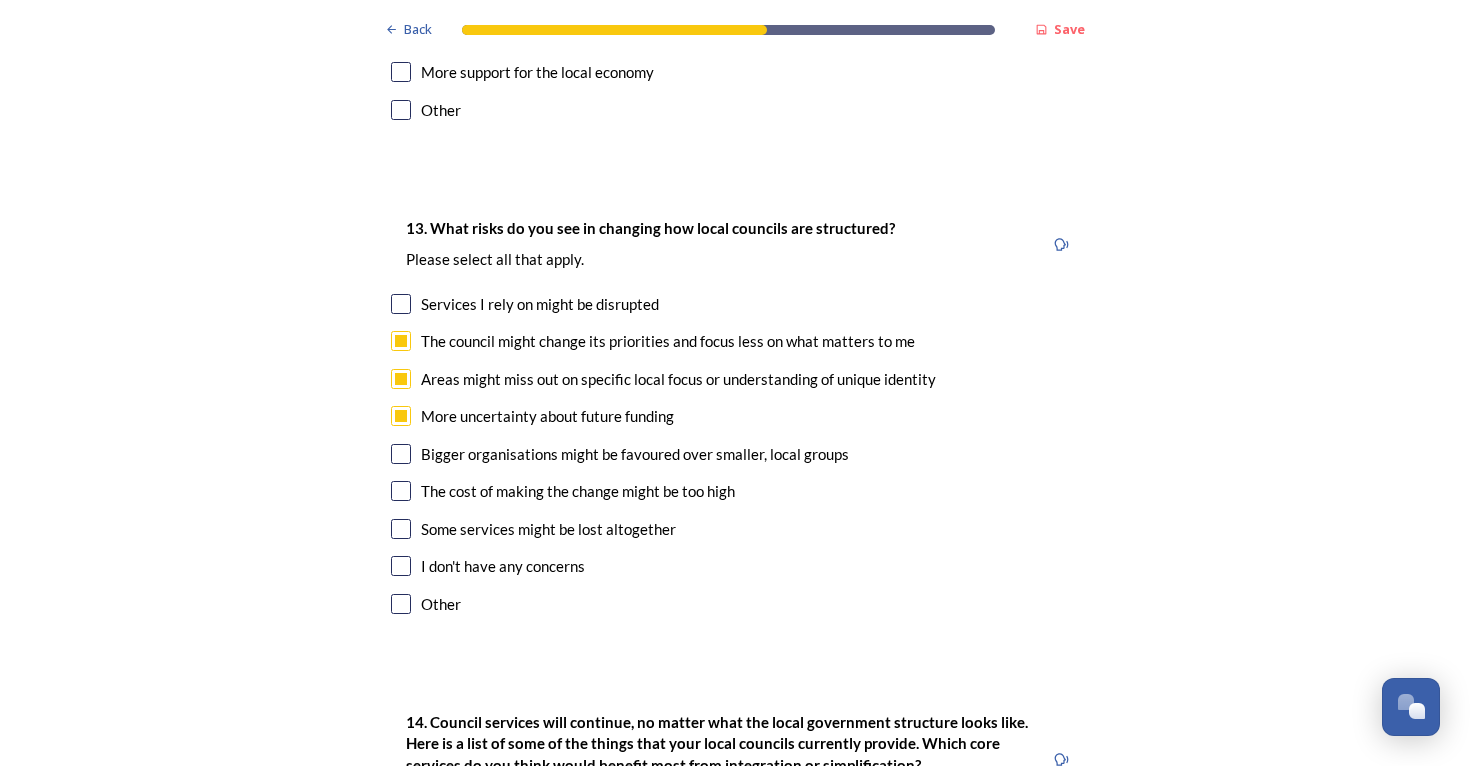 click at bounding box center [401, 454] 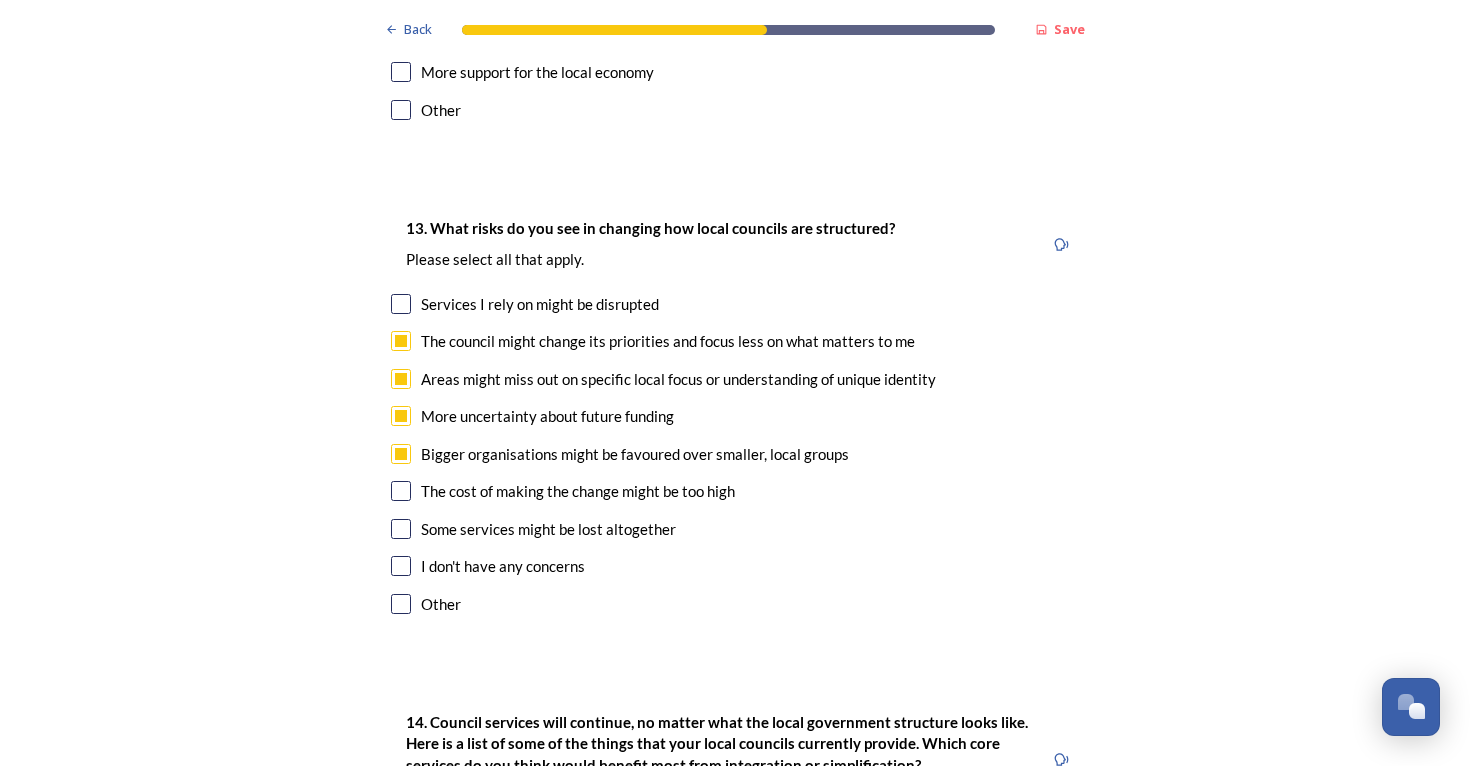scroll, scrollTop: 3836, scrollLeft: 0, axis: vertical 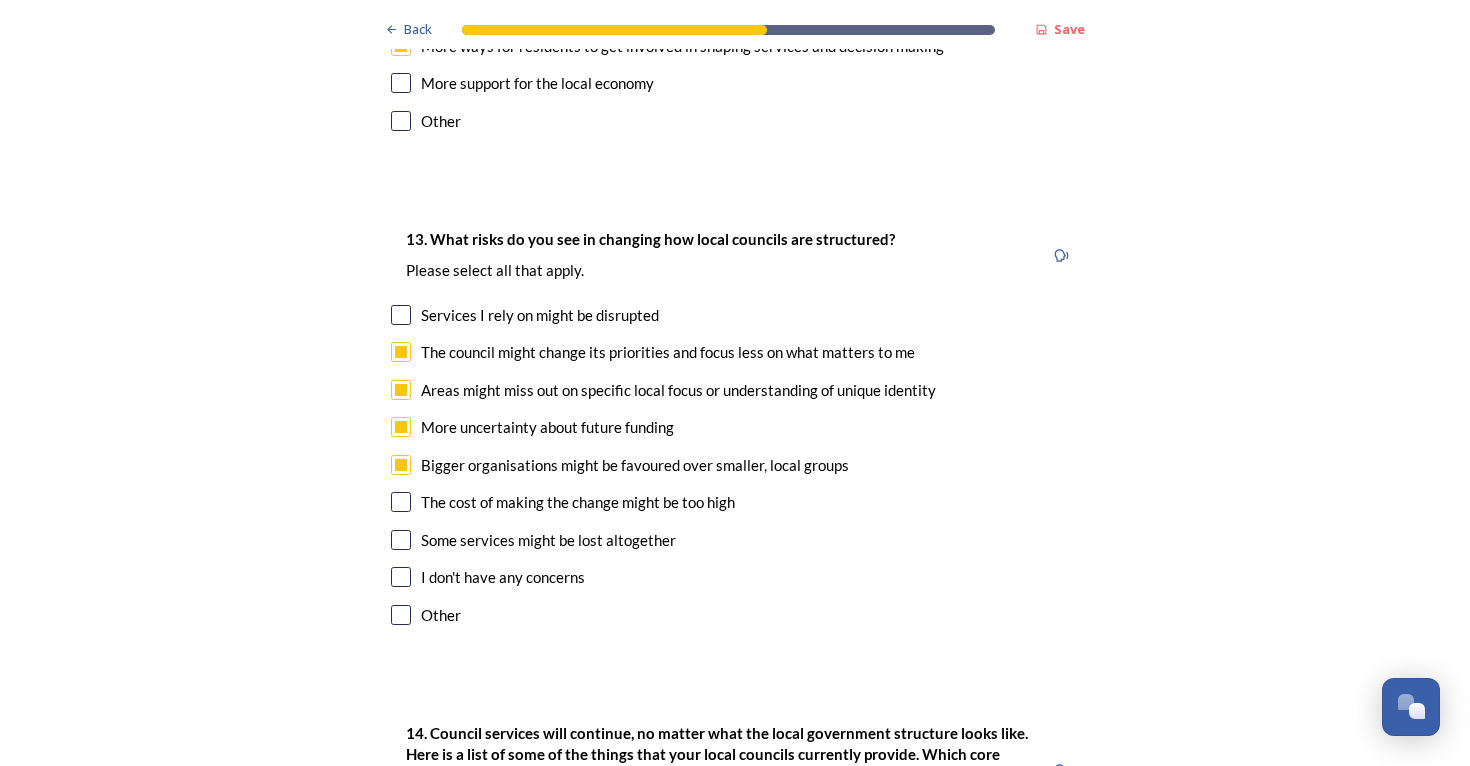 click at bounding box center (401, 540) 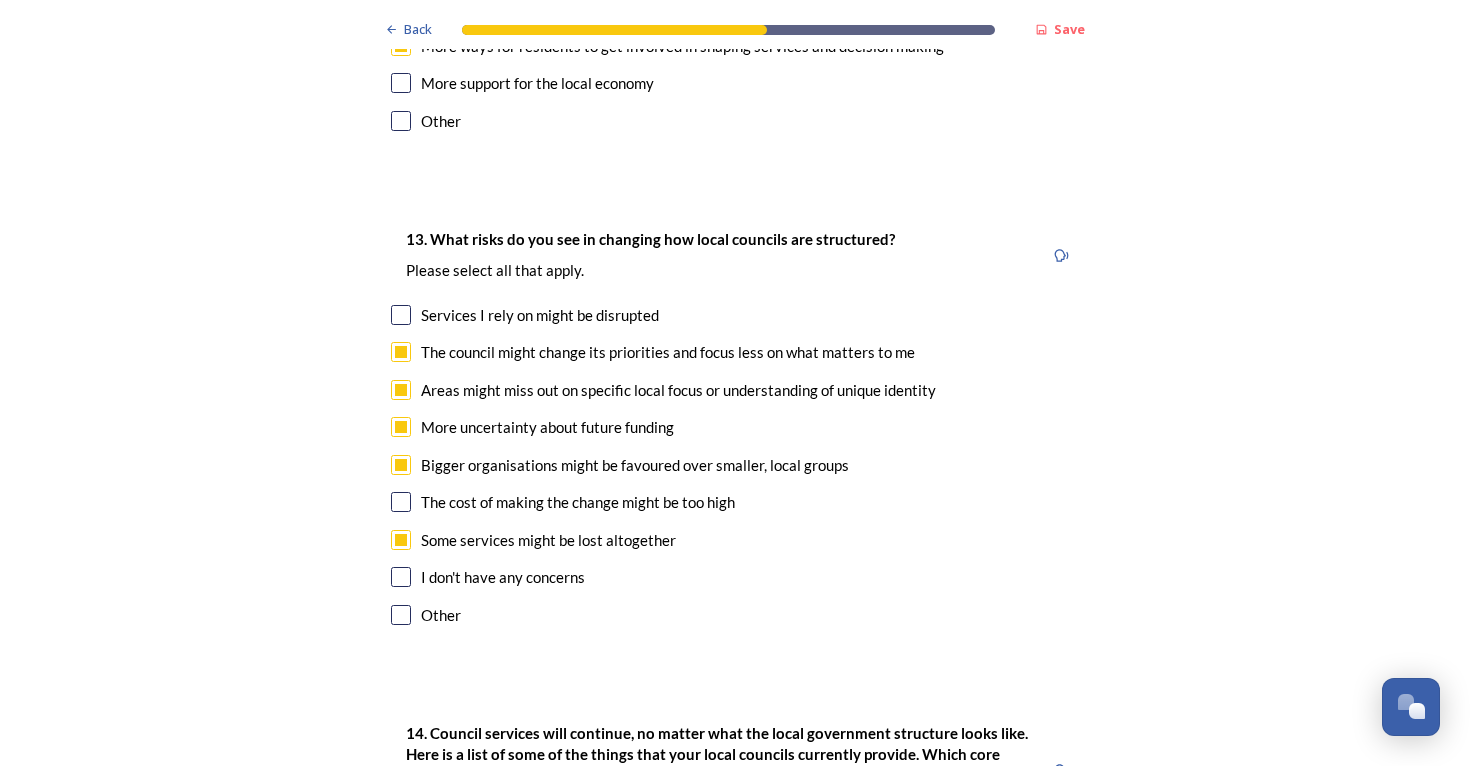 click at bounding box center [401, 315] 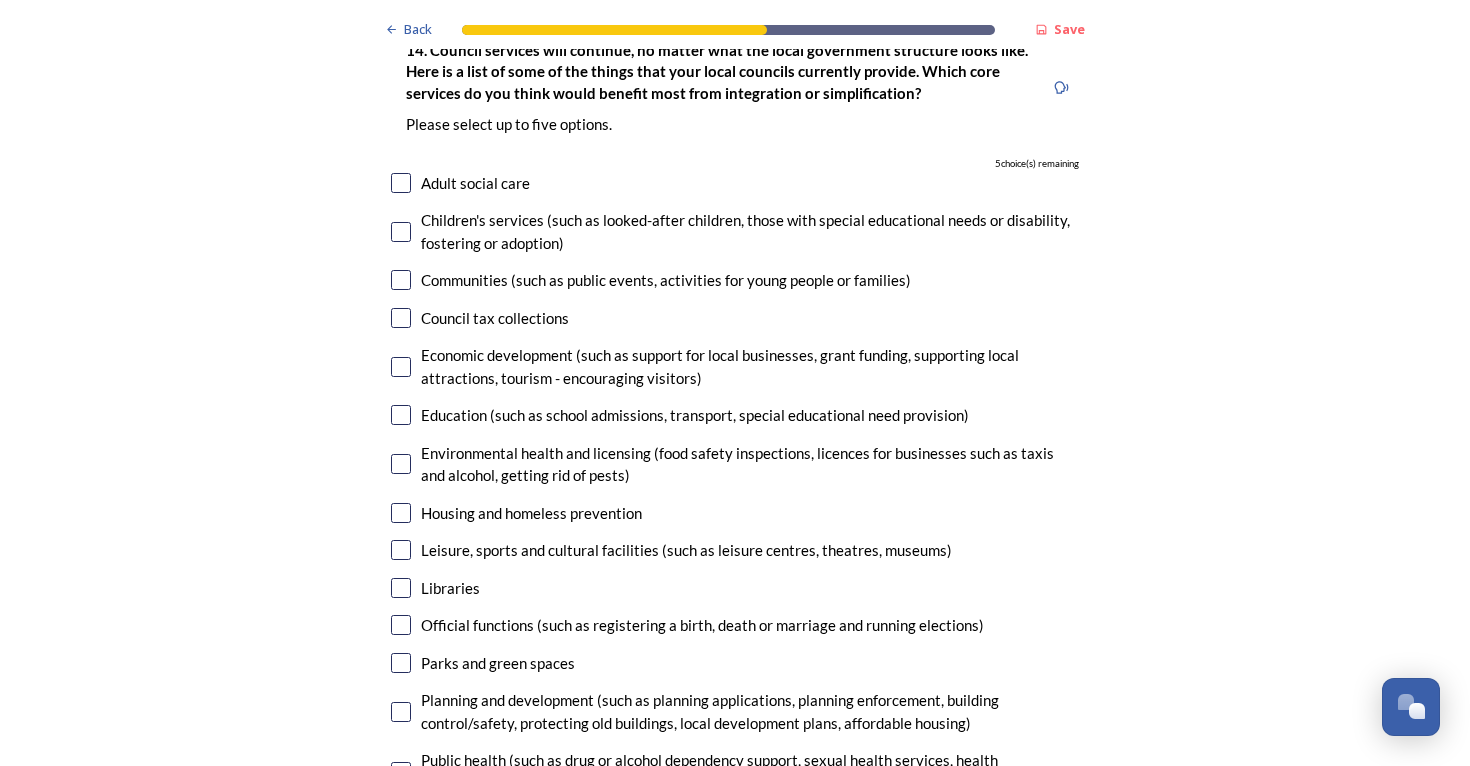 scroll, scrollTop: 4527, scrollLeft: 0, axis: vertical 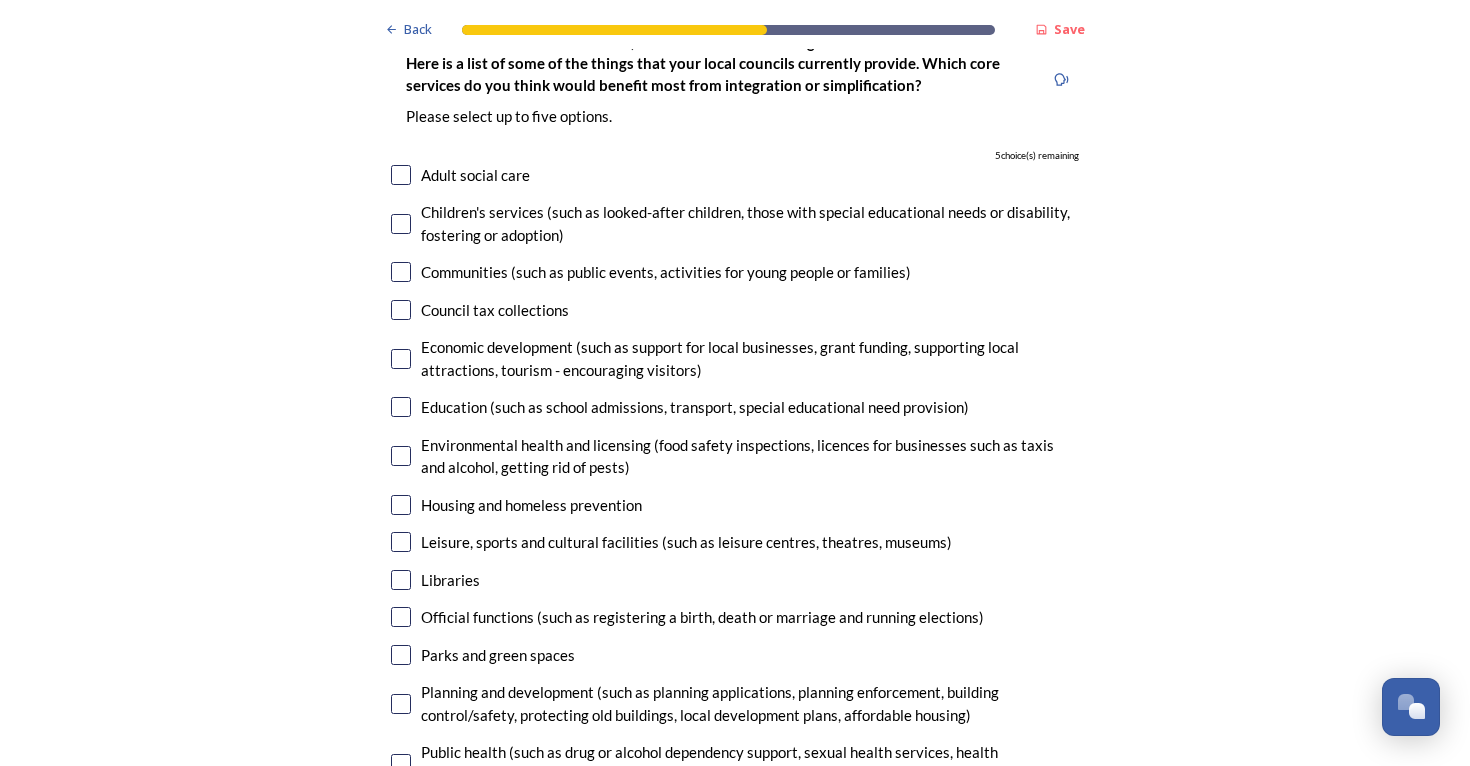 click at bounding box center [401, 175] 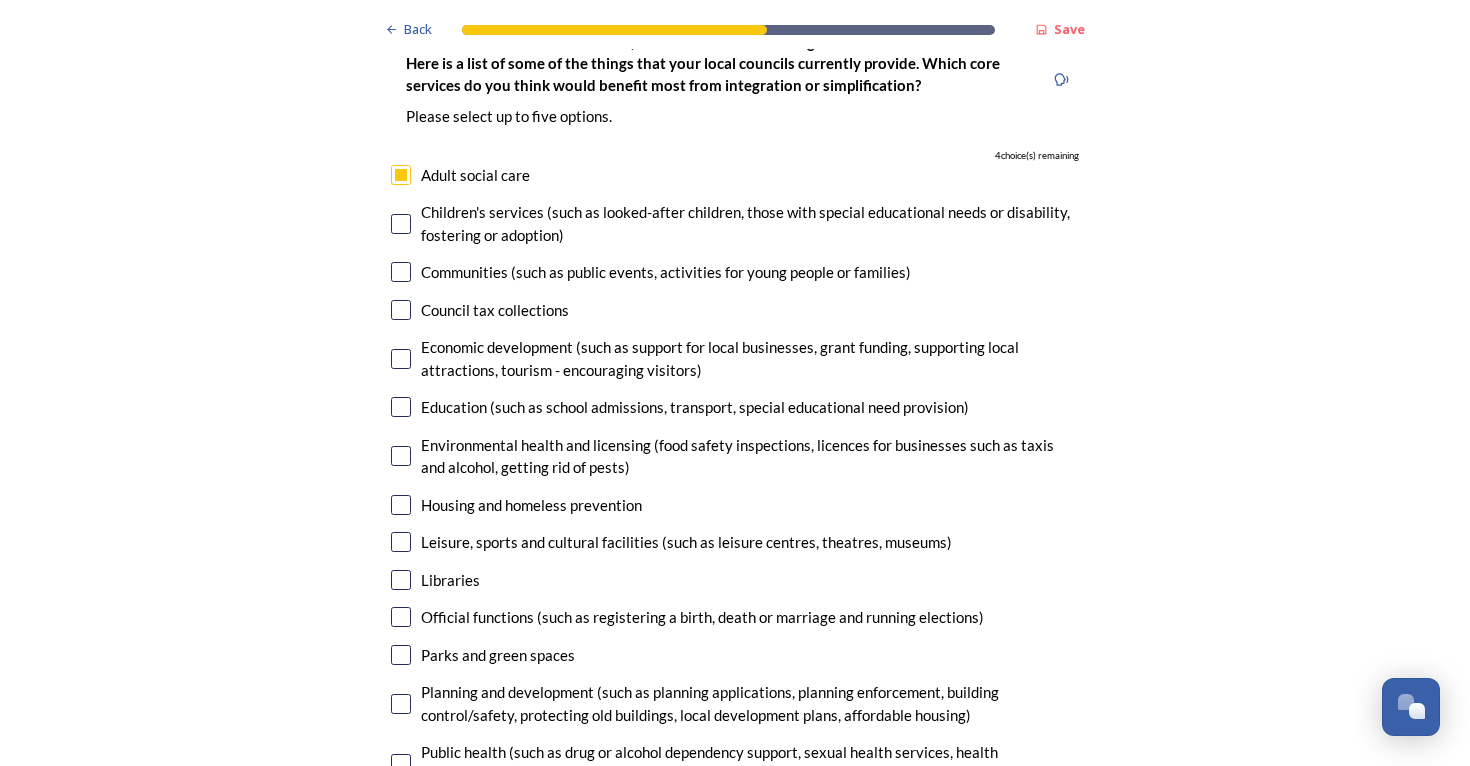 click at bounding box center (401, 224) 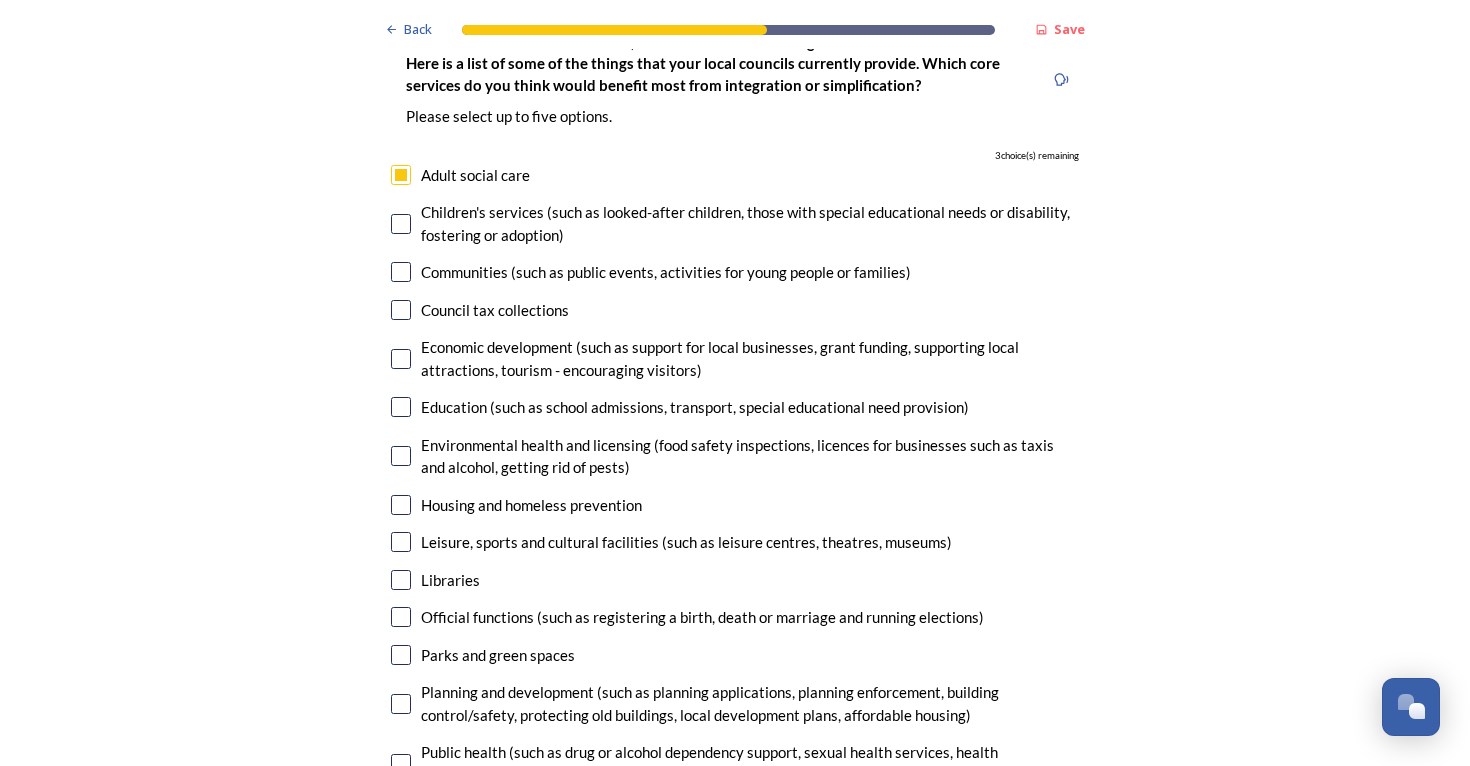 checkbox on "true" 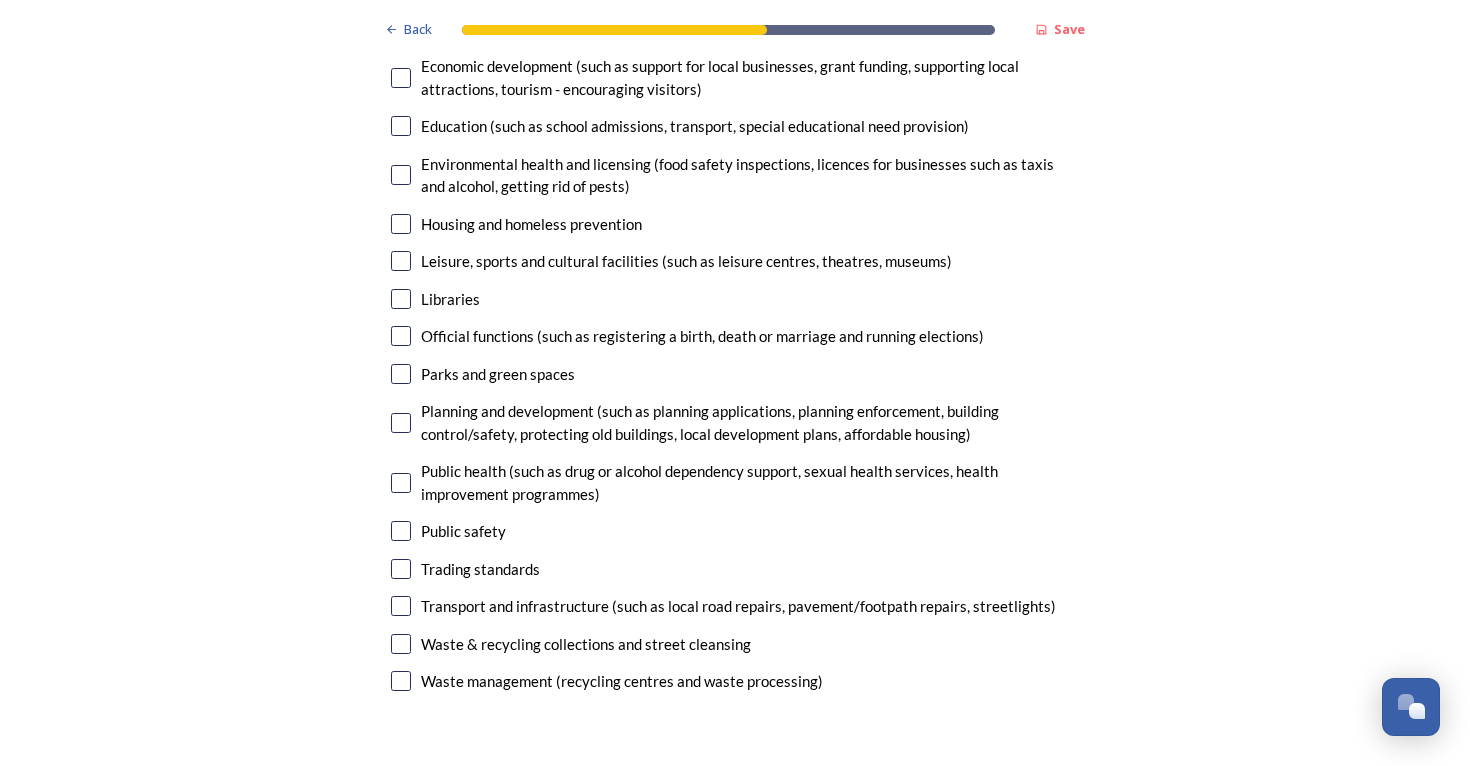 scroll, scrollTop: 4810, scrollLeft: 0, axis: vertical 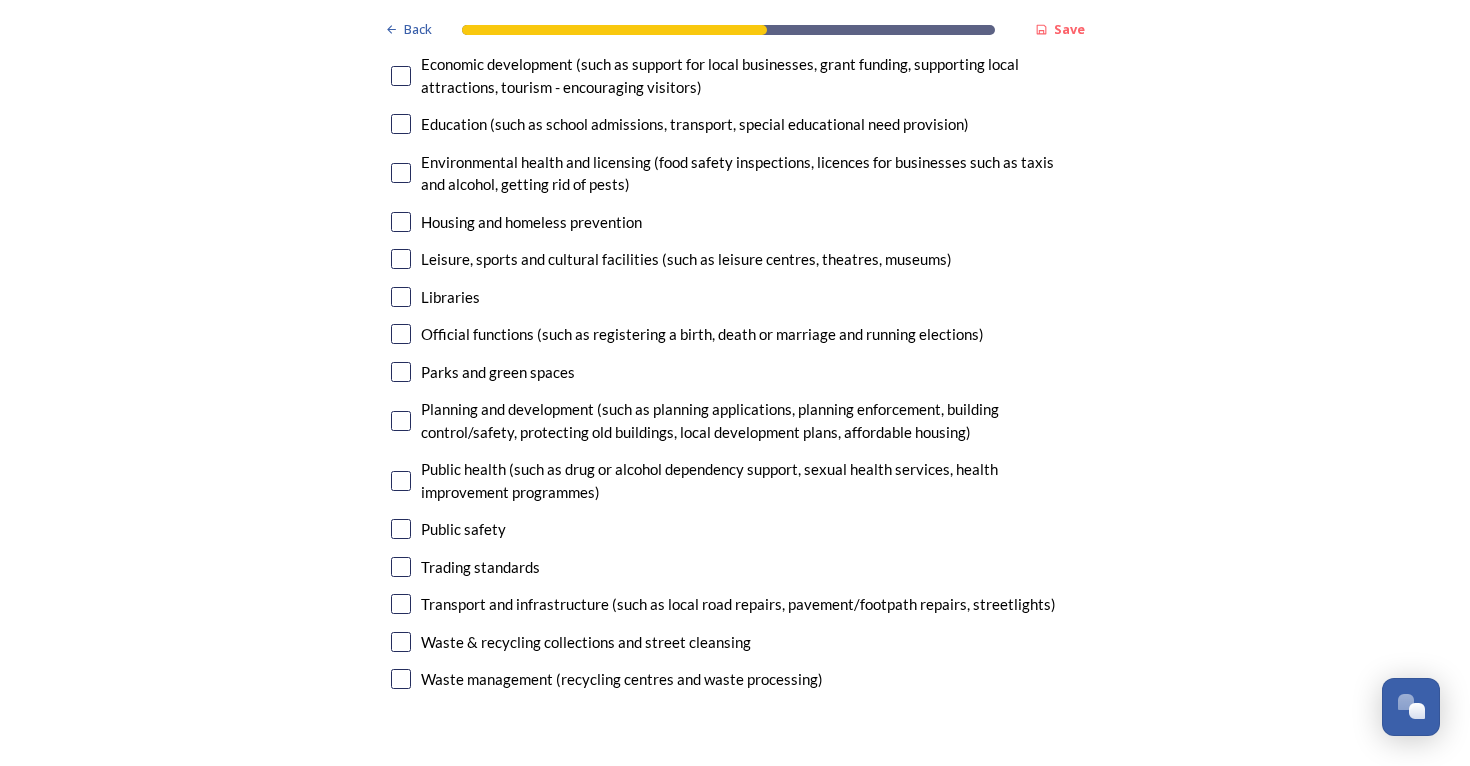 click at bounding box center [401, 421] 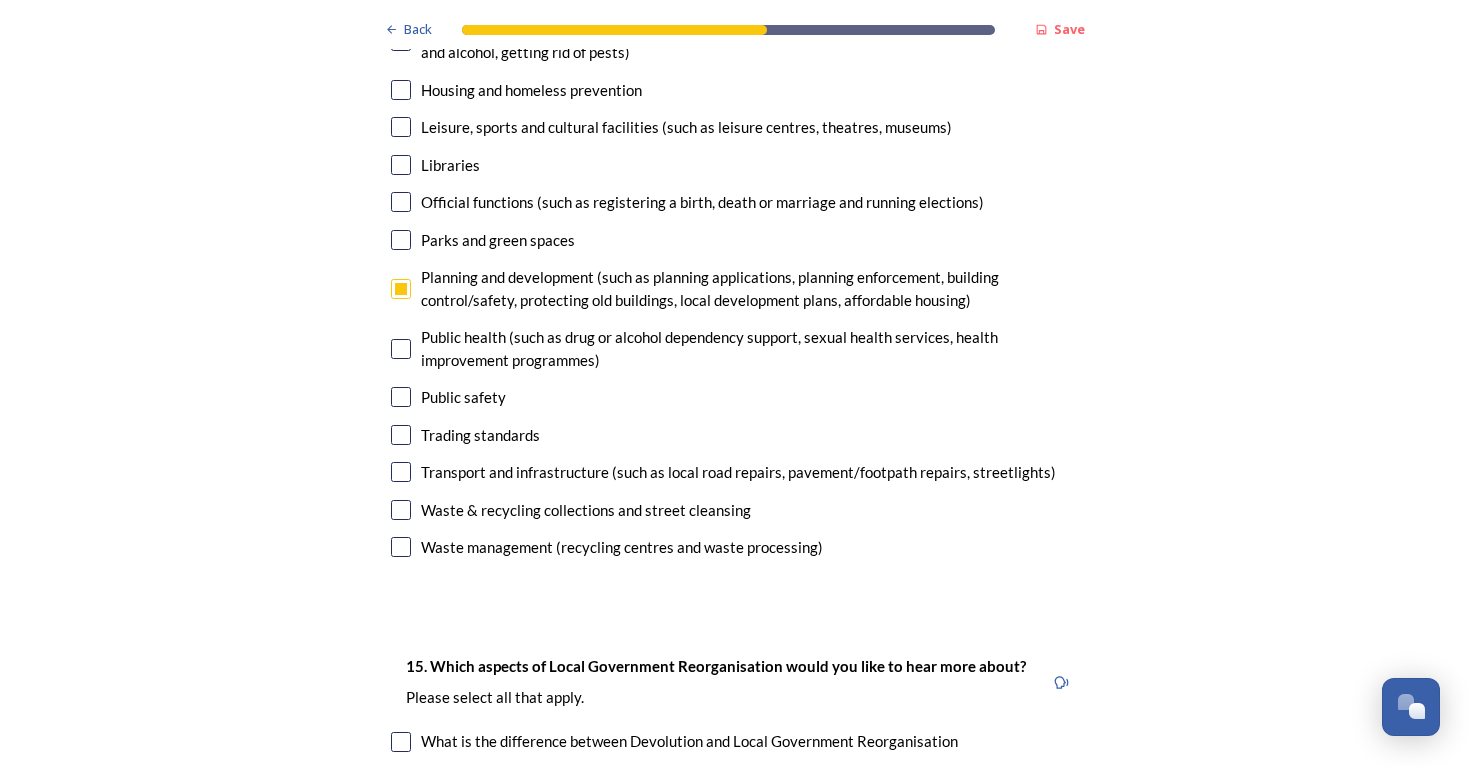 scroll, scrollTop: 4945, scrollLeft: 0, axis: vertical 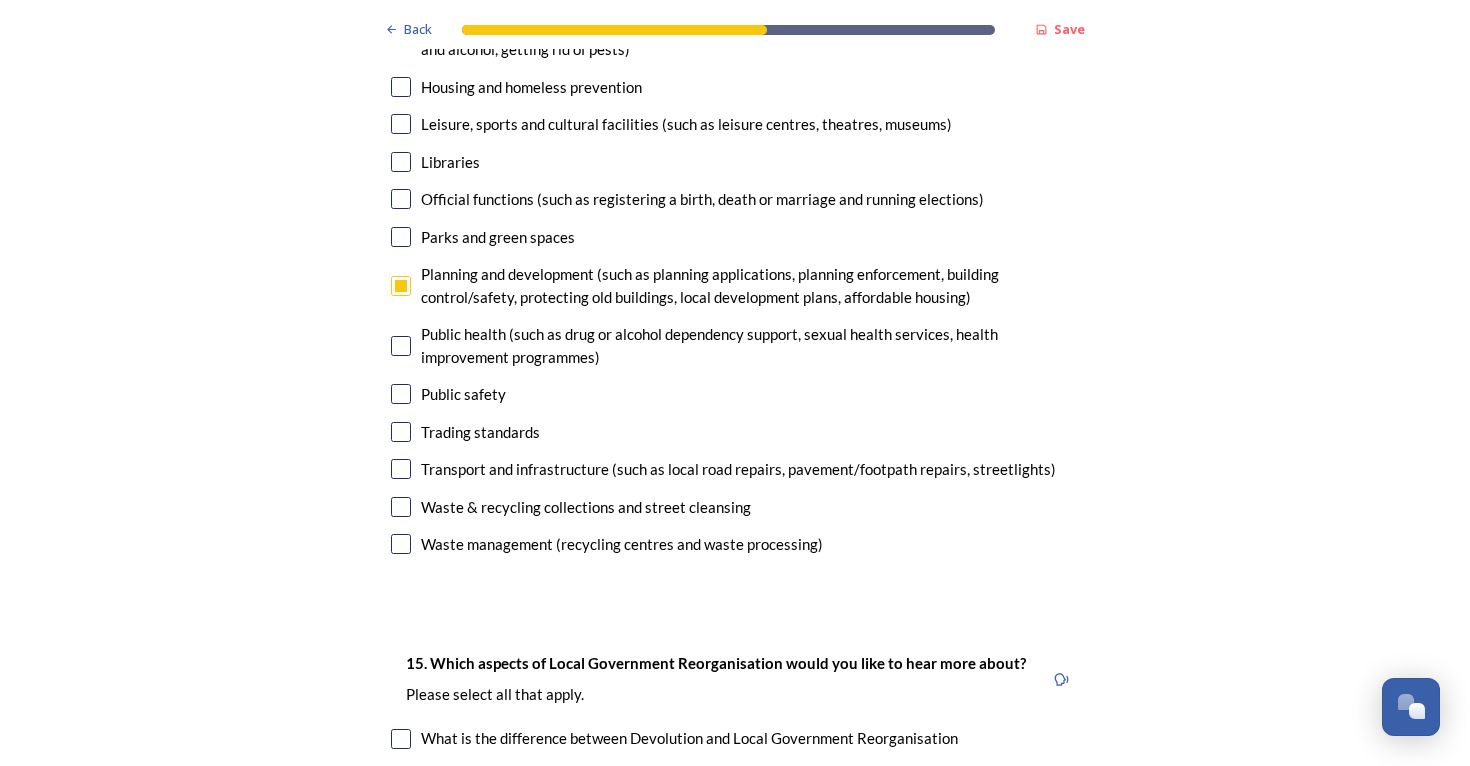 click at bounding box center (401, 432) 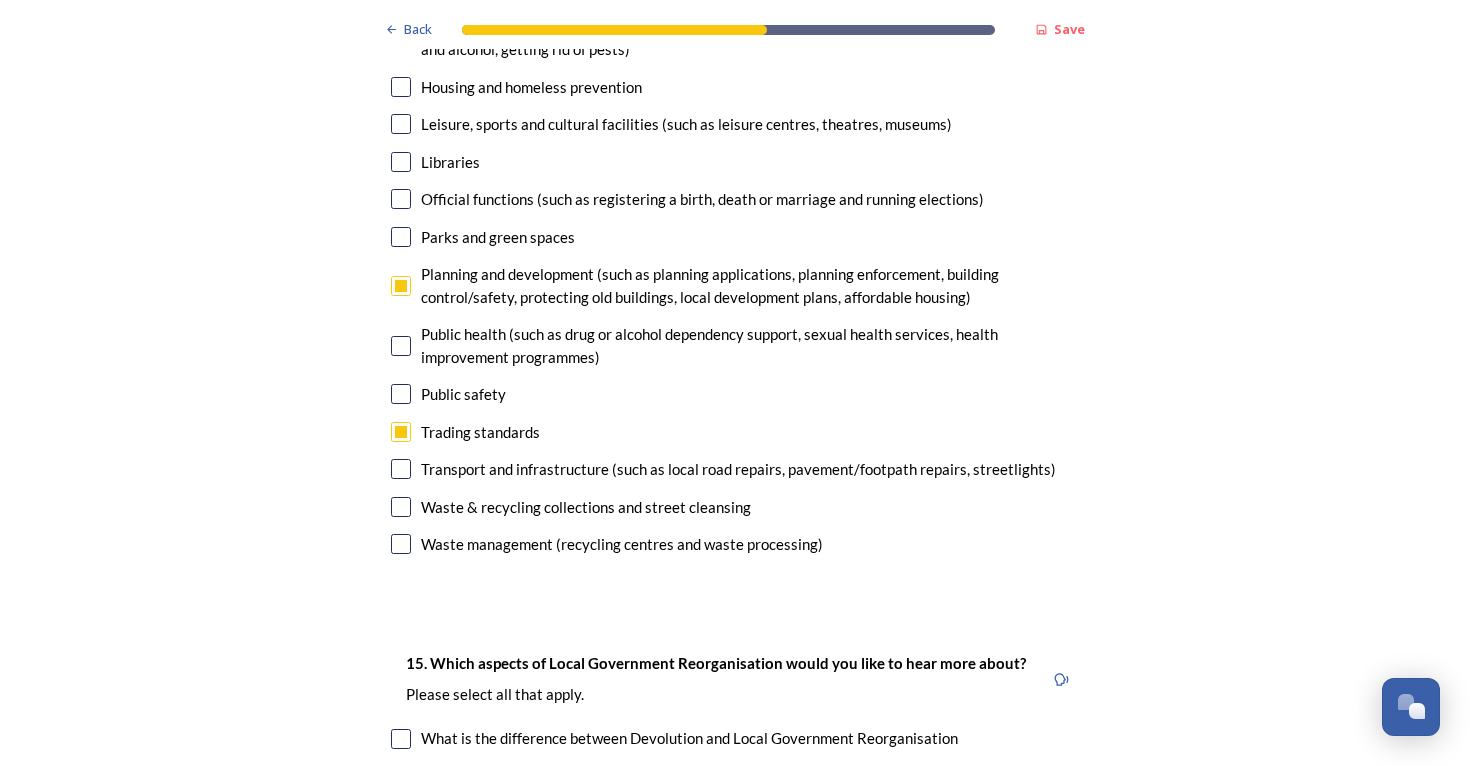 click at bounding box center (401, 469) 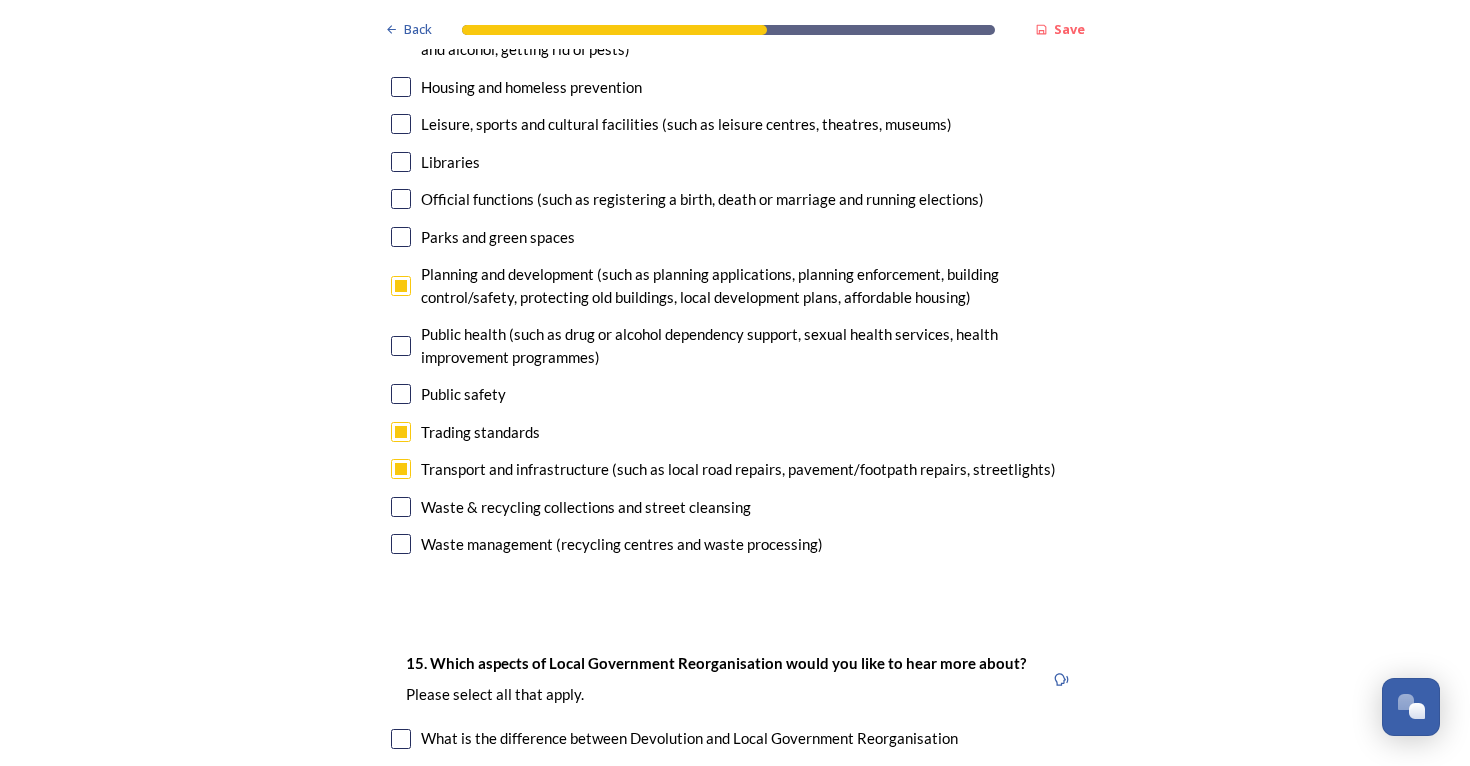 click on "Waste & recycling collections and street cleansing" at bounding box center [735, 507] 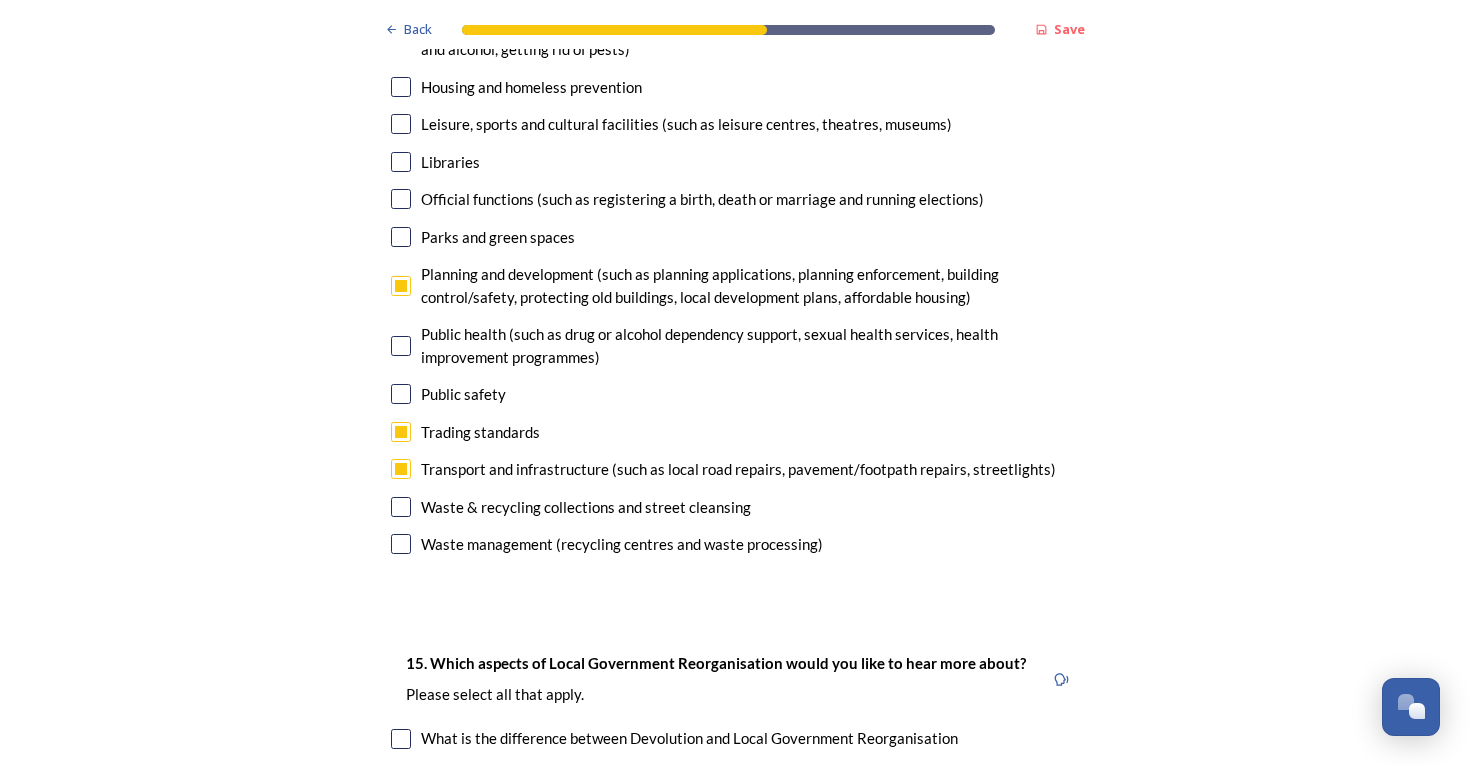 click at bounding box center [401, 507] 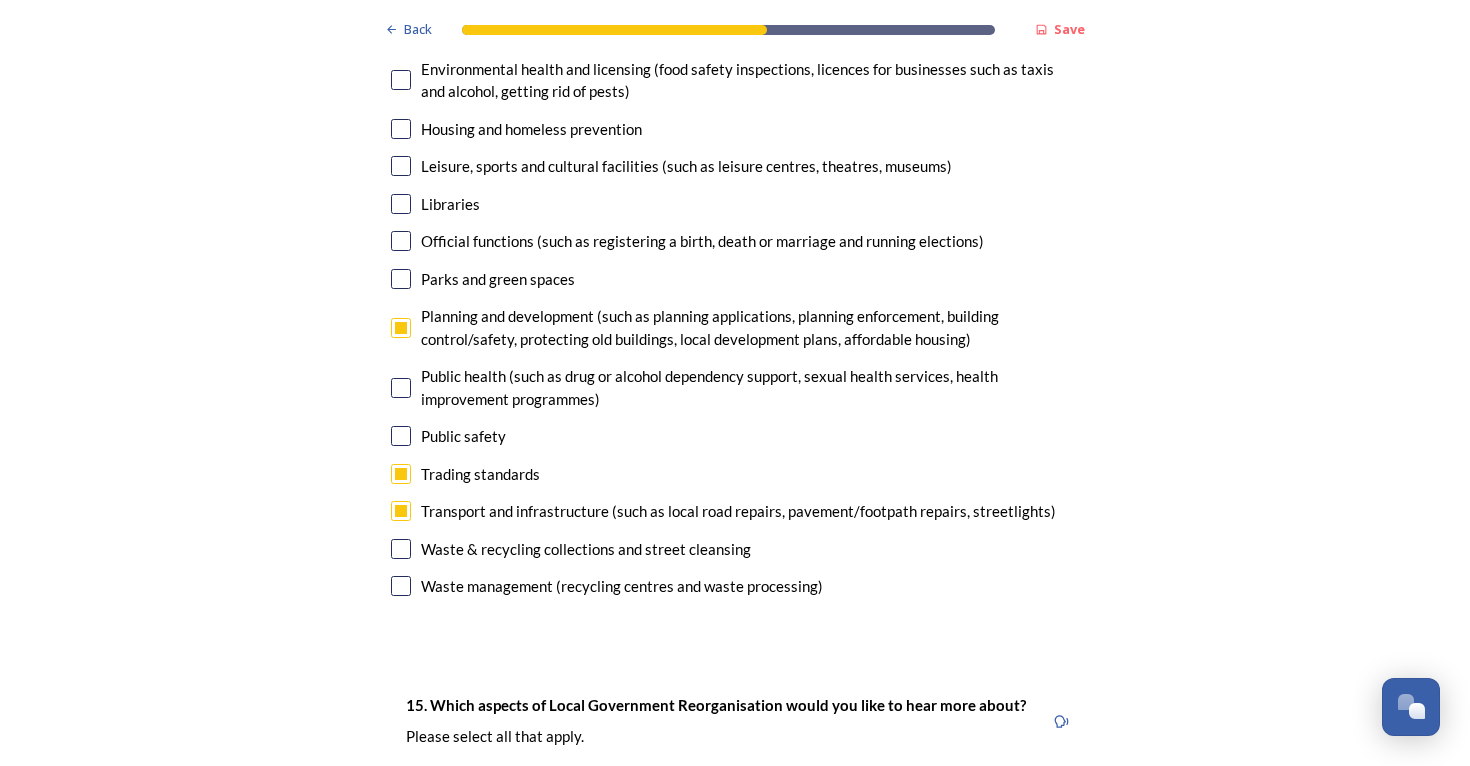 scroll, scrollTop: 4922, scrollLeft: 0, axis: vertical 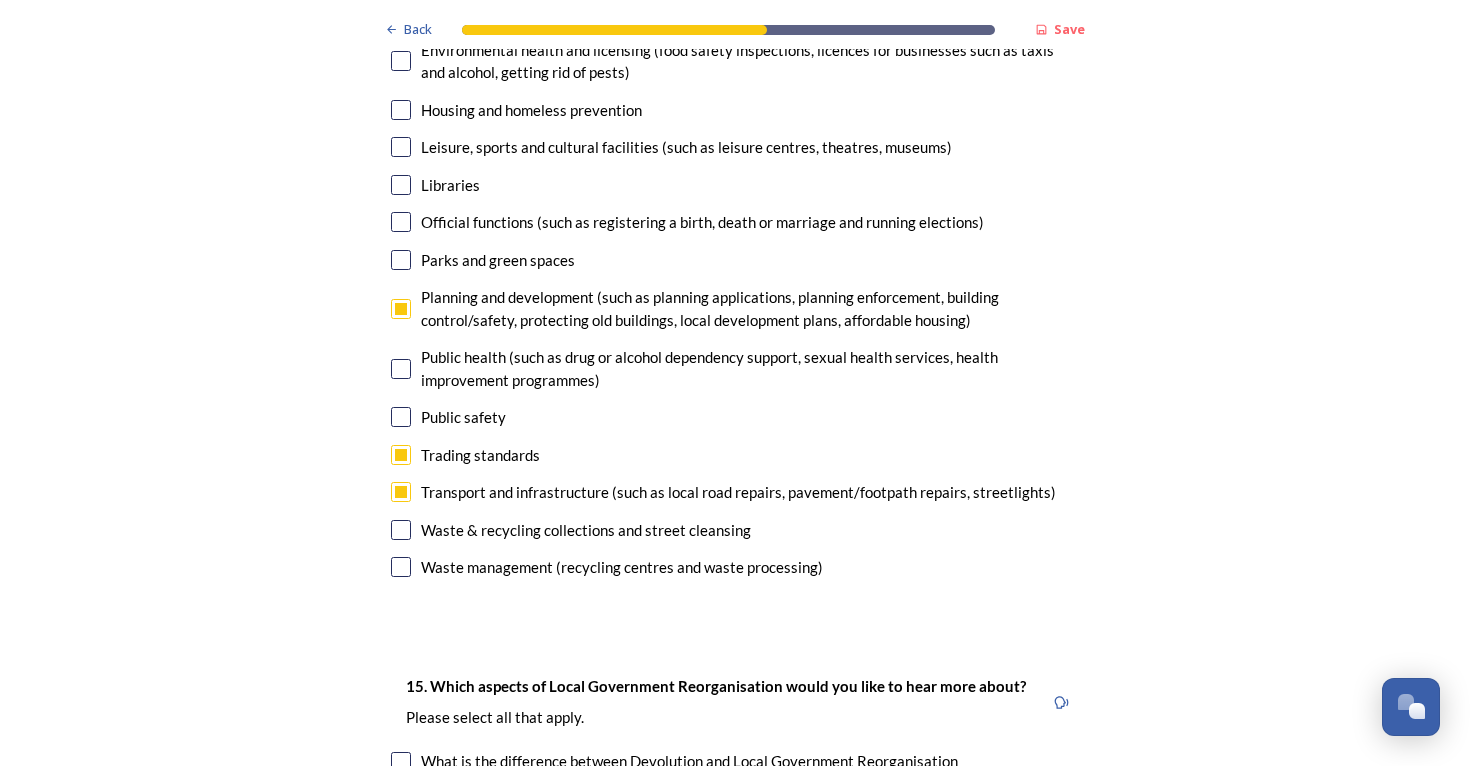 click at bounding box center (401, 455) 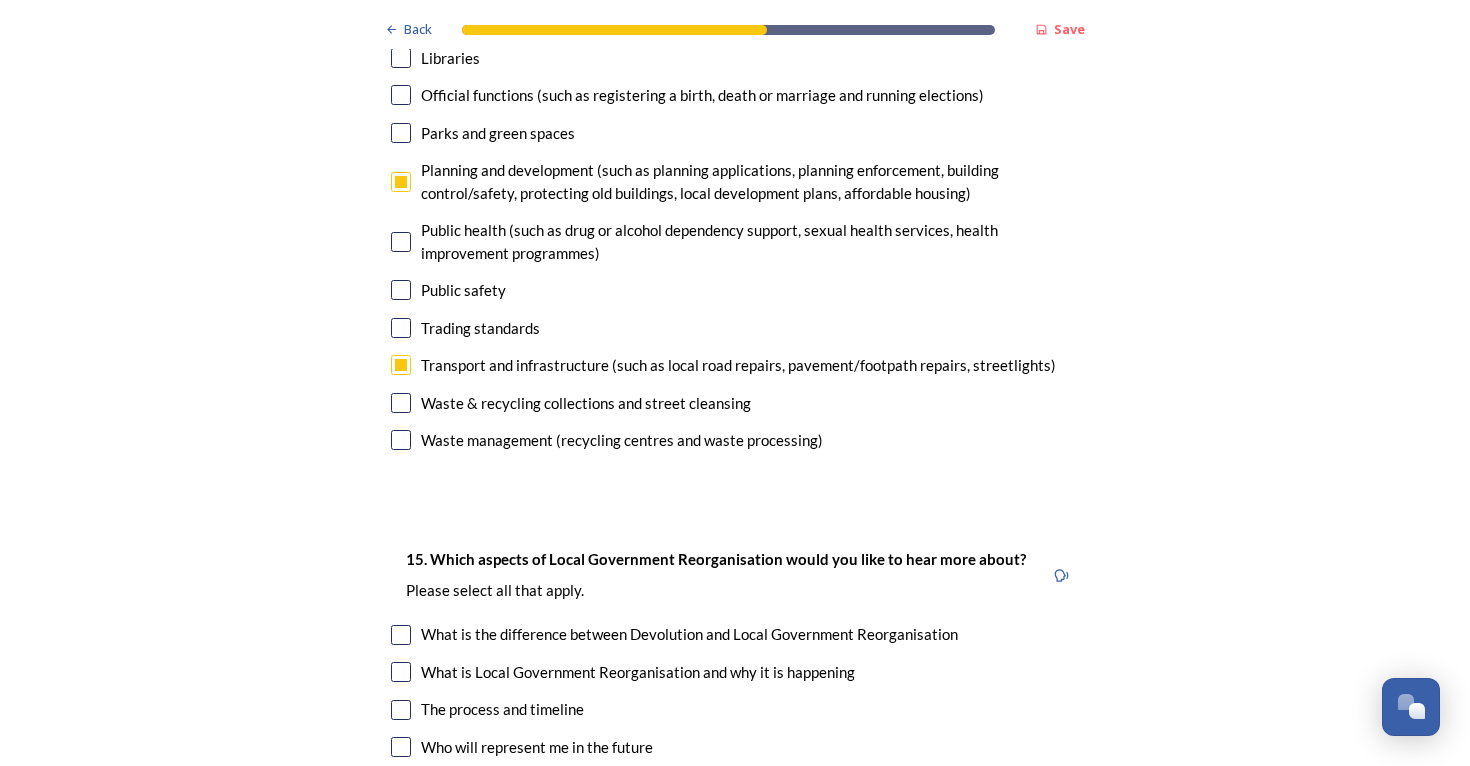 scroll, scrollTop: 5047, scrollLeft: 0, axis: vertical 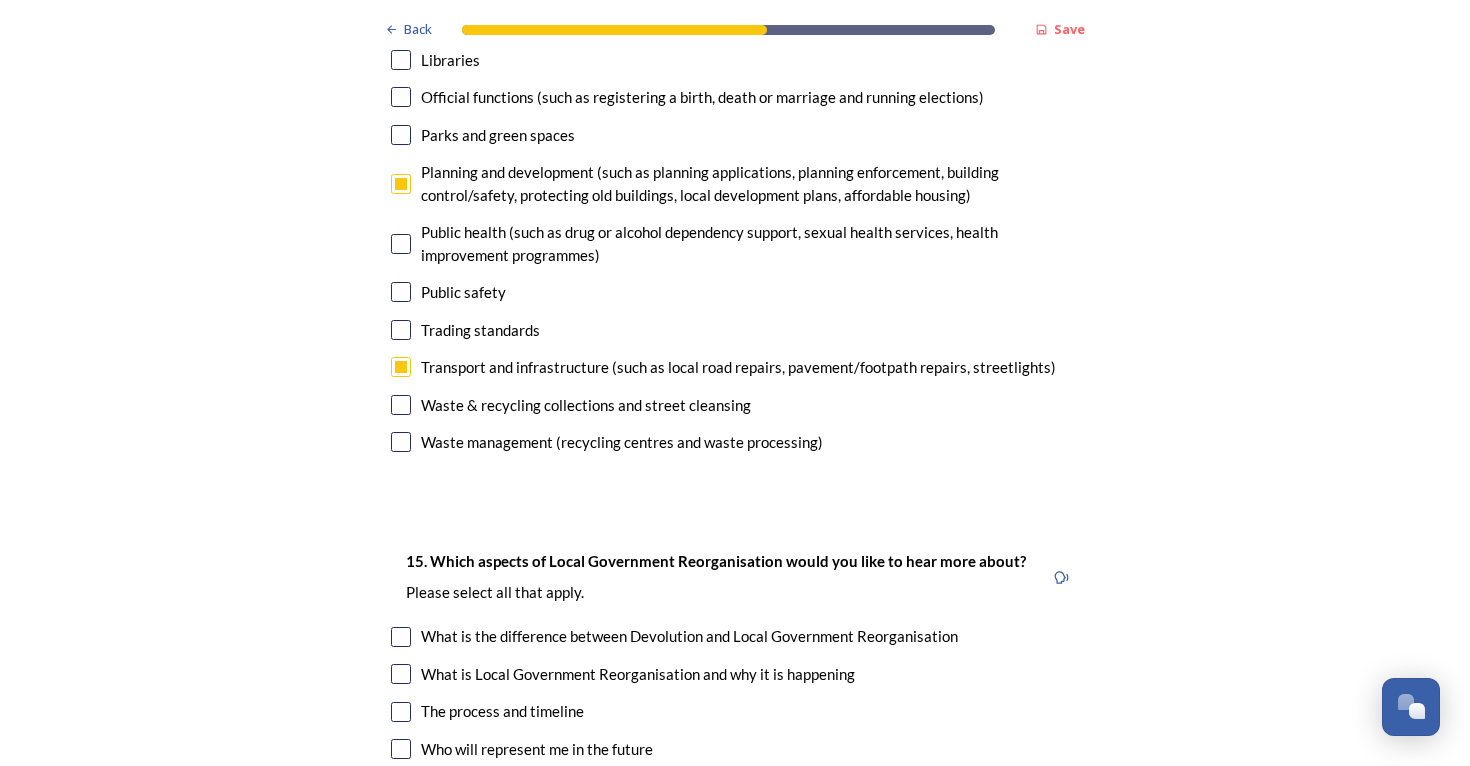 click at bounding box center [401, 405] 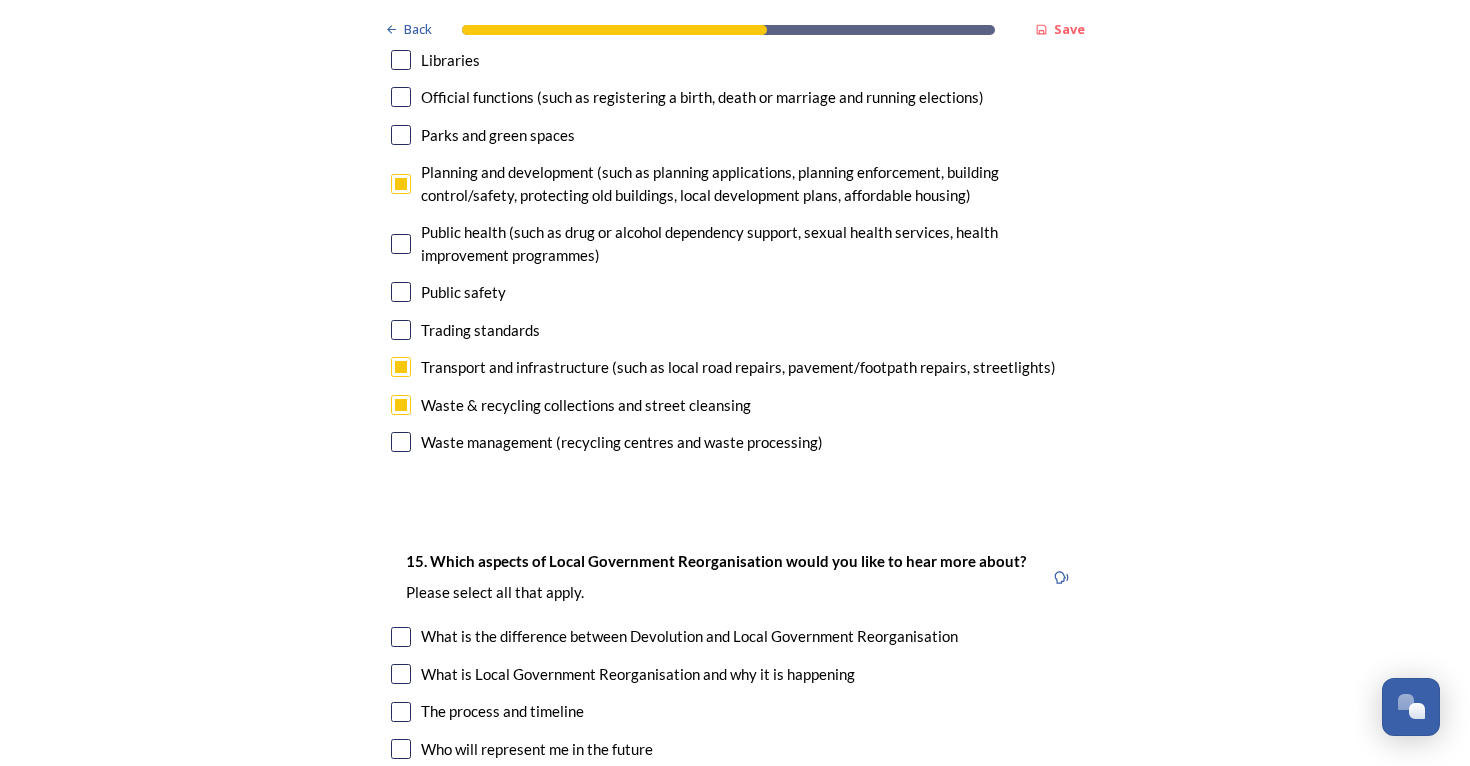 scroll, scrollTop: 0, scrollLeft: 0, axis: both 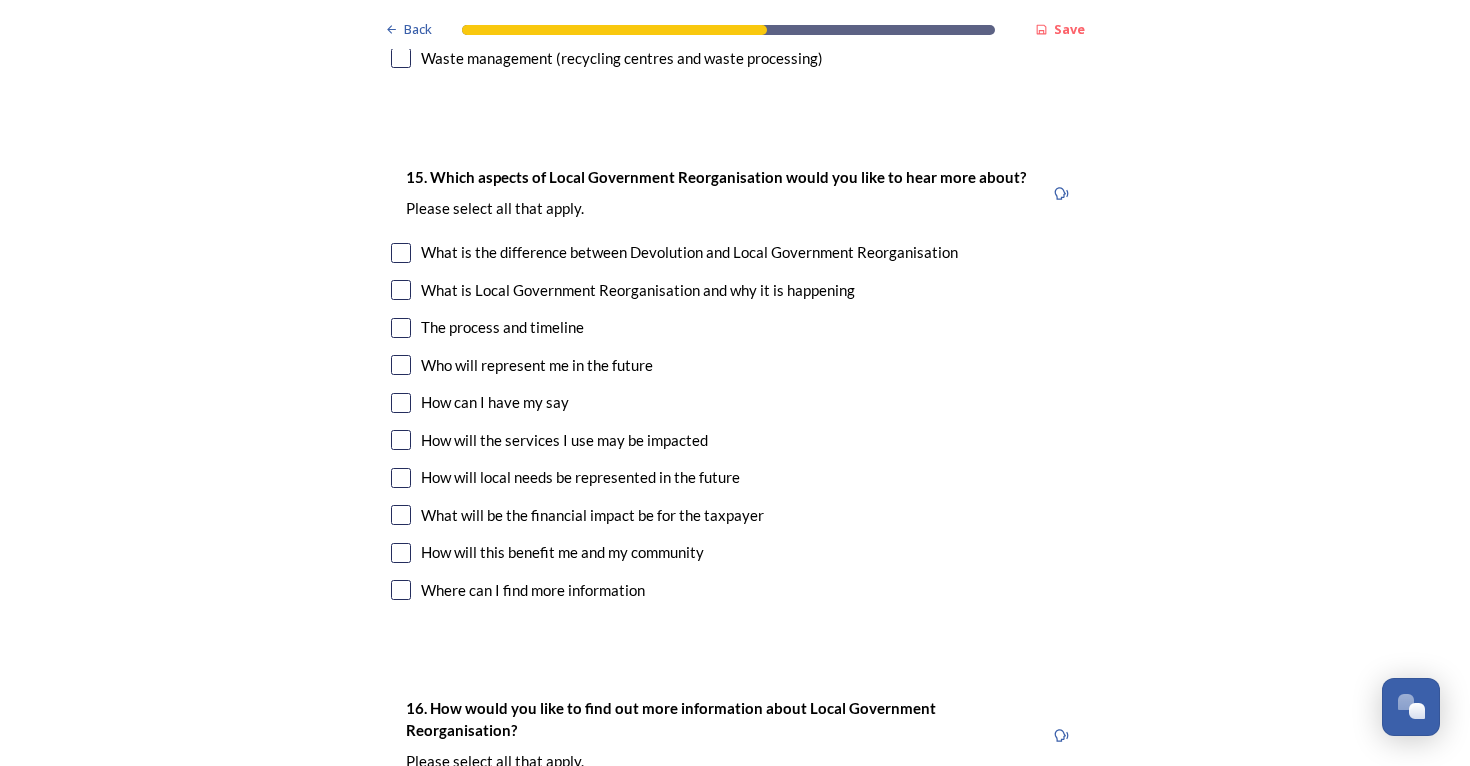 click at bounding box center [401, 253] 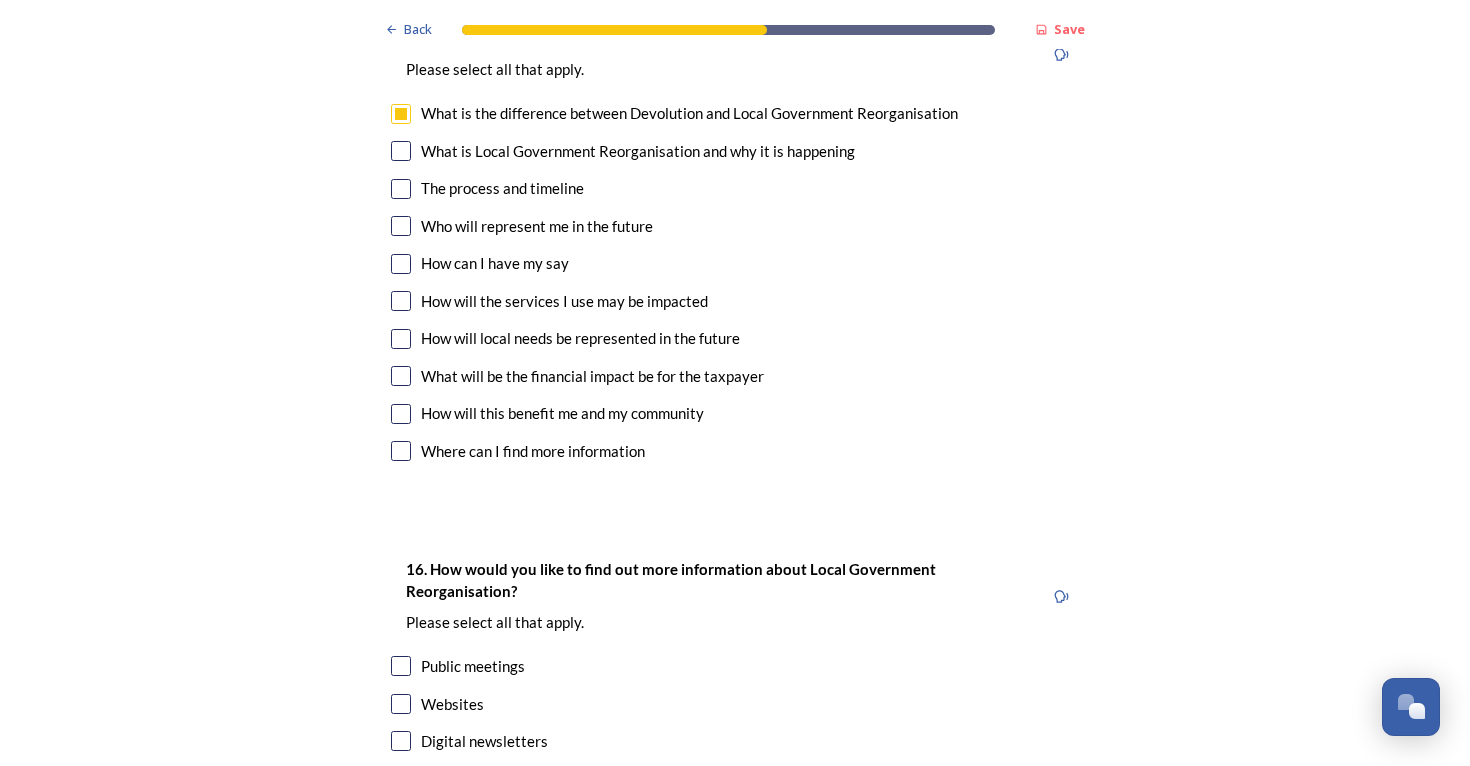 scroll, scrollTop: 5585, scrollLeft: 0, axis: vertical 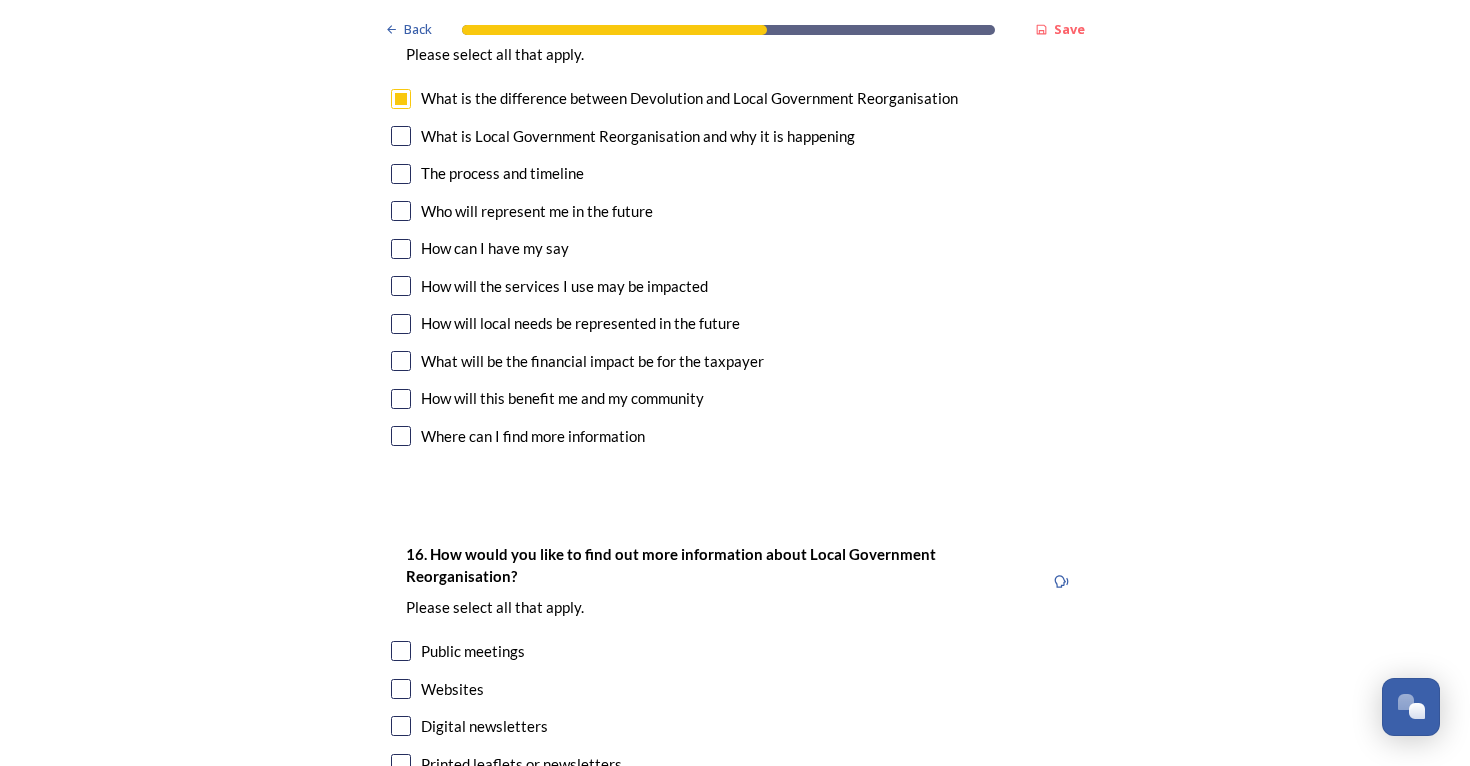 click at bounding box center (401, 324) 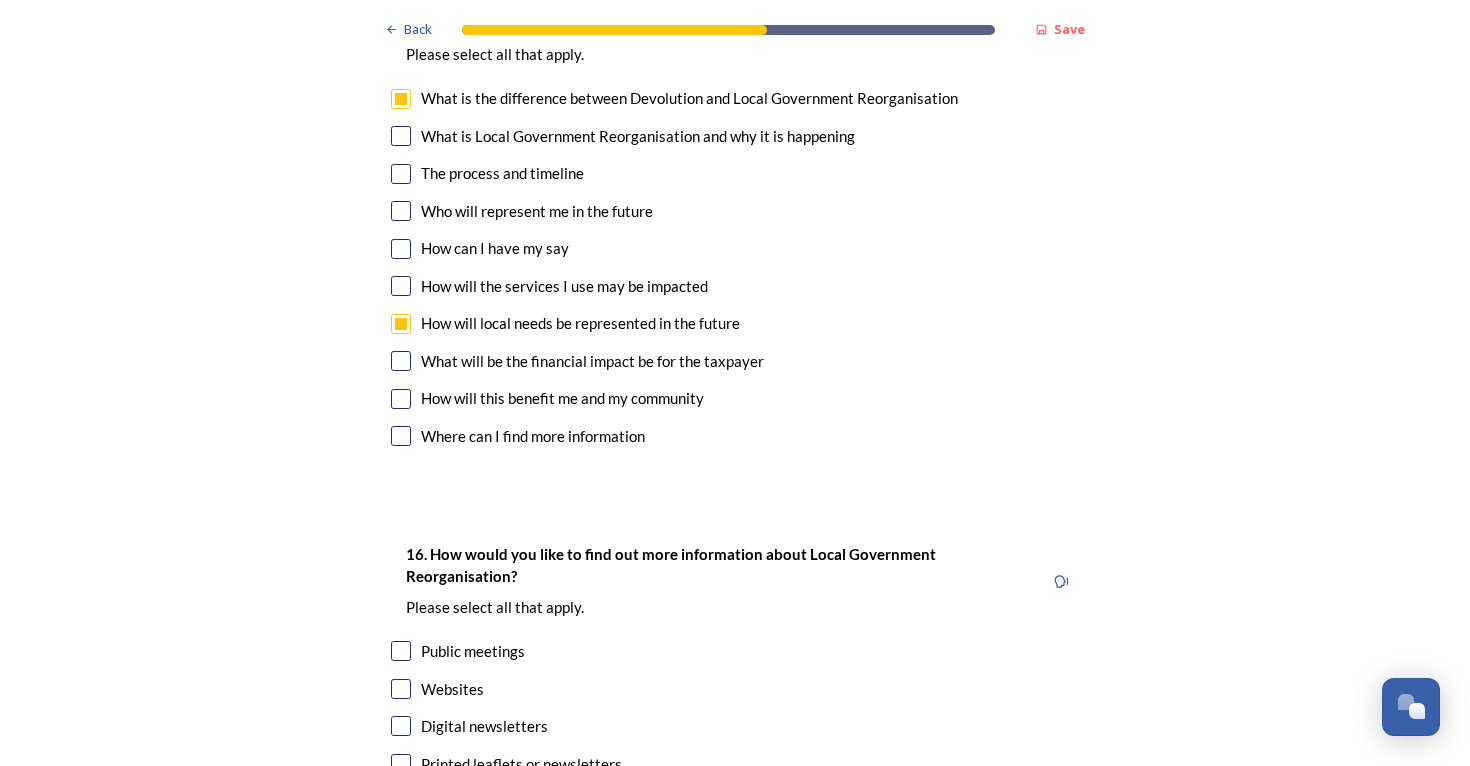 click at bounding box center (401, 399) 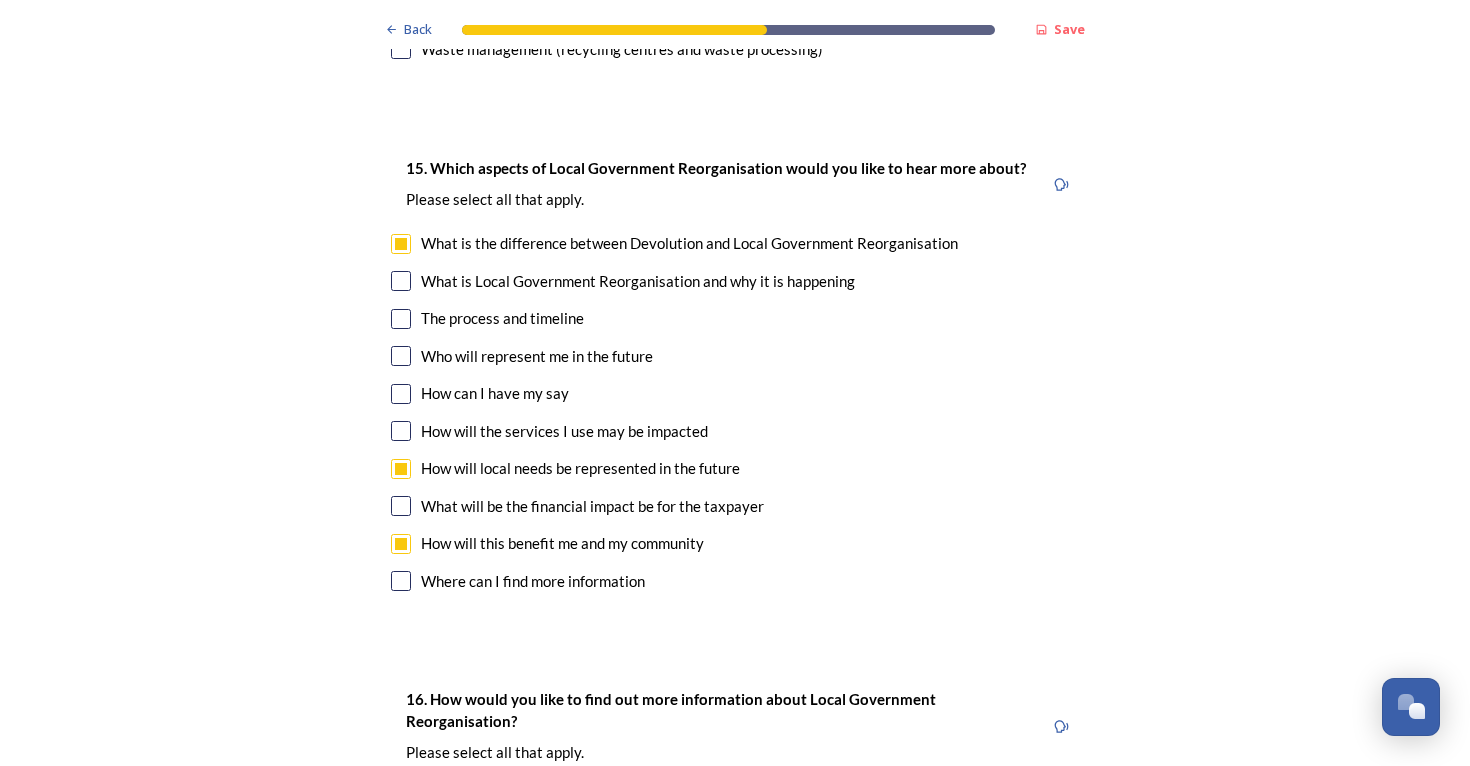scroll, scrollTop: 5438, scrollLeft: 0, axis: vertical 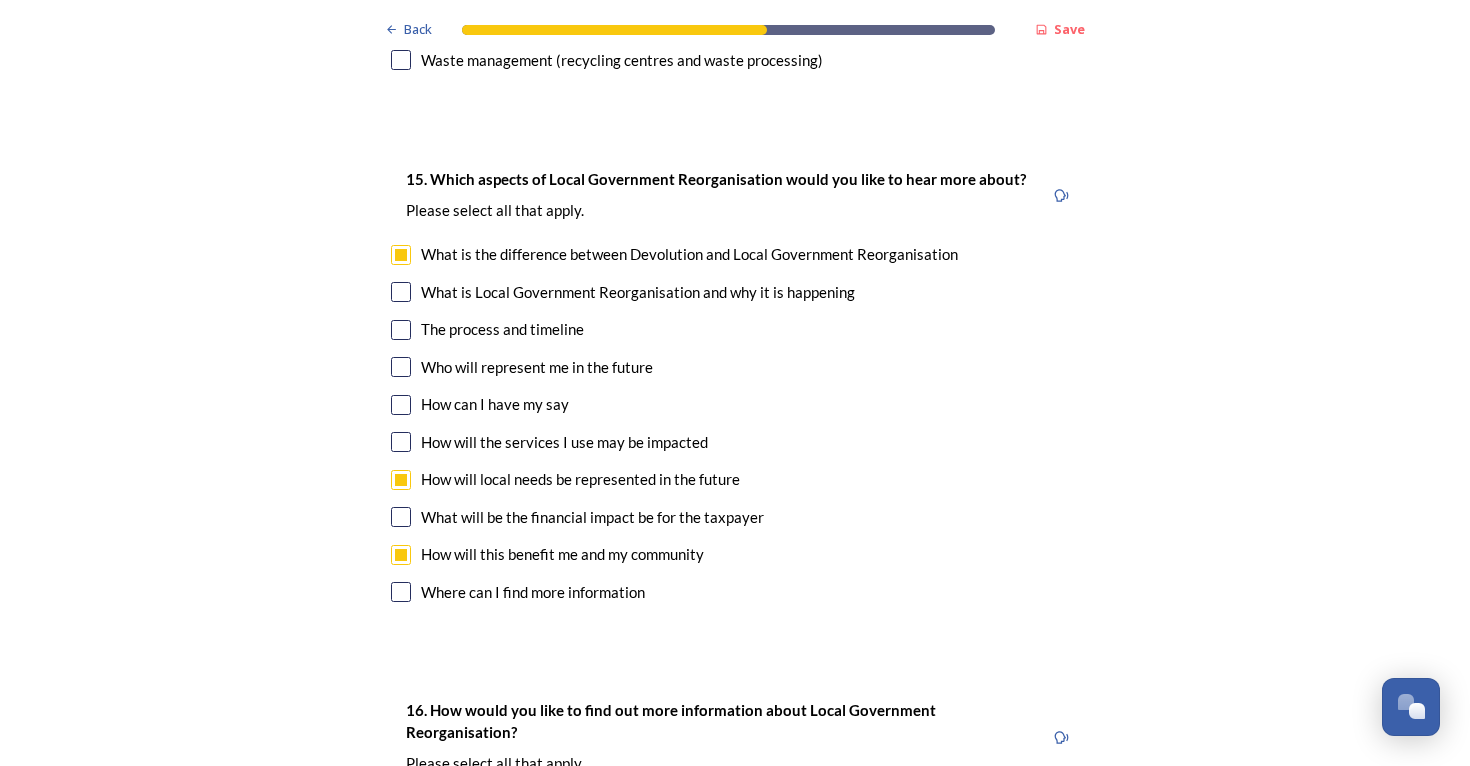 click at bounding box center (401, 255) 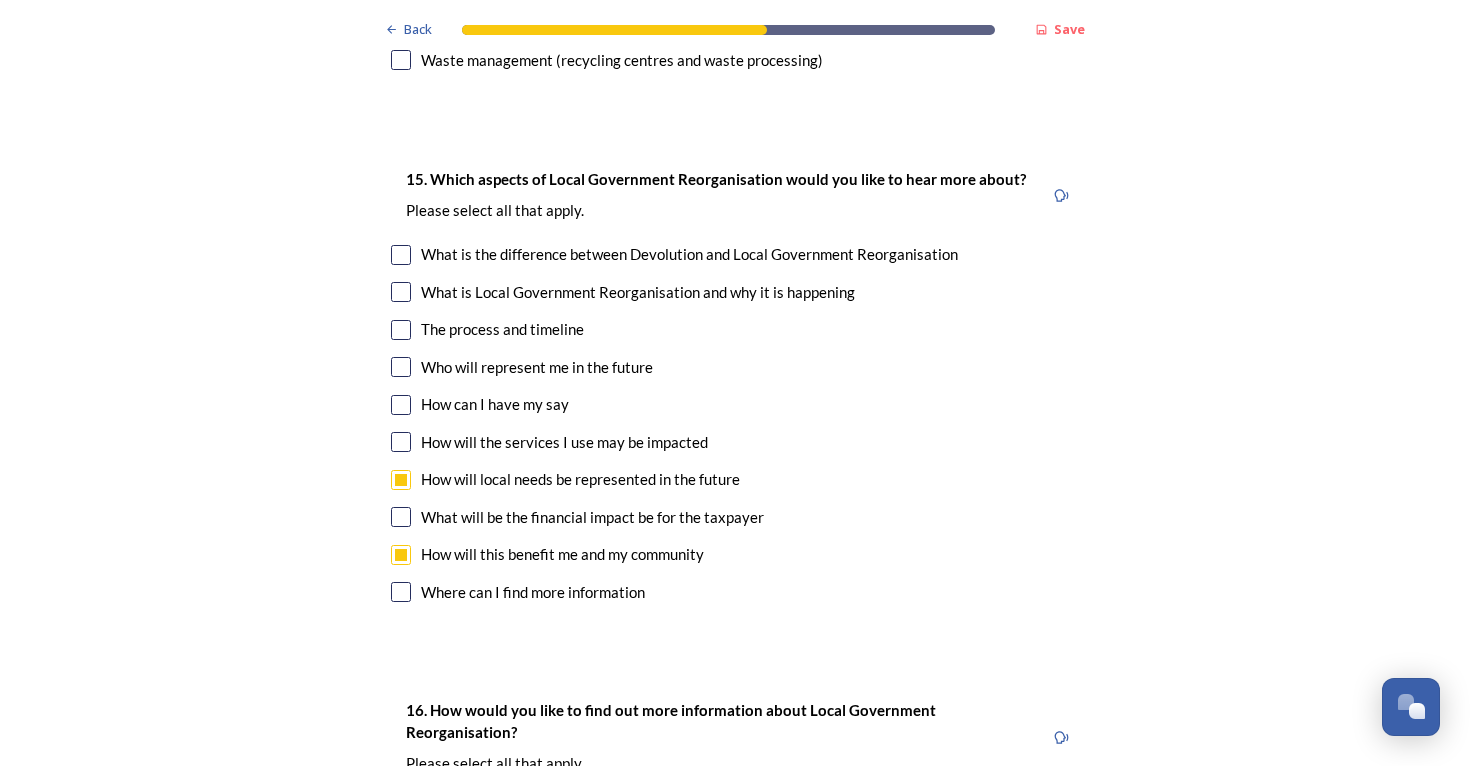 scroll, scrollTop: 5428, scrollLeft: 0, axis: vertical 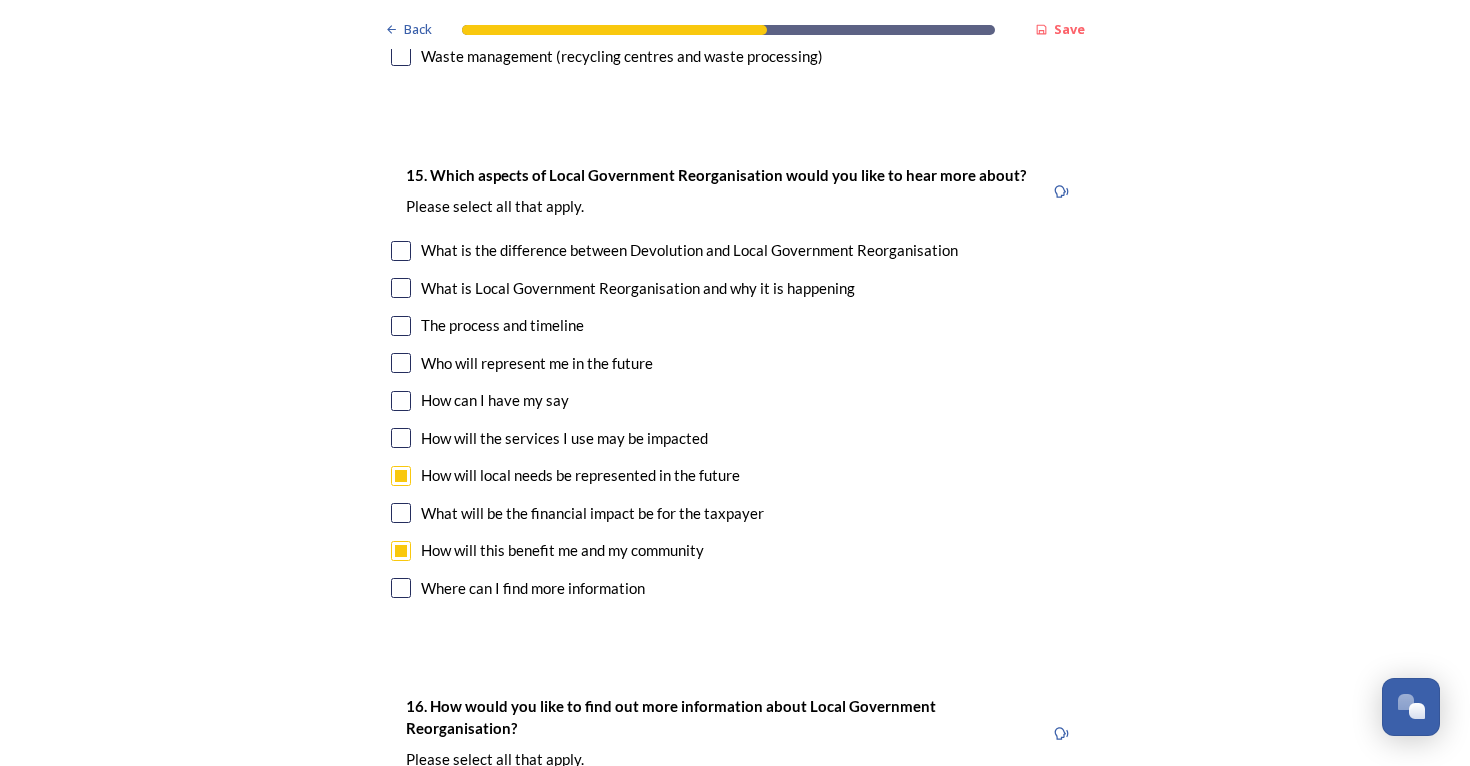 click at bounding box center (401, 363) 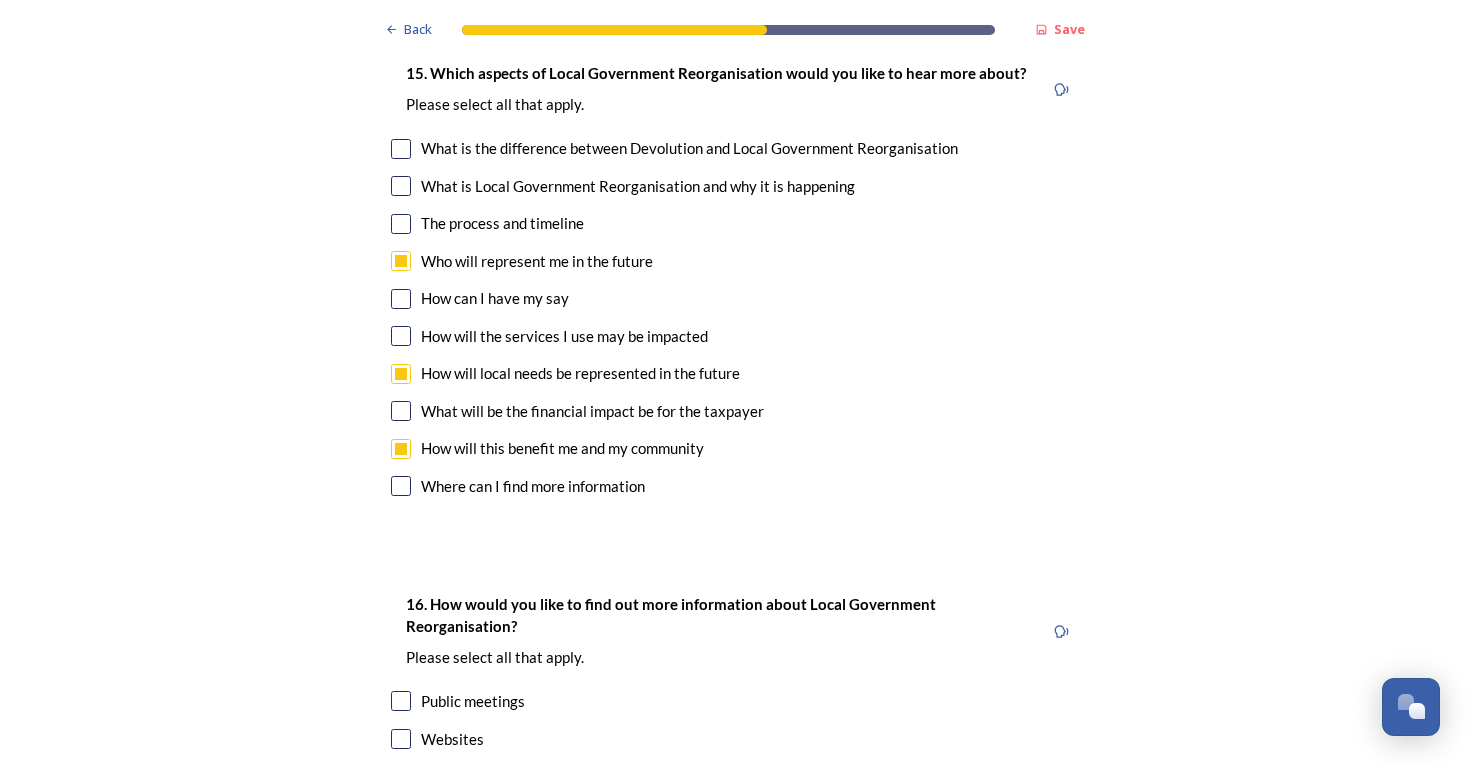 scroll, scrollTop: 5536, scrollLeft: 0, axis: vertical 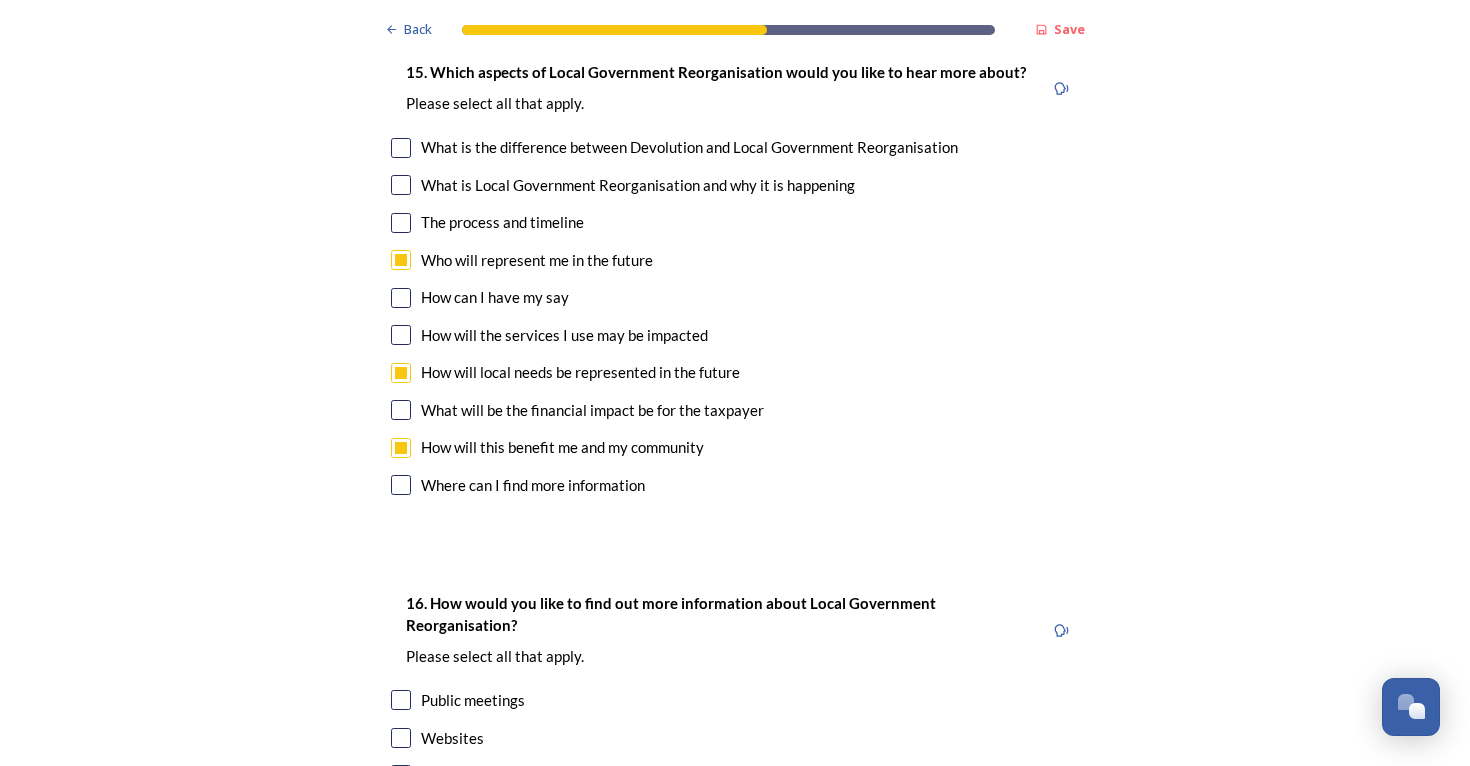 click at bounding box center [401, 298] 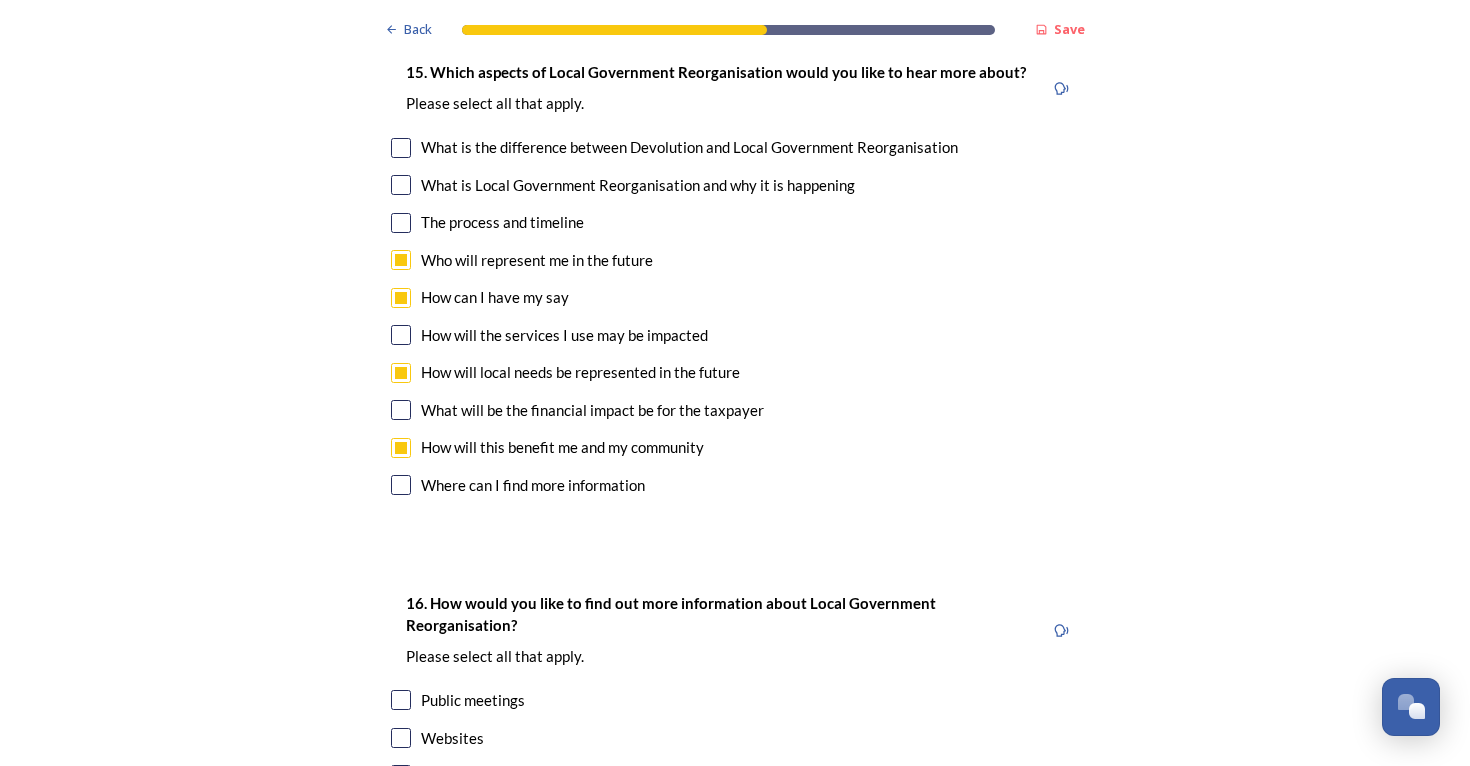 click at bounding box center (401, 335) 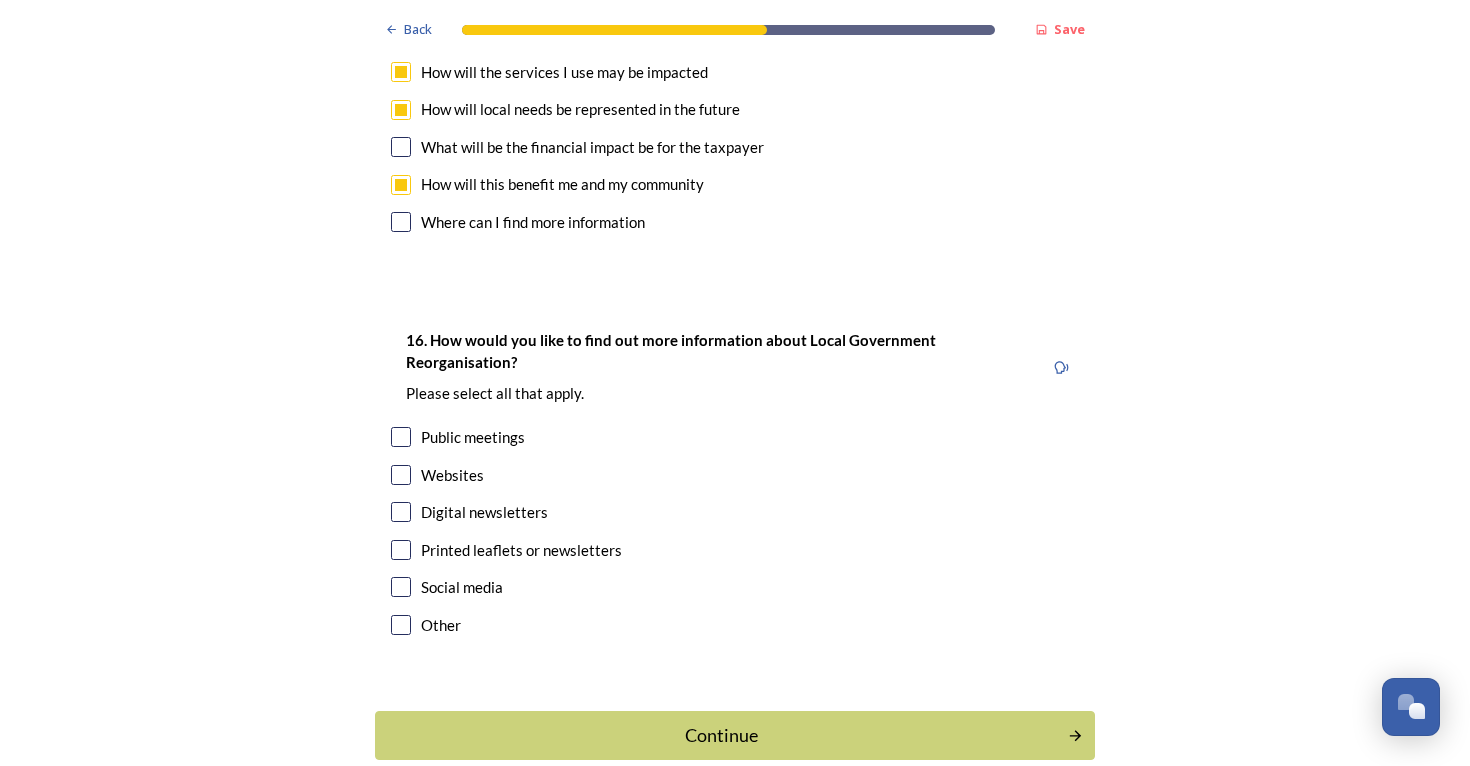 scroll, scrollTop: 5798, scrollLeft: 0, axis: vertical 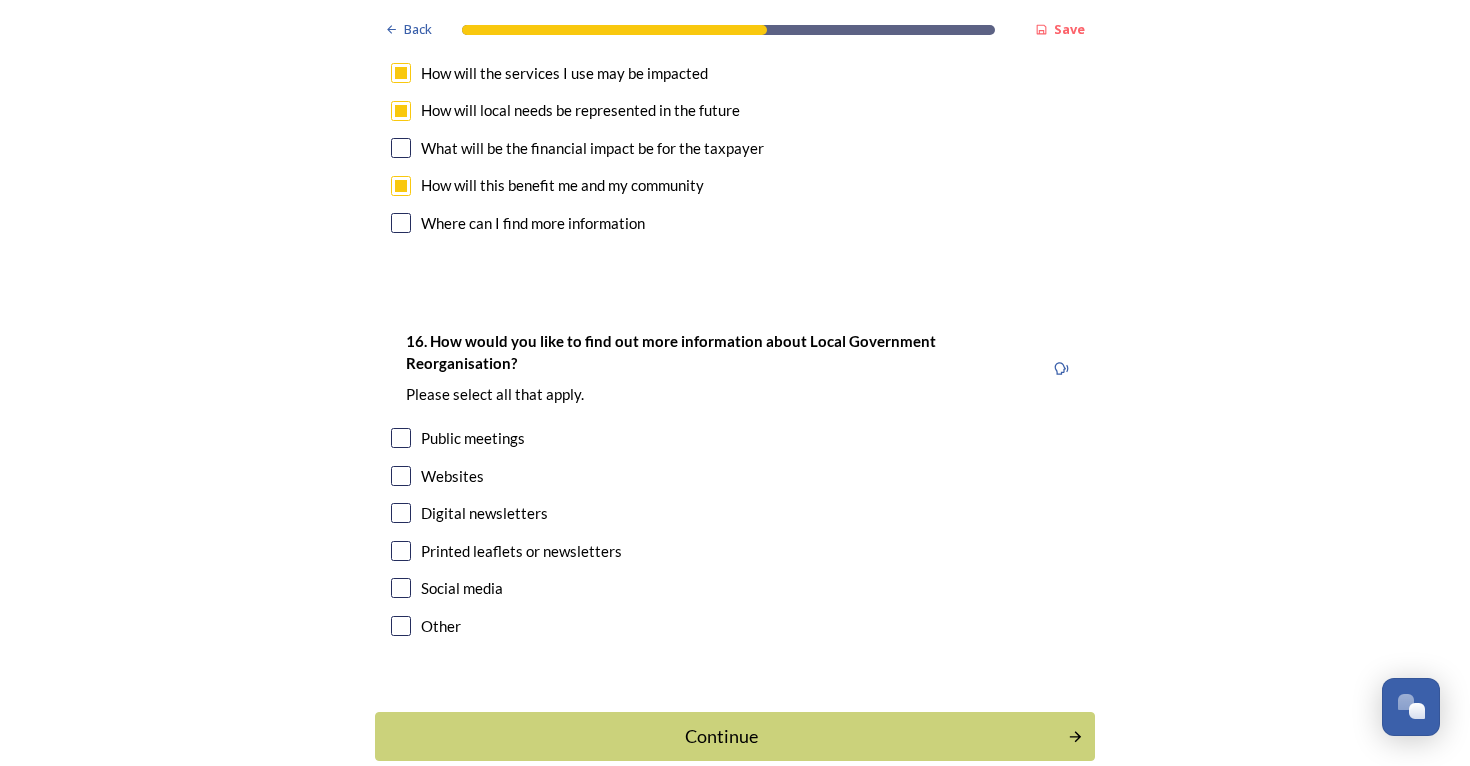 click at bounding box center [401, 513] 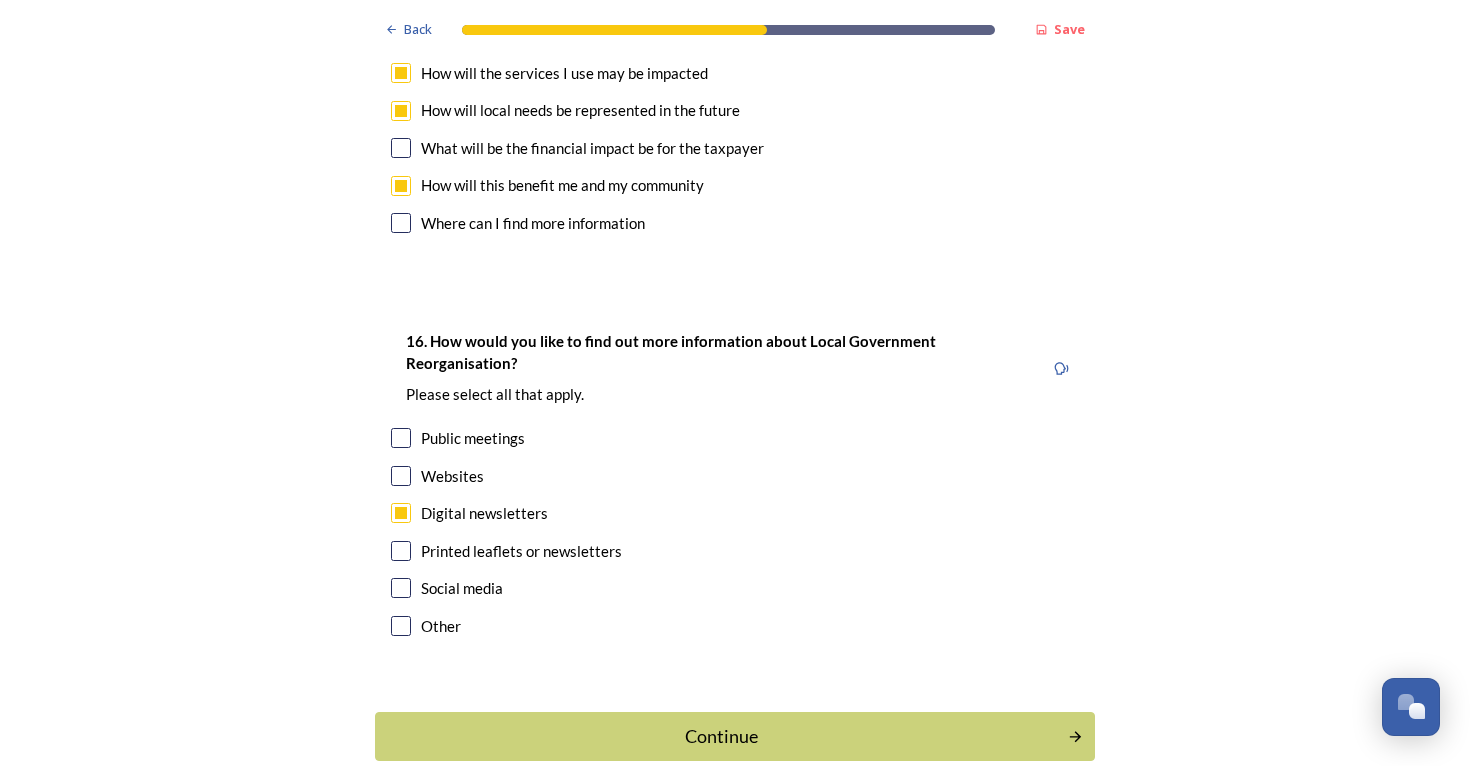 scroll, scrollTop: 1, scrollLeft: 0, axis: vertical 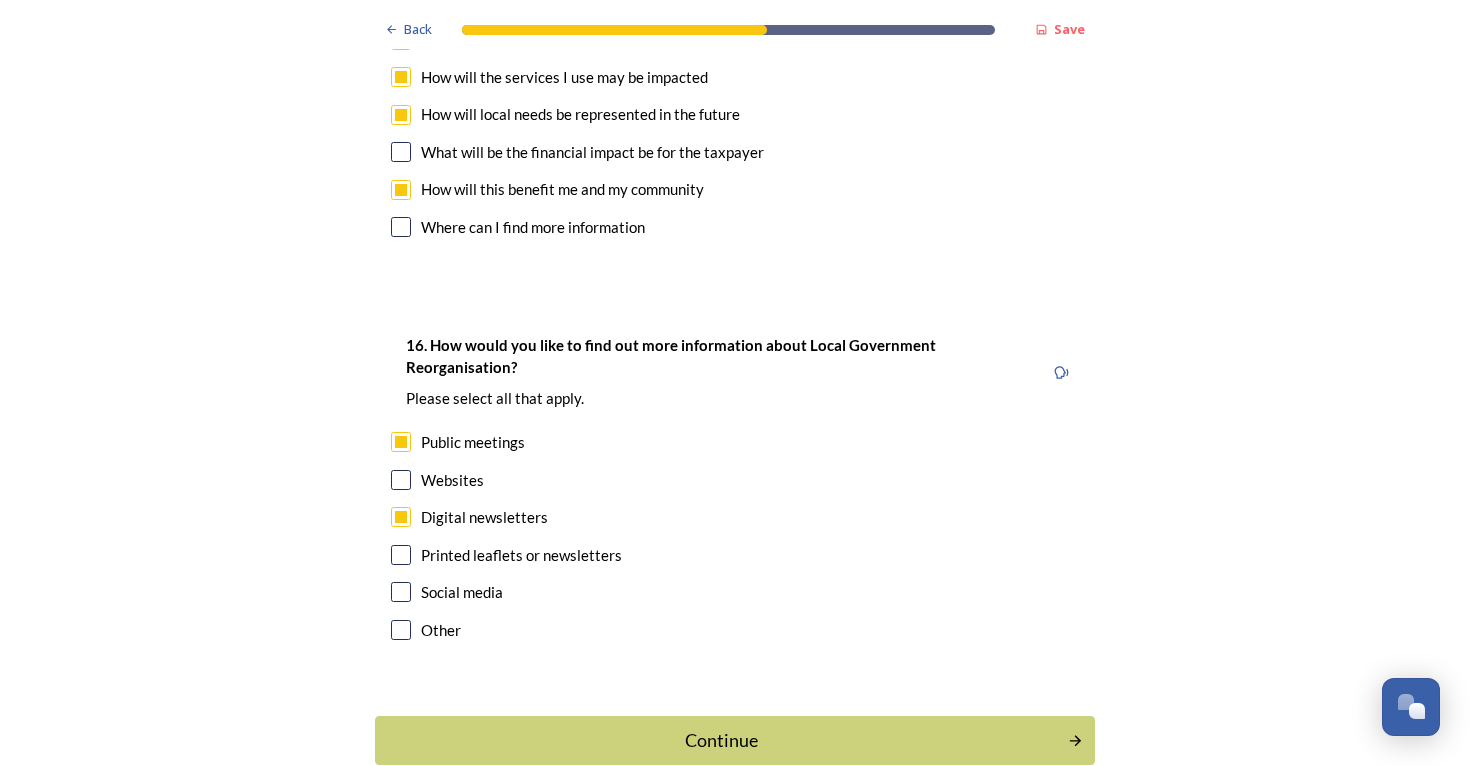 drag, startPoint x: 404, startPoint y: 374, endPoint x: 411, endPoint y: 388, distance: 15.652476 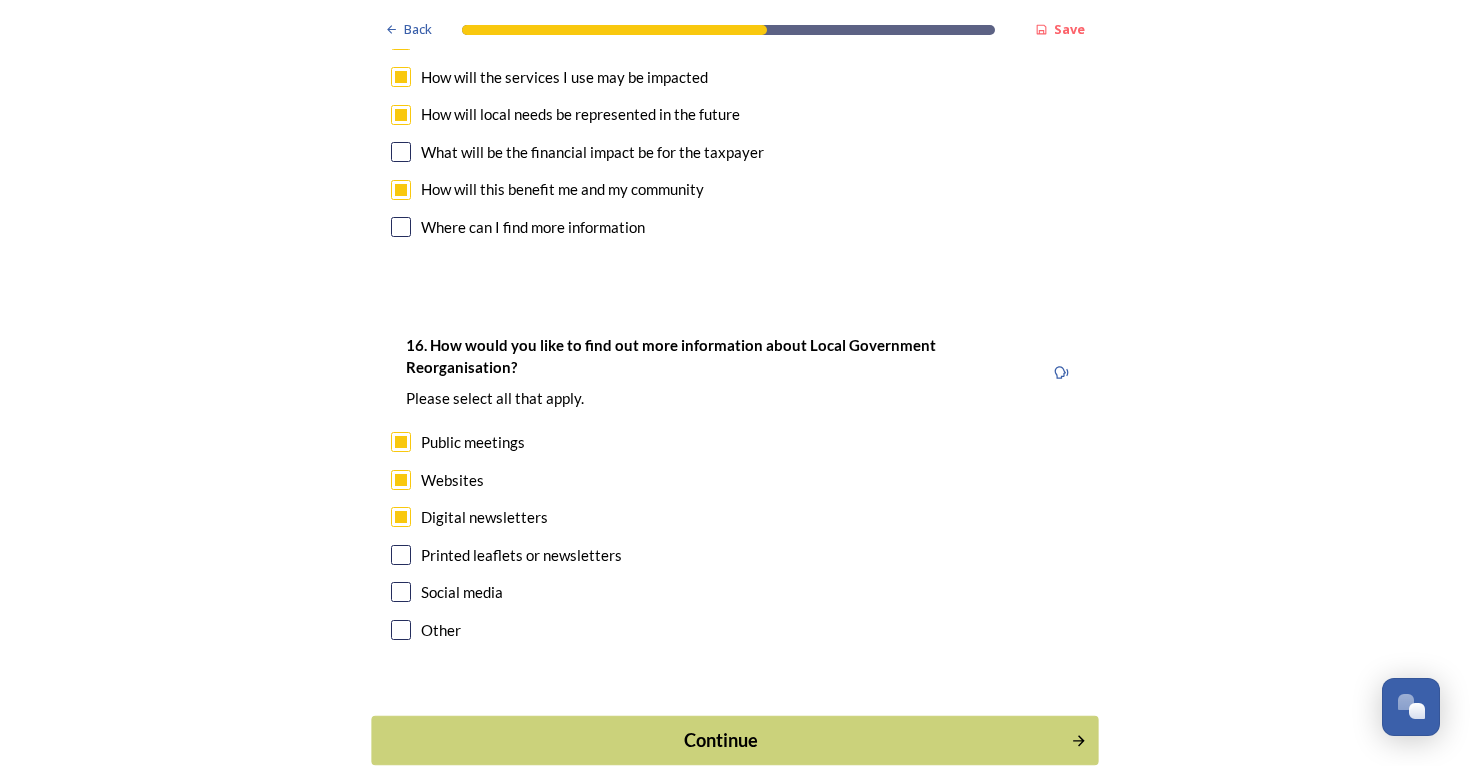click on "Continue" at bounding box center (721, 740) 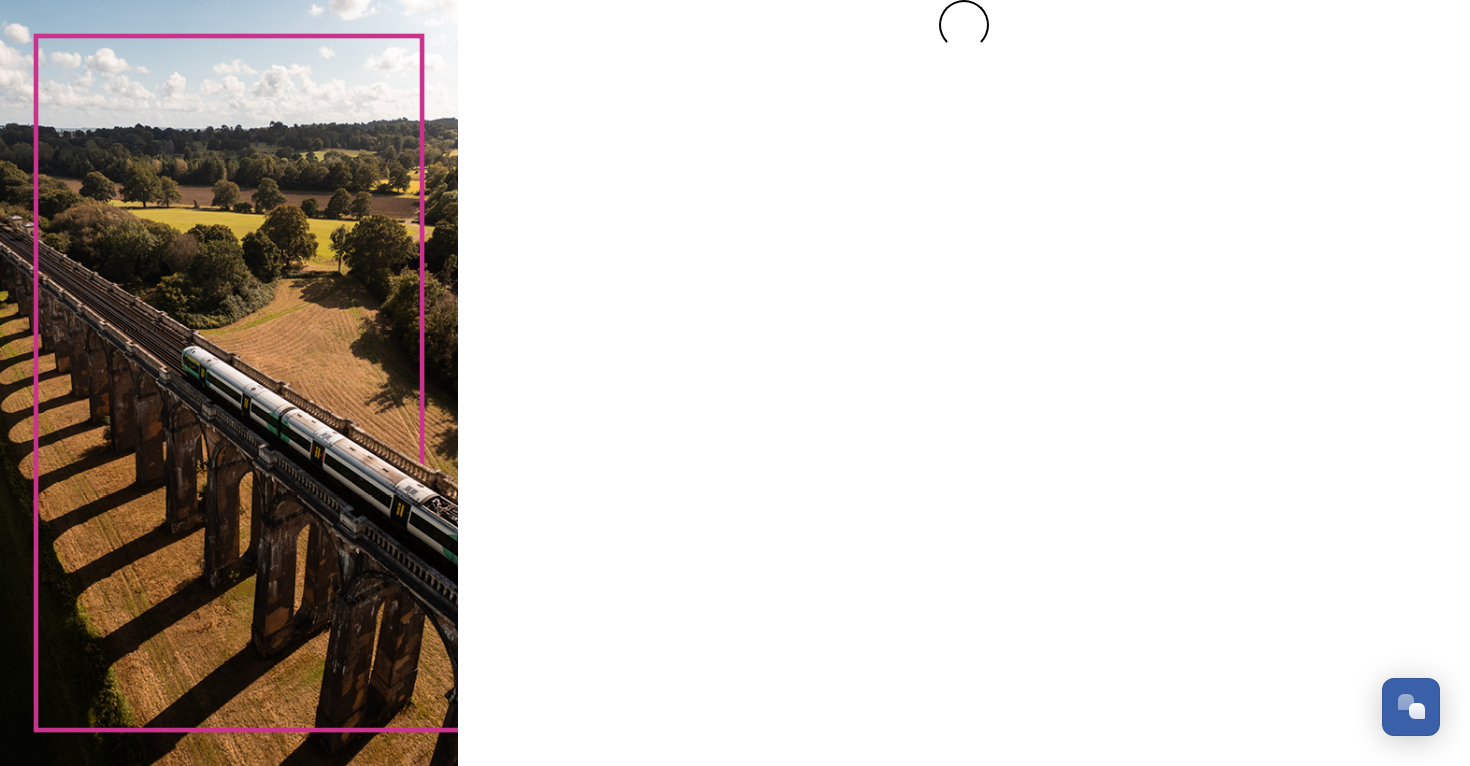 scroll, scrollTop: 0, scrollLeft: 1, axis: horizontal 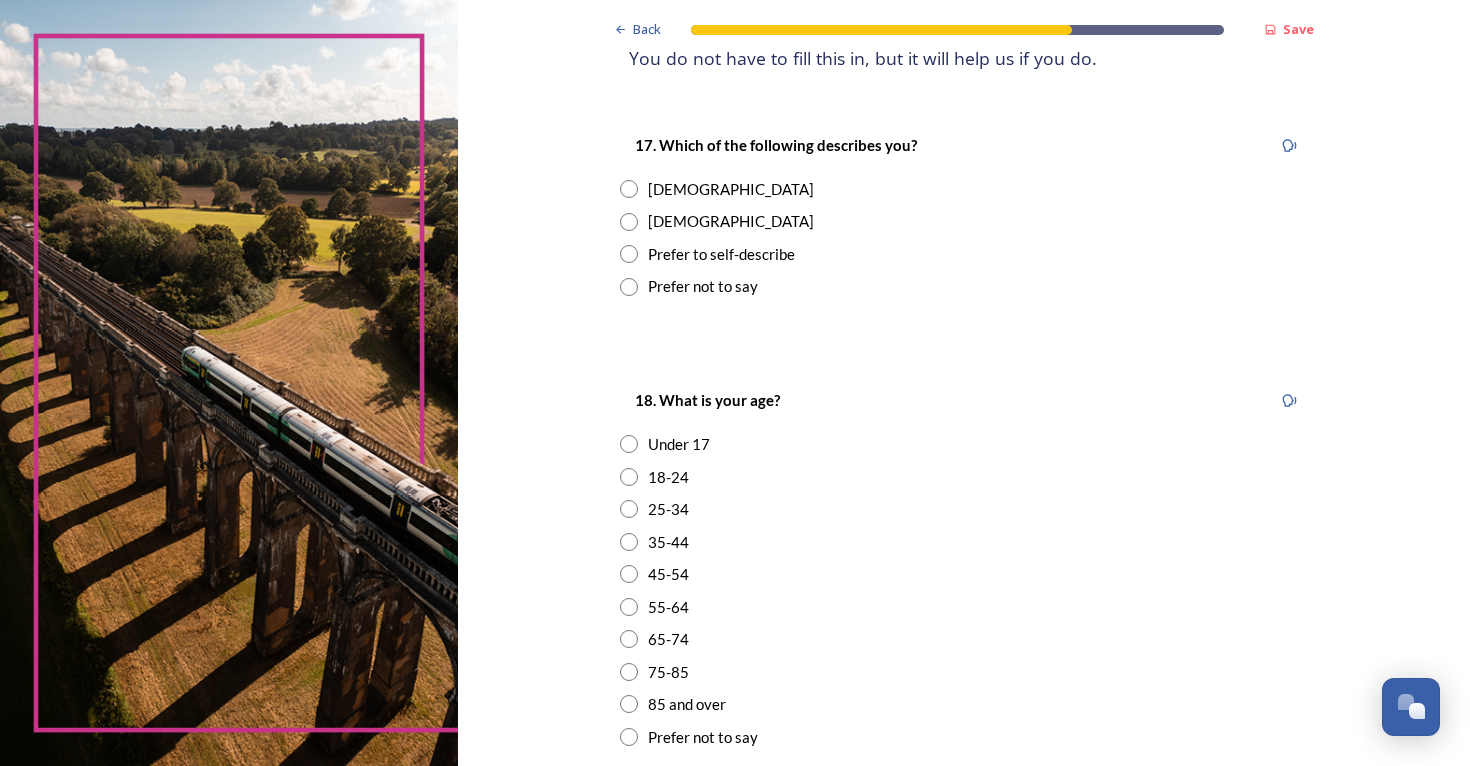 click at bounding box center [629, 189] 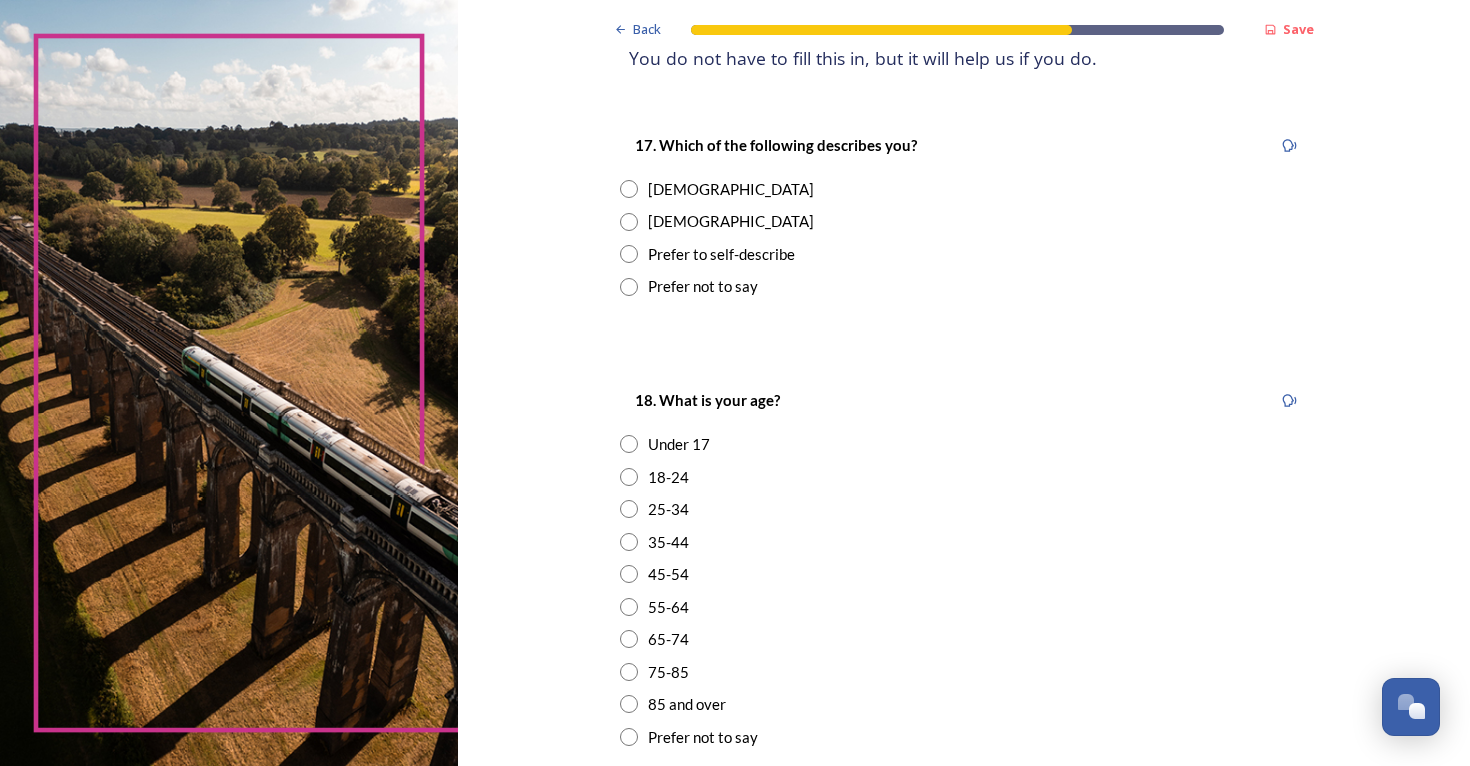 radio on "true" 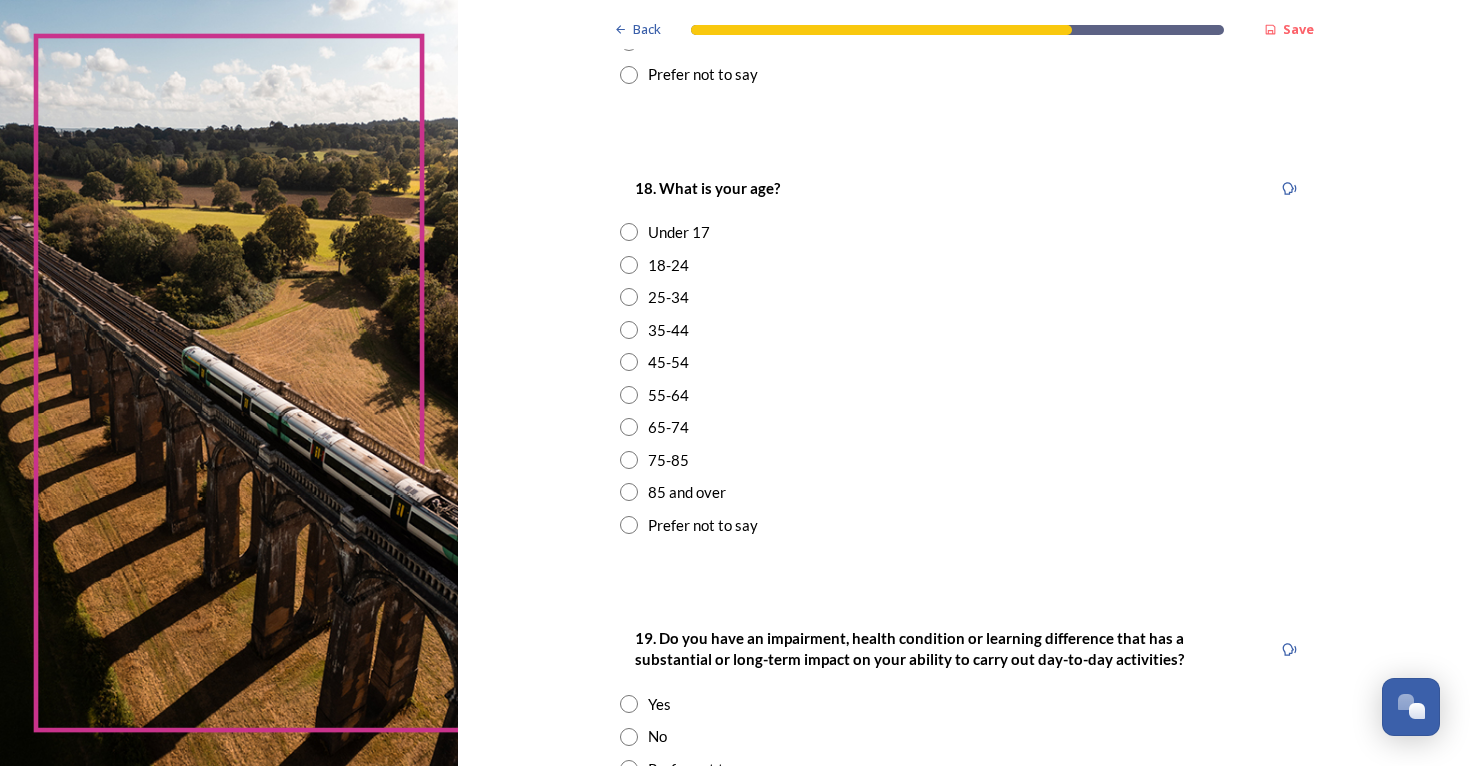 scroll, scrollTop: 538, scrollLeft: 0, axis: vertical 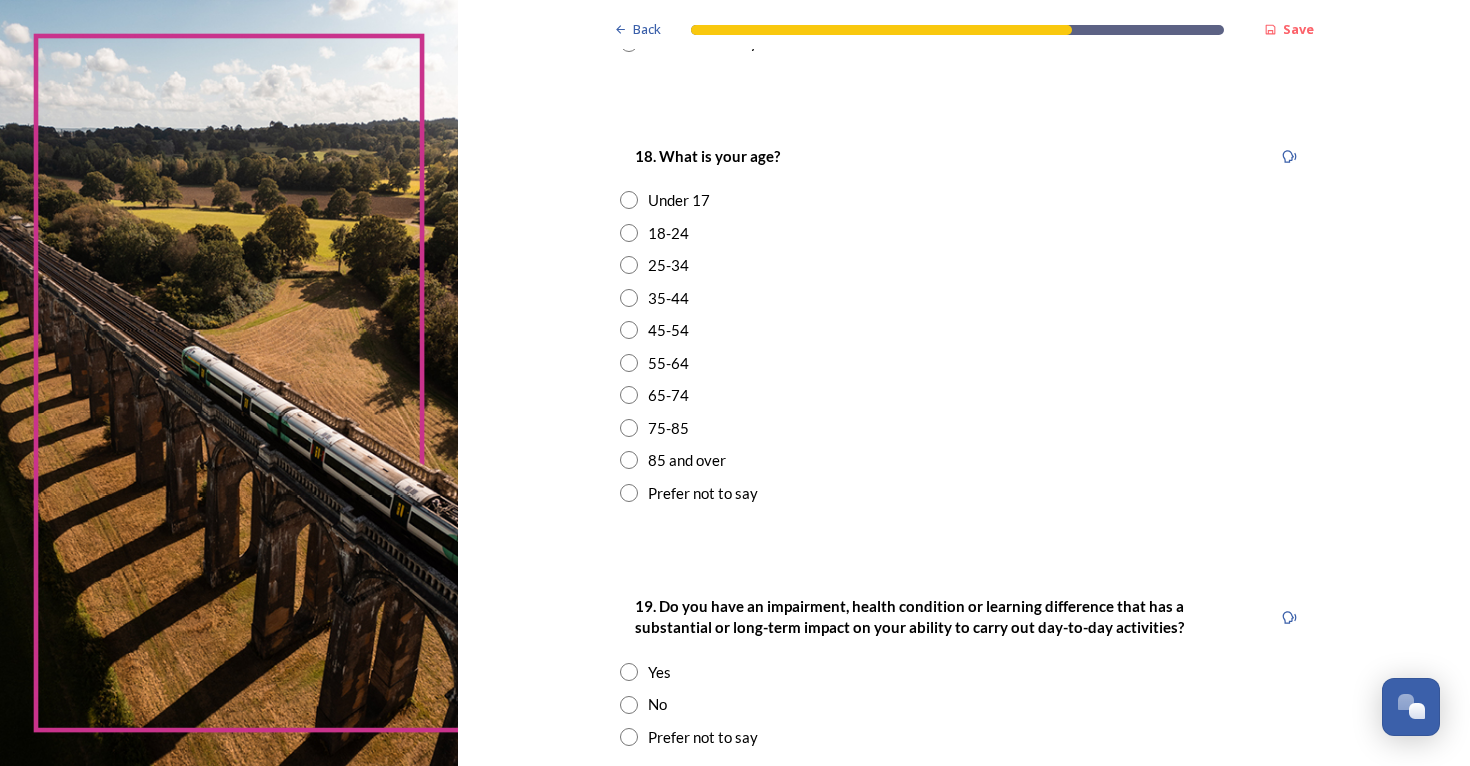 click at bounding box center [629, 363] 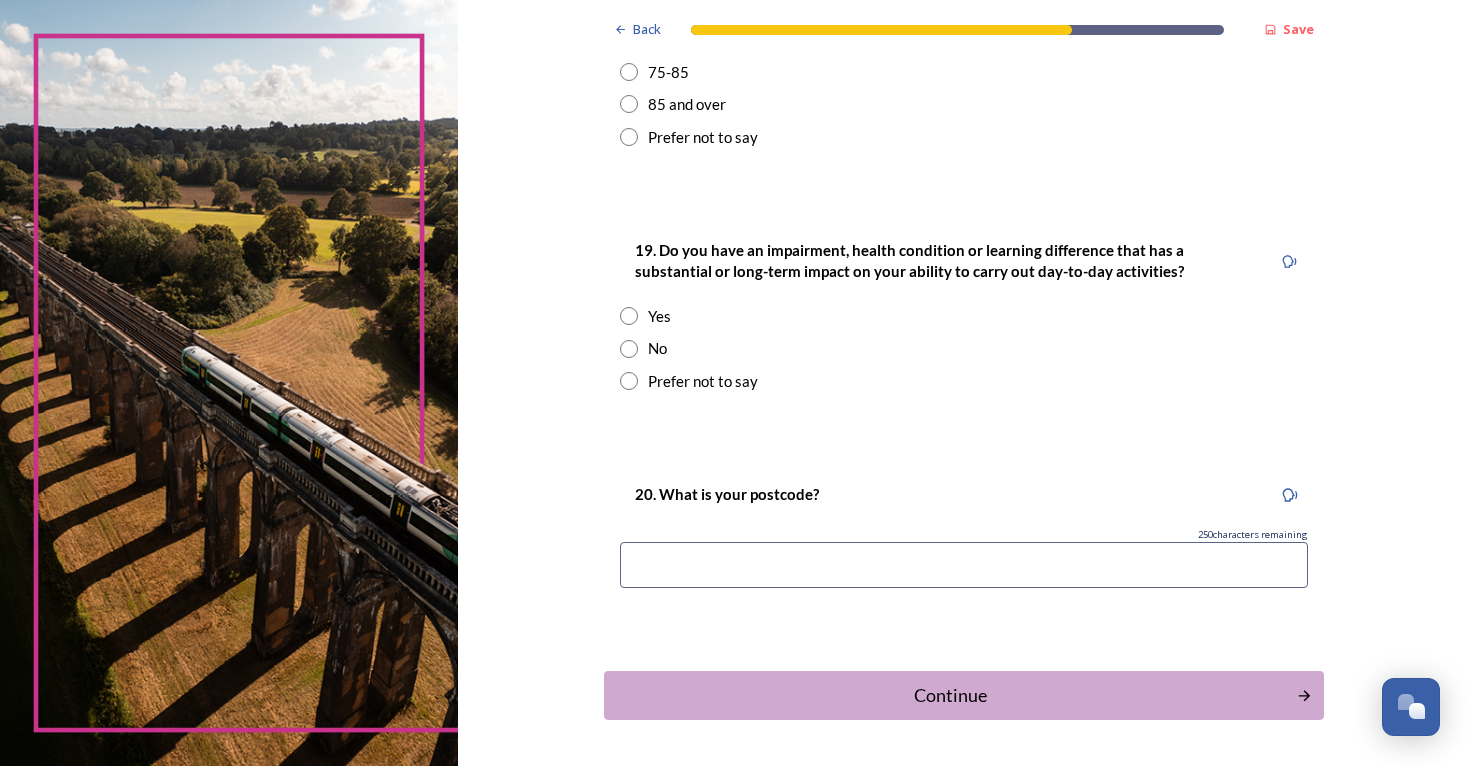 scroll, scrollTop: 895, scrollLeft: 0, axis: vertical 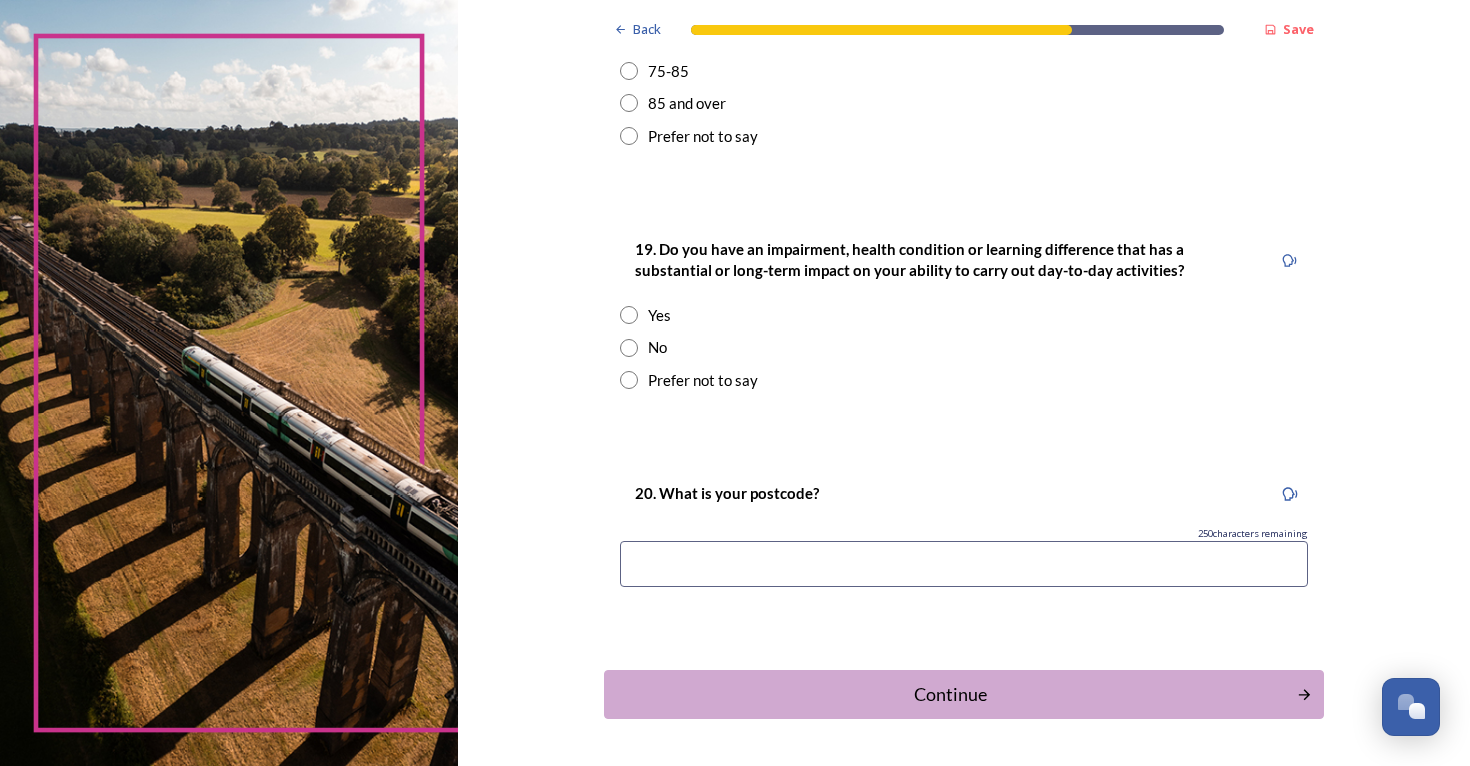 click at bounding box center (629, 348) 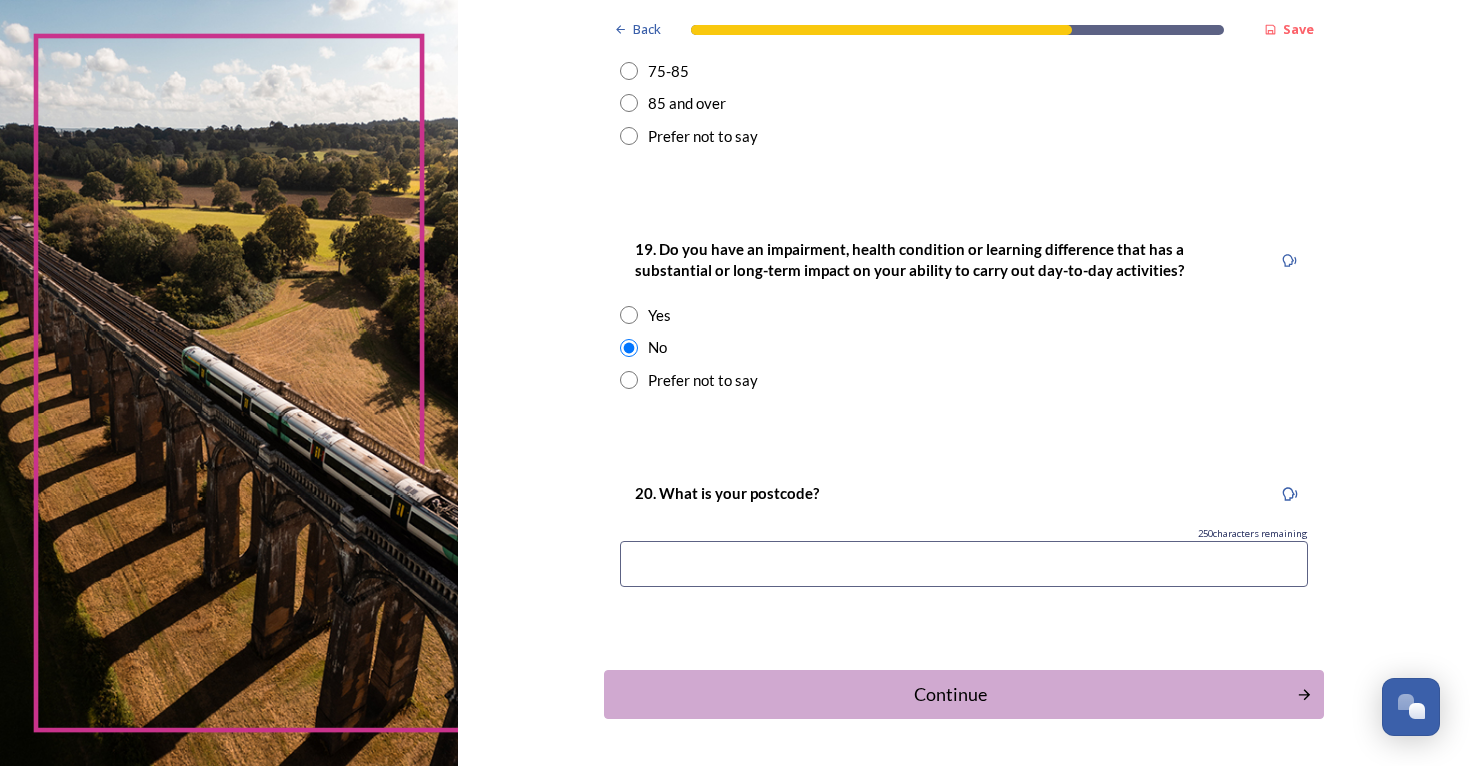 click at bounding box center (964, 564) 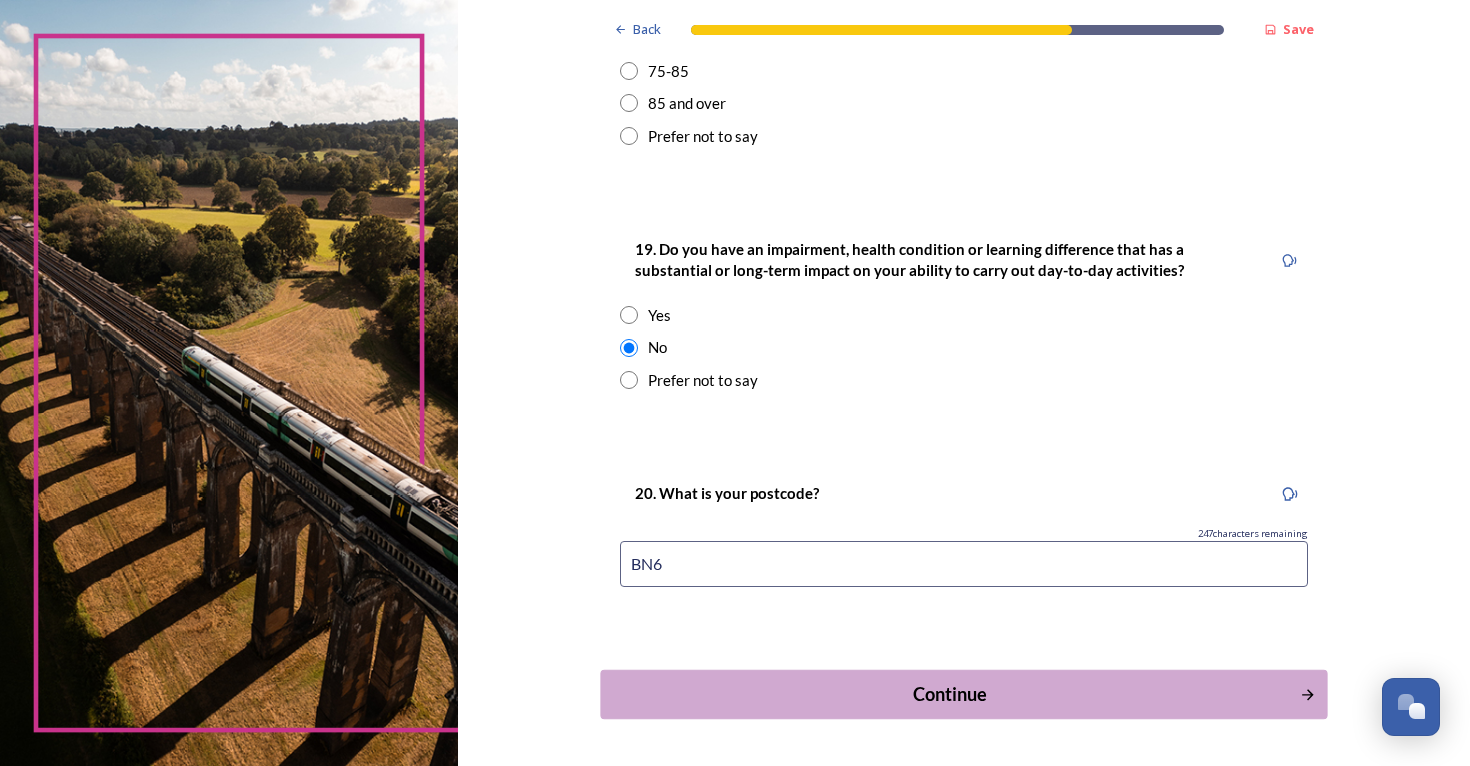 type on "BN6" 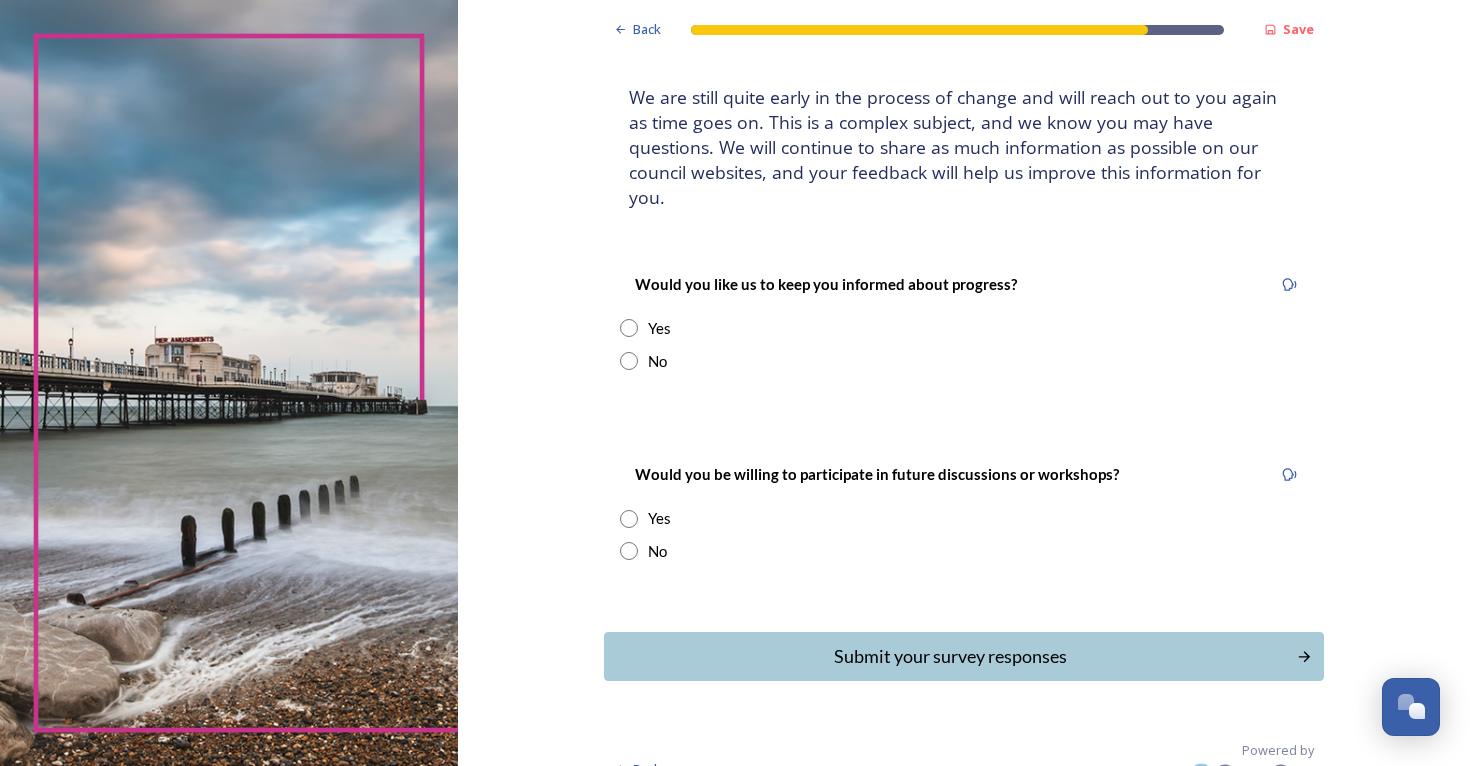 scroll, scrollTop: 111, scrollLeft: 0, axis: vertical 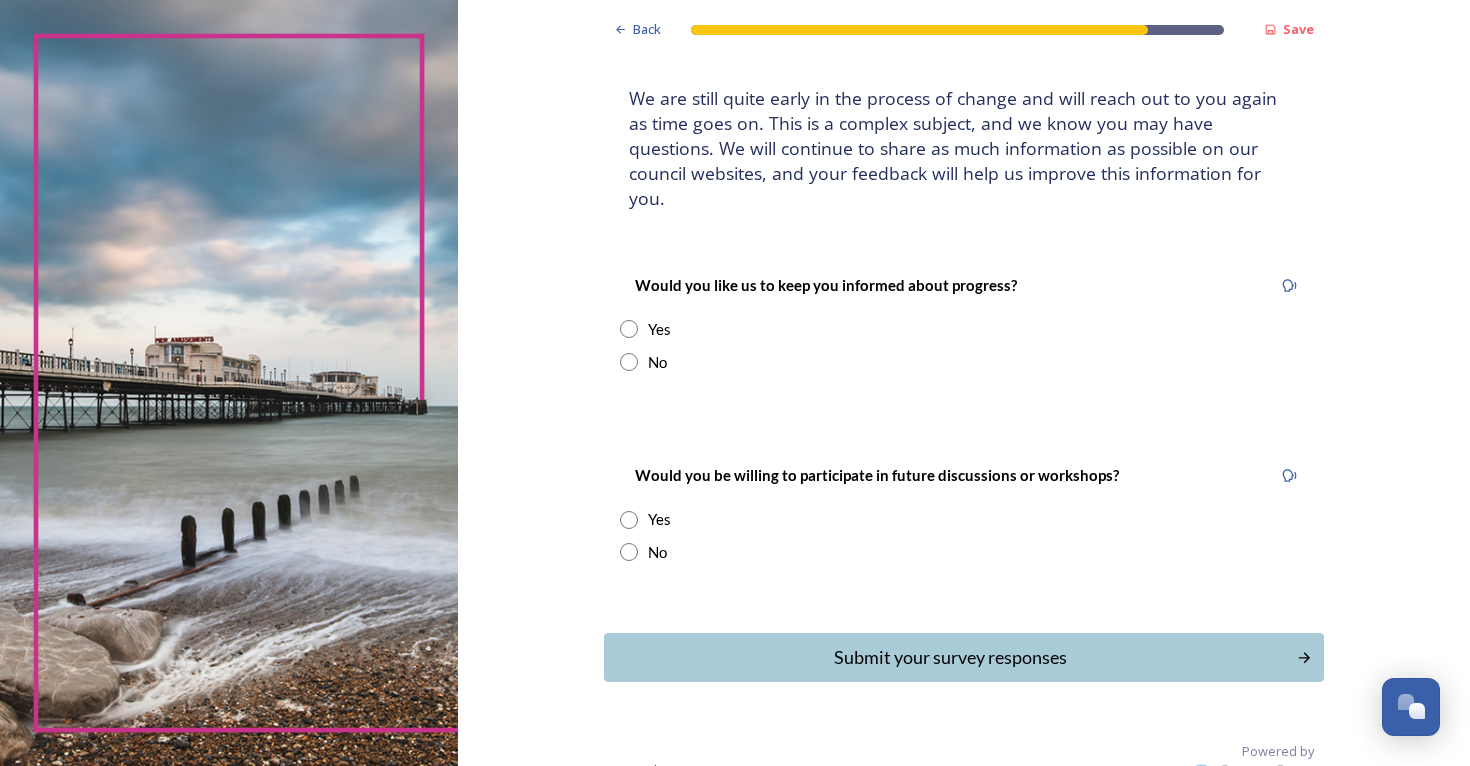 click at bounding box center [629, 329] 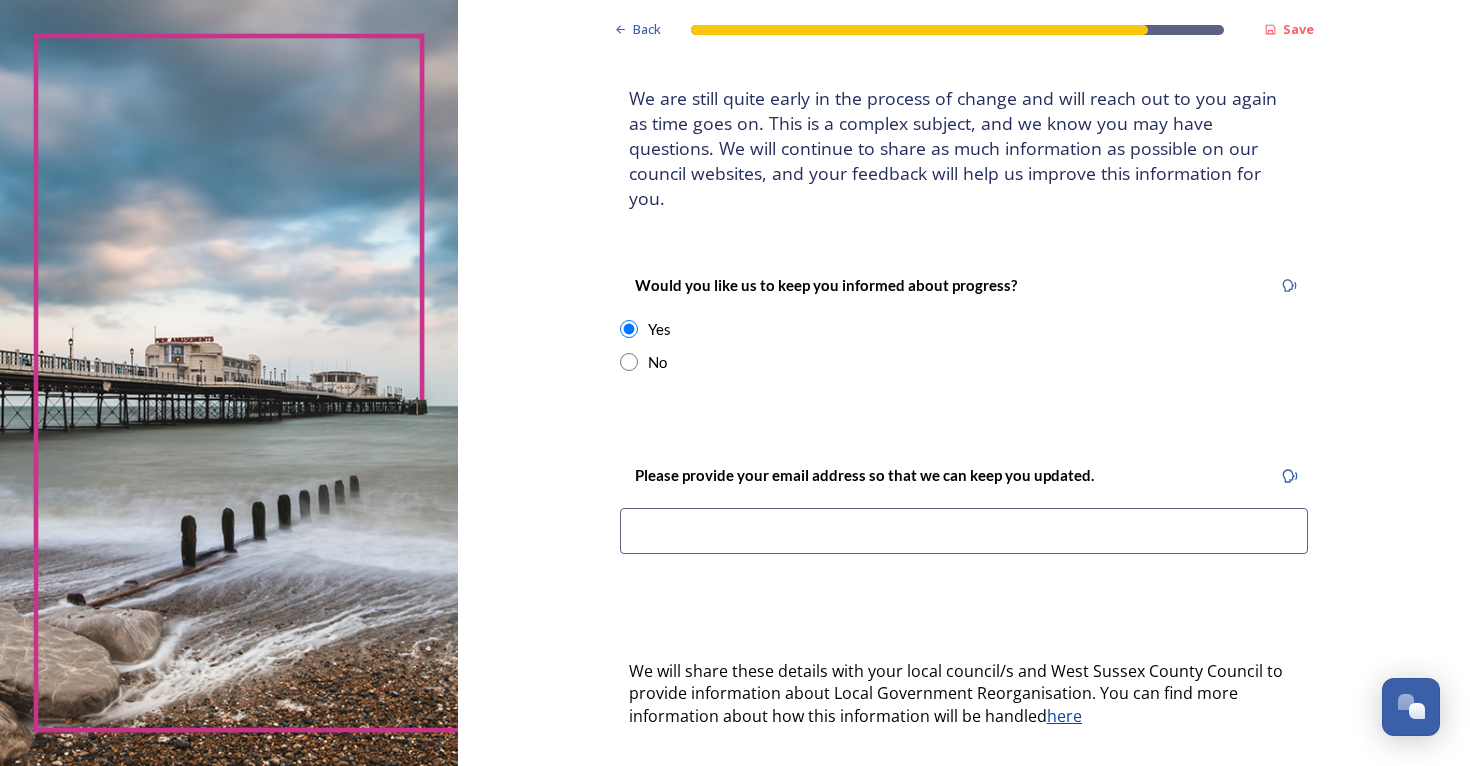 click at bounding box center [629, 362] 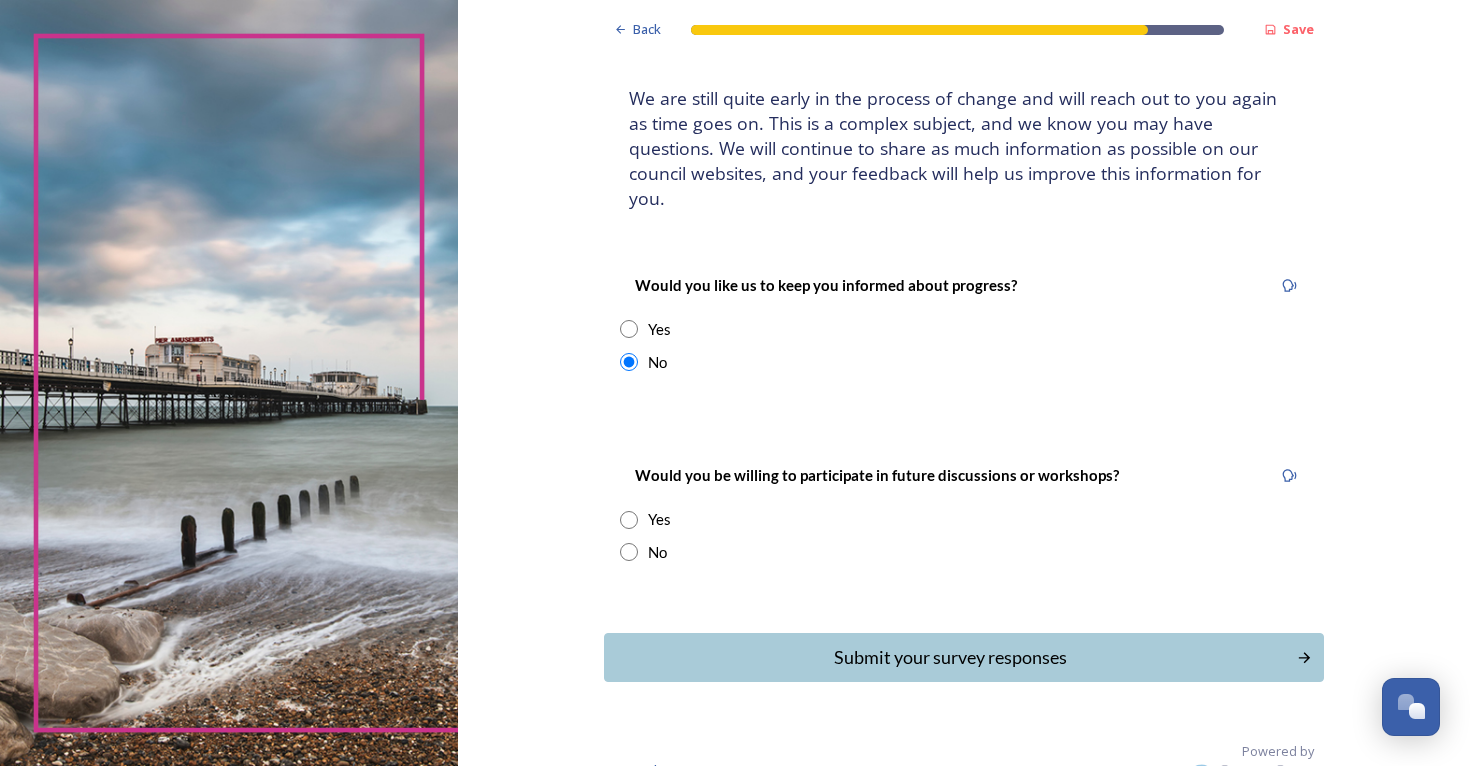 click at bounding box center [629, 552] 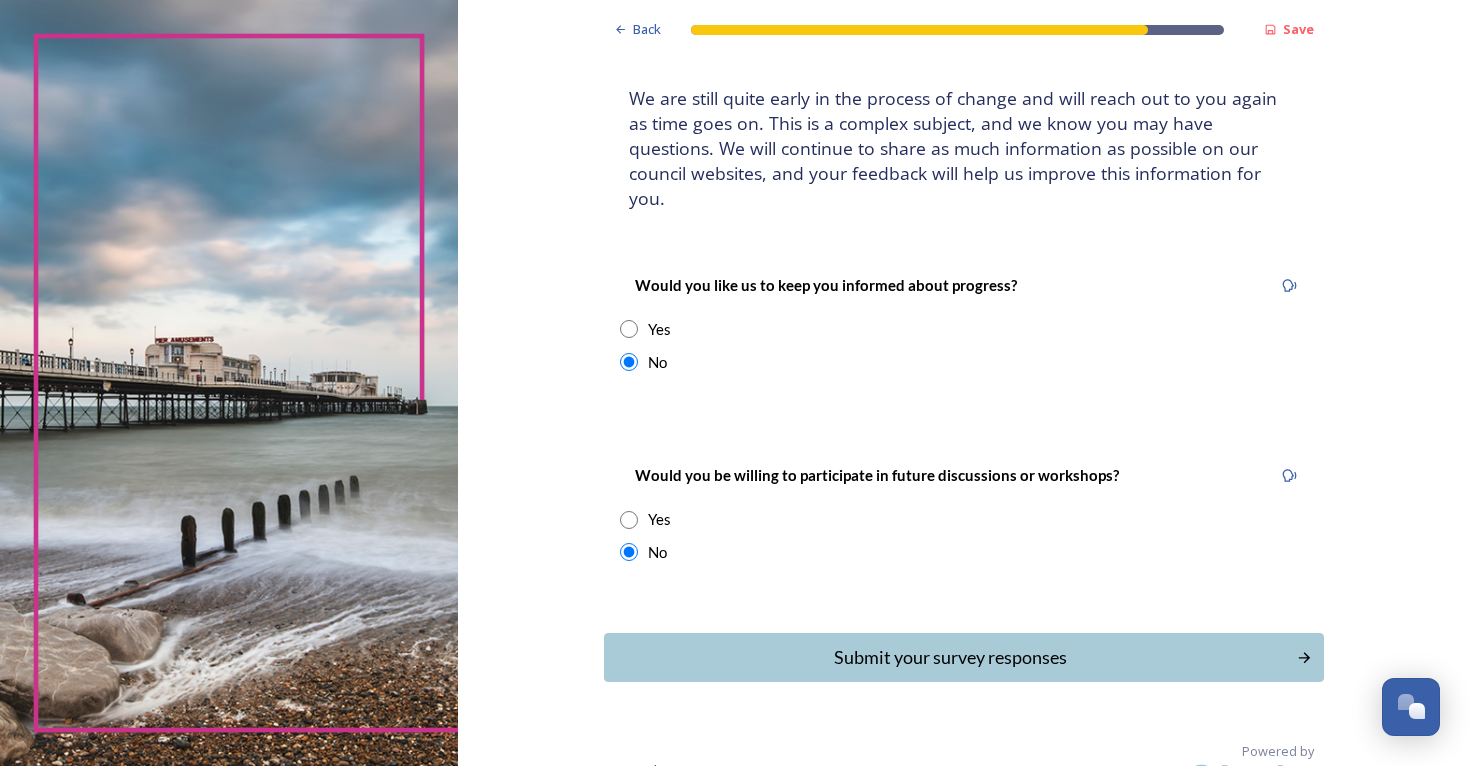 click at bounding box center [629, 552] 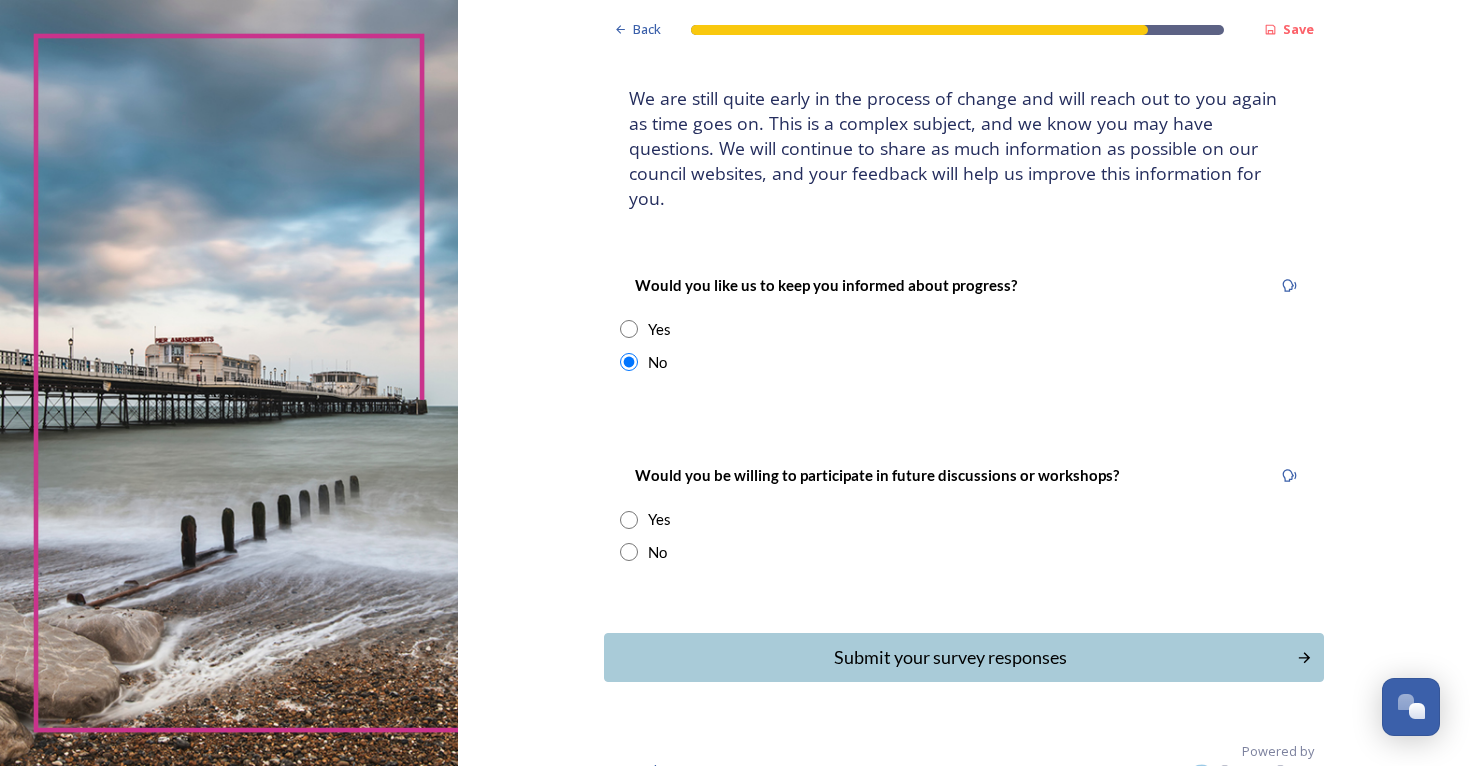 click at bounding box center [629, 520] 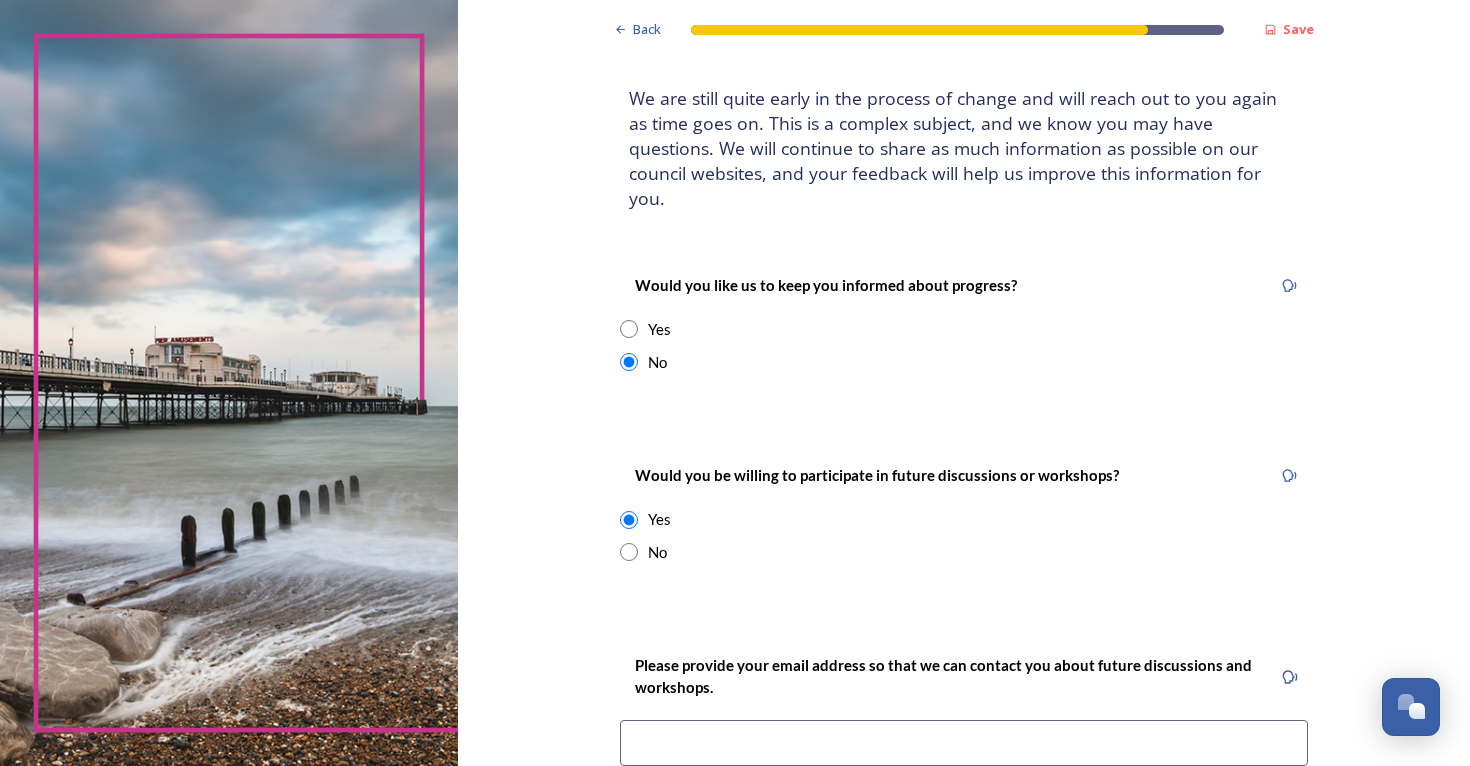 click at bounding box center (629, 520) 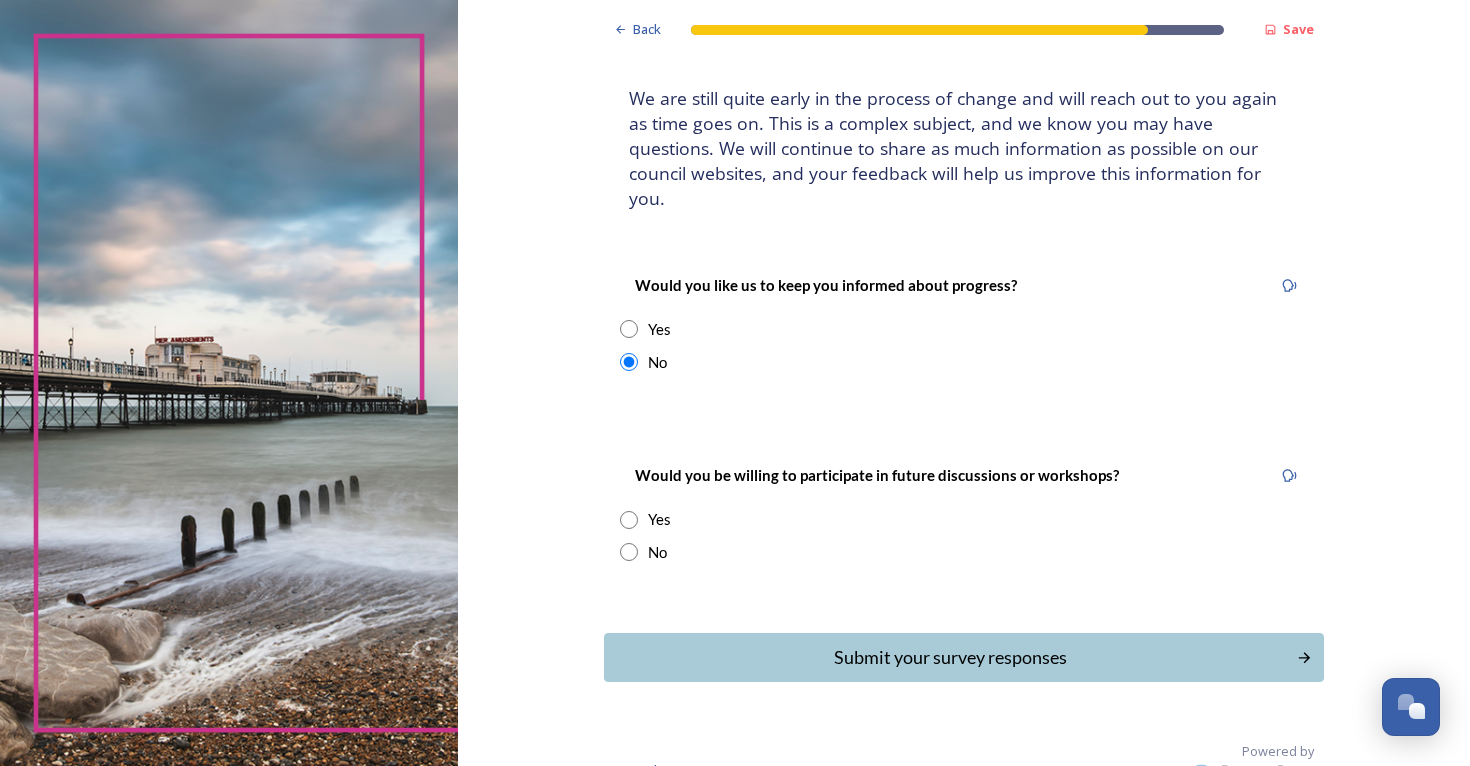 click at bounding box center (629, 552) 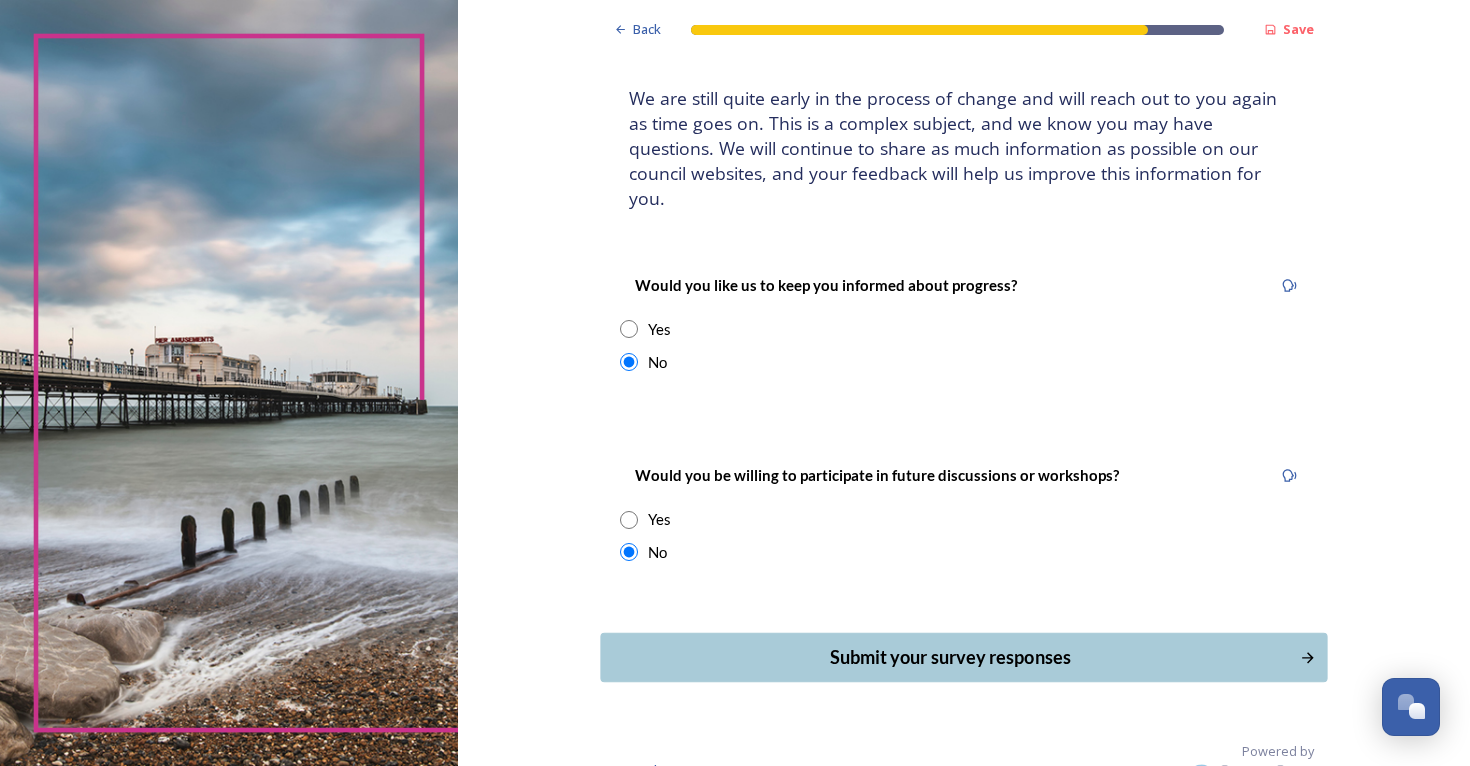 click on "Submit your survey responses" at bounding box center (949, 657) 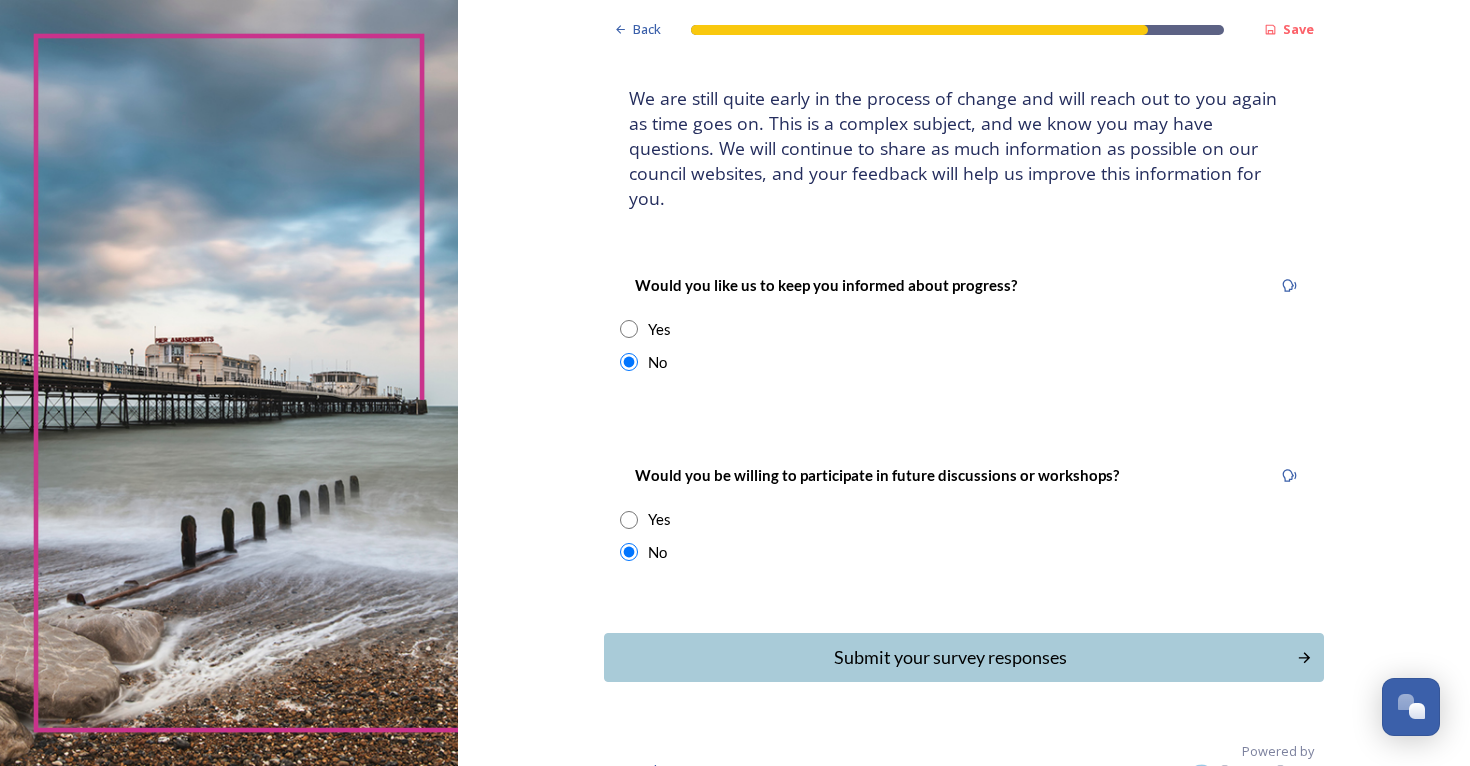 scroll, scrollTop: 0, scrollLeft: 0, axis: both 